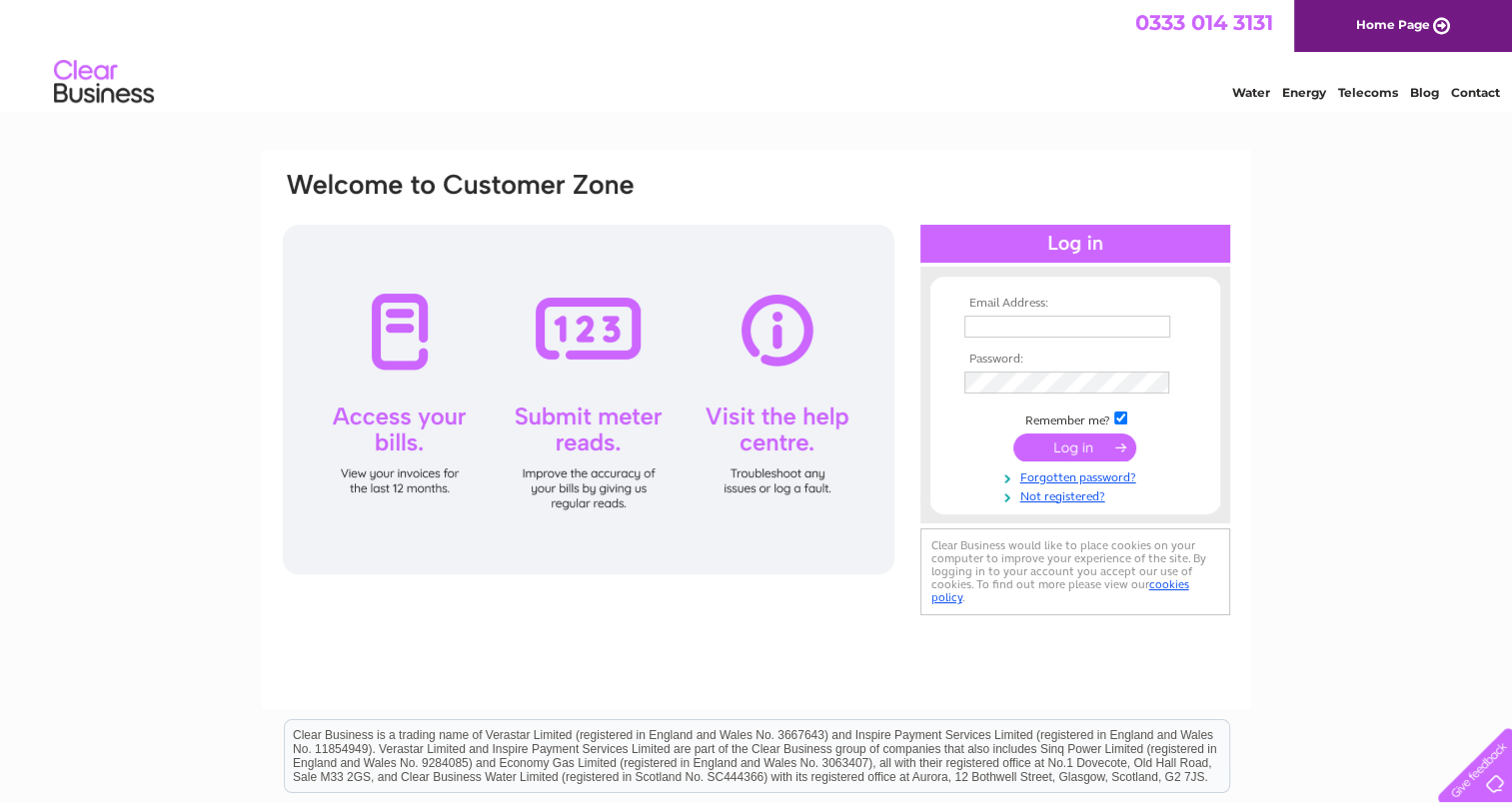 scroll, scrollTop: 0, scrollLeft: 0, axis: both 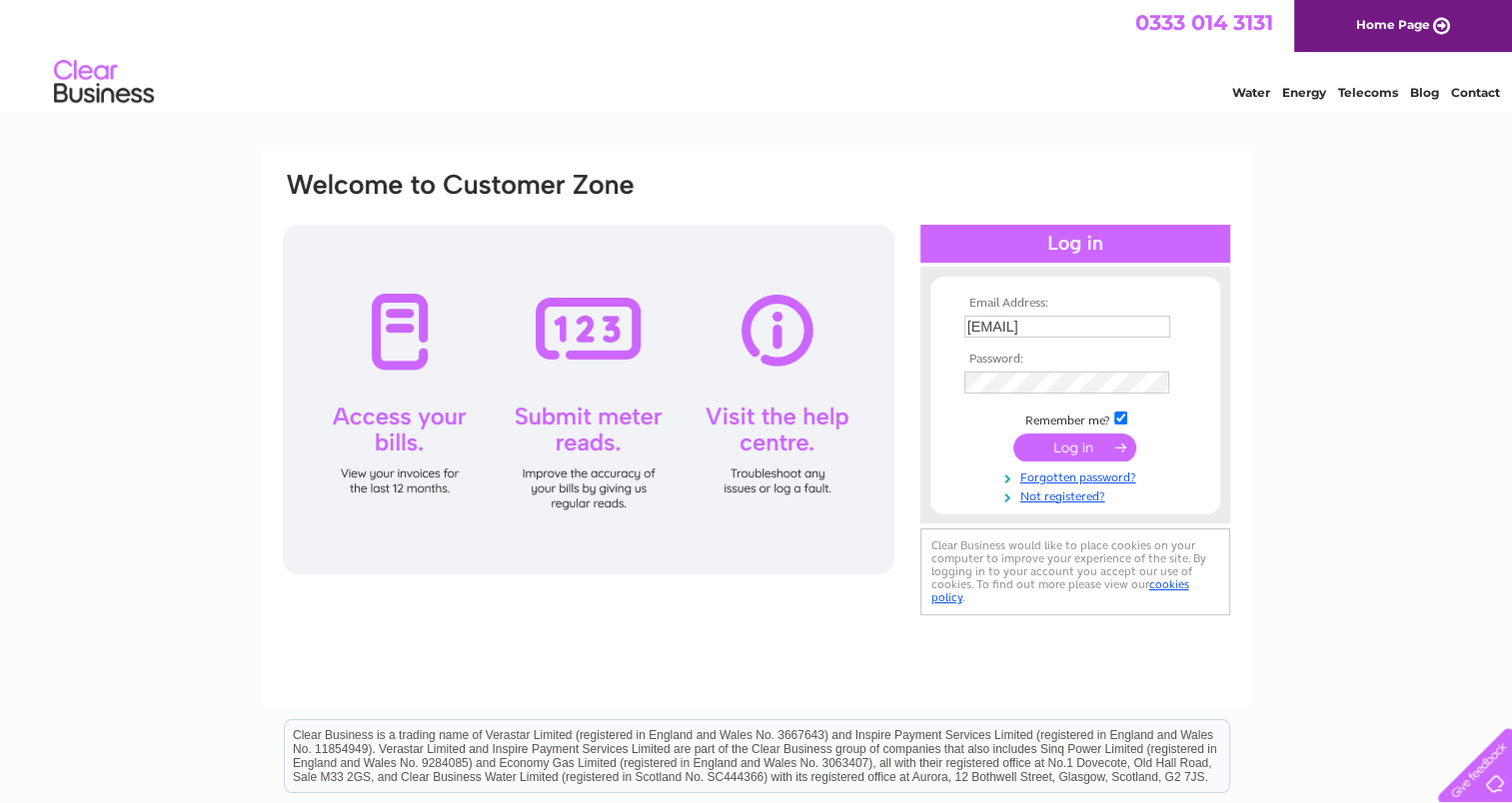 click at bounding box center (1074, 447) 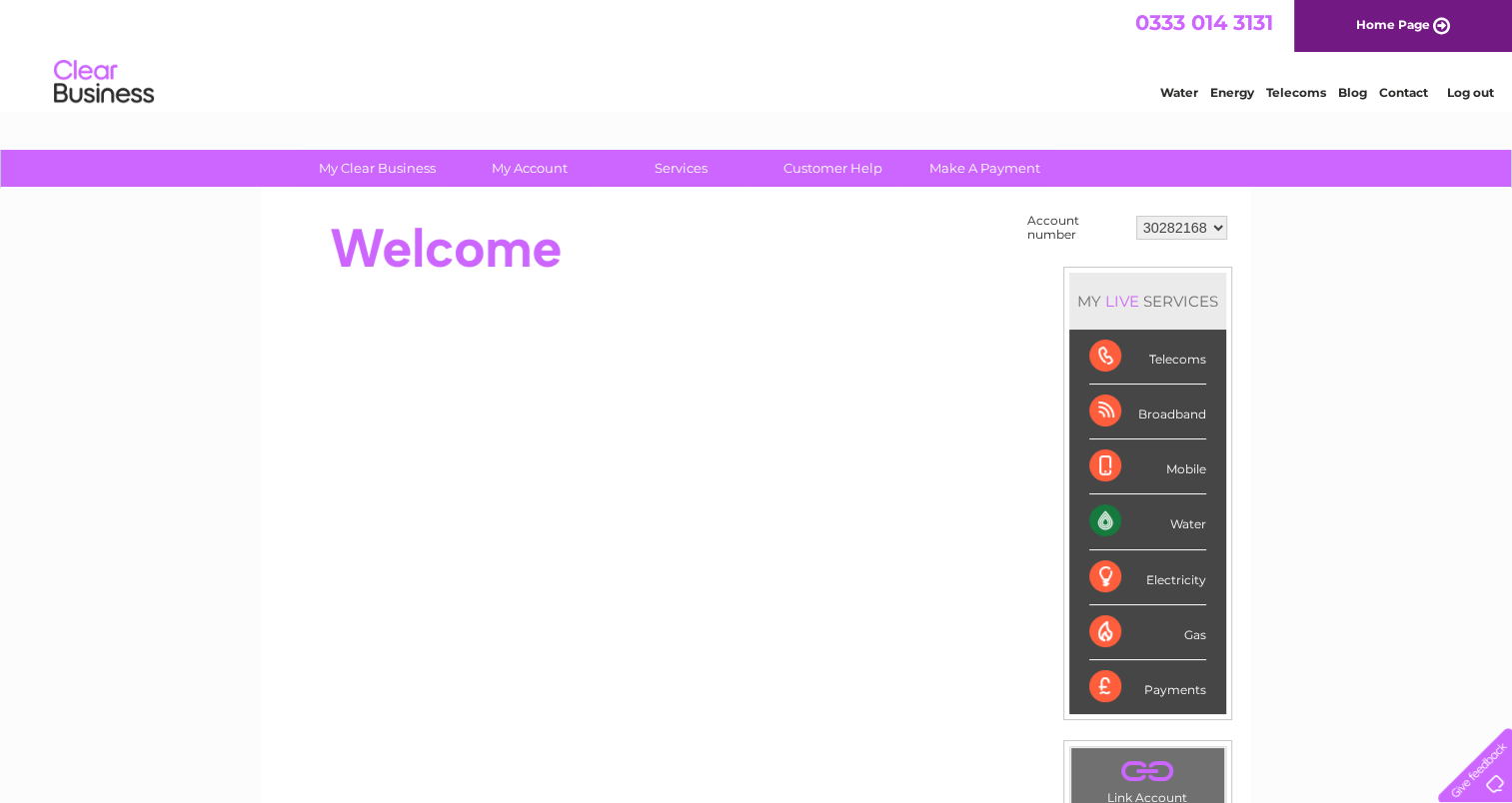 scroll, scrollTop: 0, scrollLeft: 0, axis: both 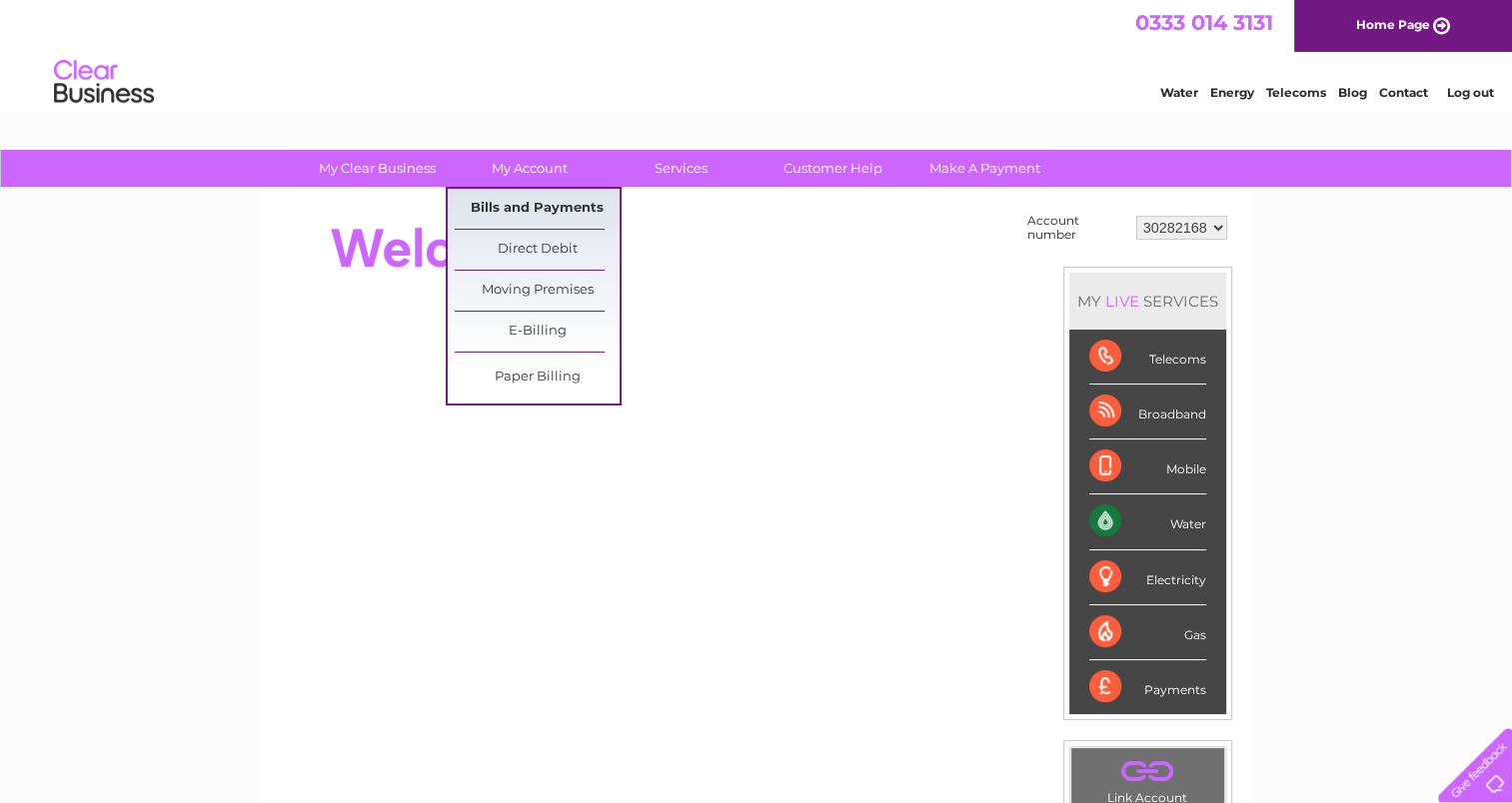 click on "Bills and Payments" at bounding box center [537, 209] 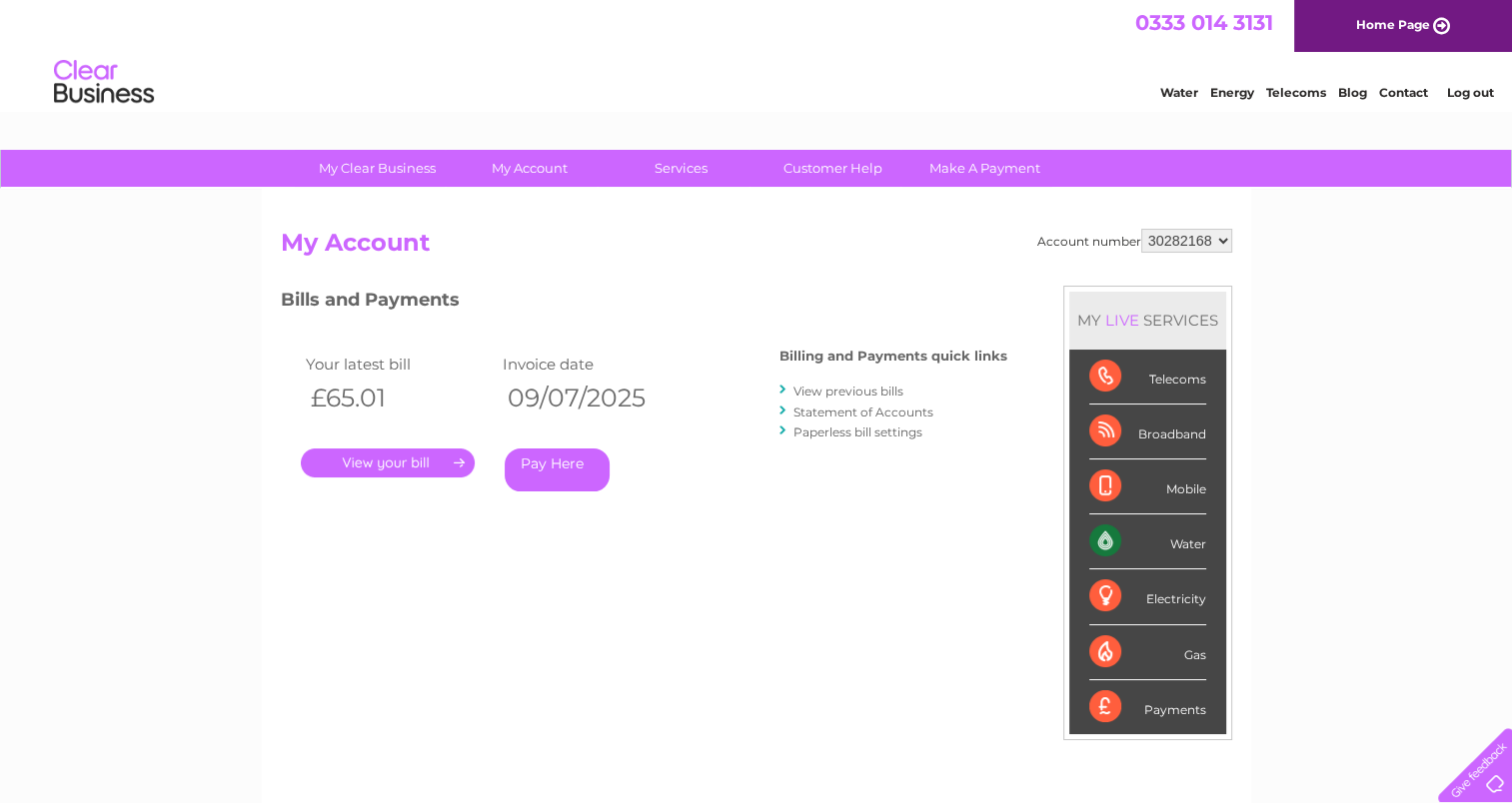 scroll, scrollTop: 0, scrollLeft: 0, axis: both 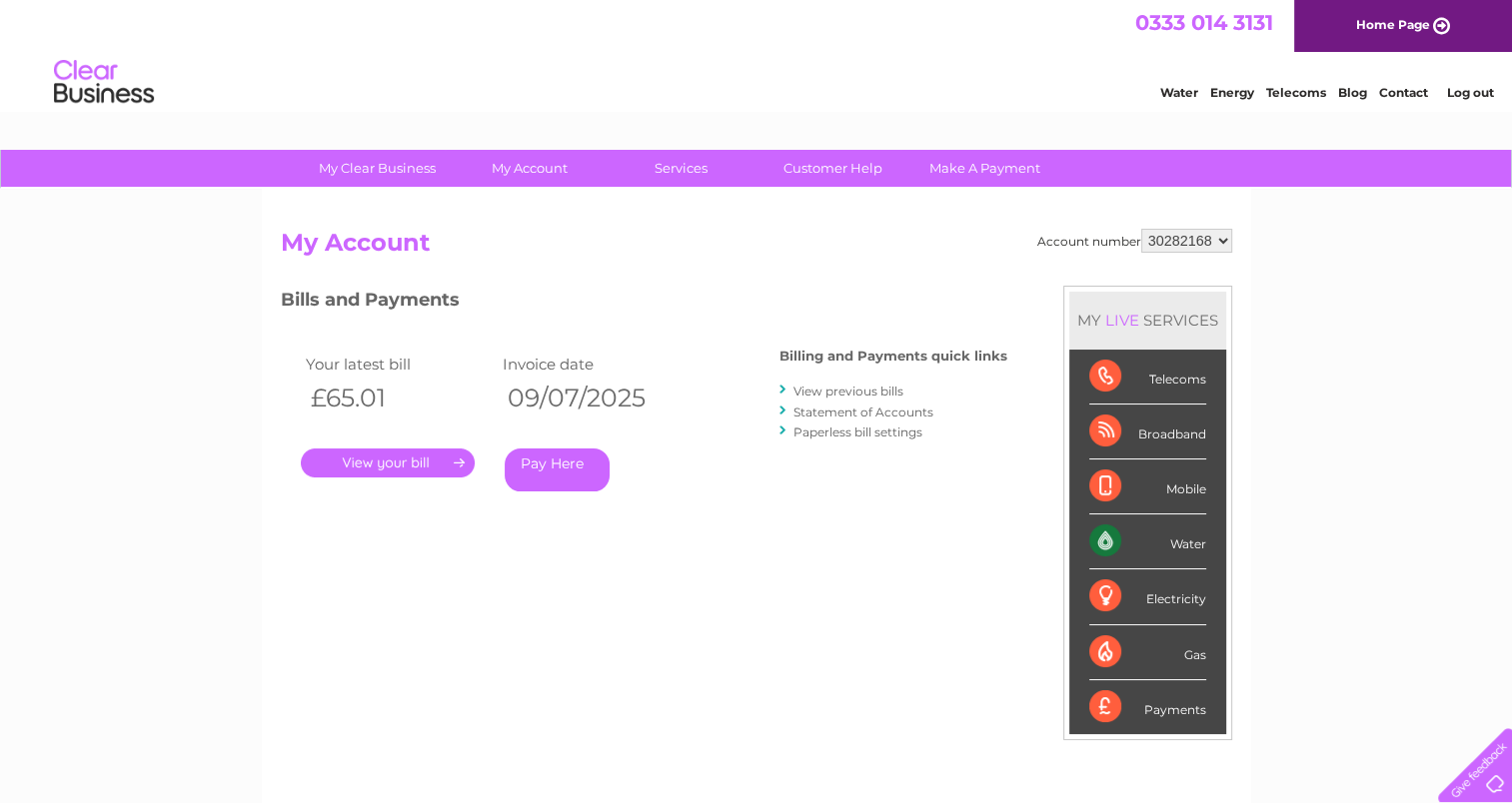 click on "." at bounding box center [388, 462] 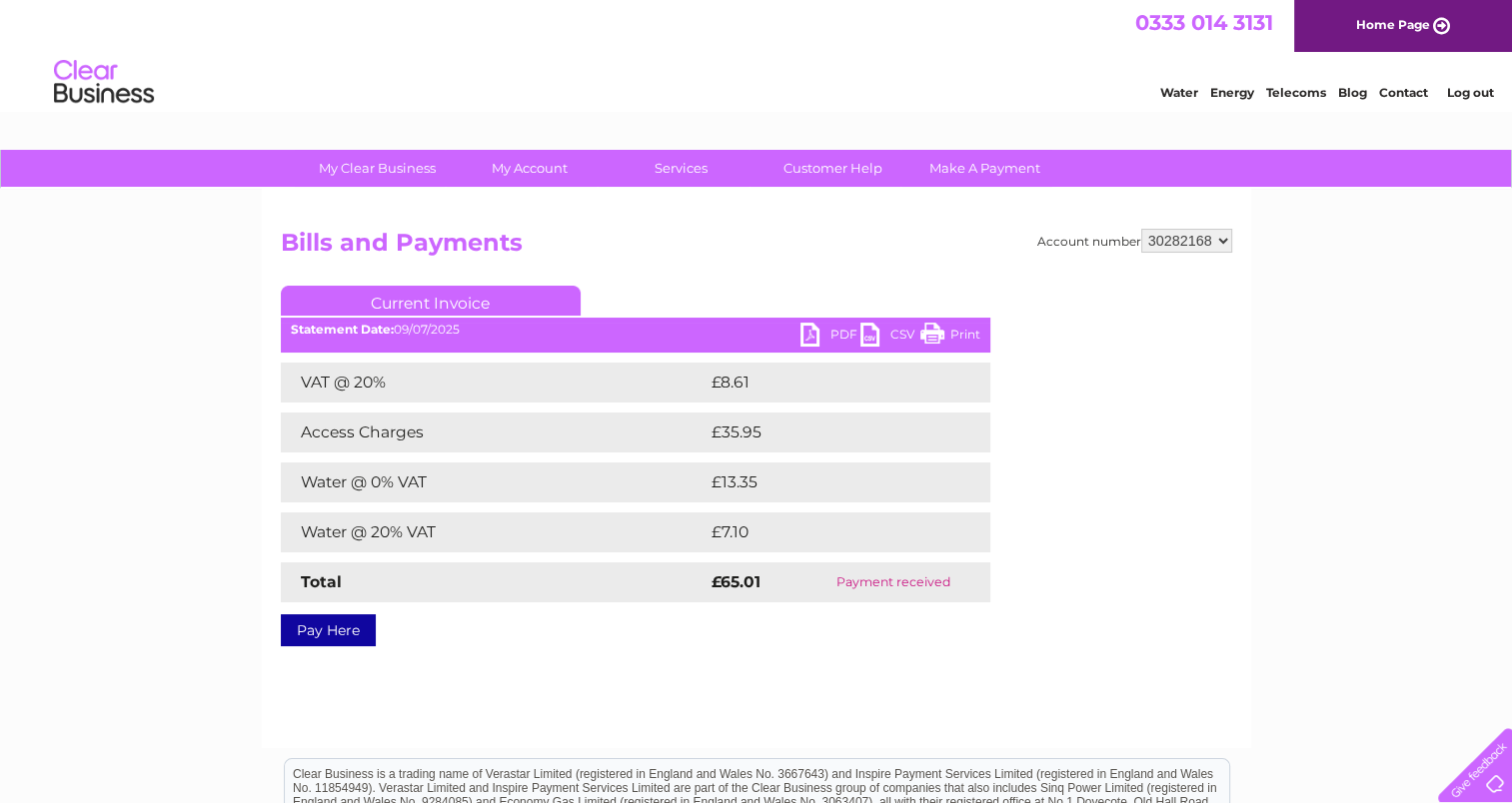 scroll, scrollTop: 0, scrollLeft: 0, axis: both 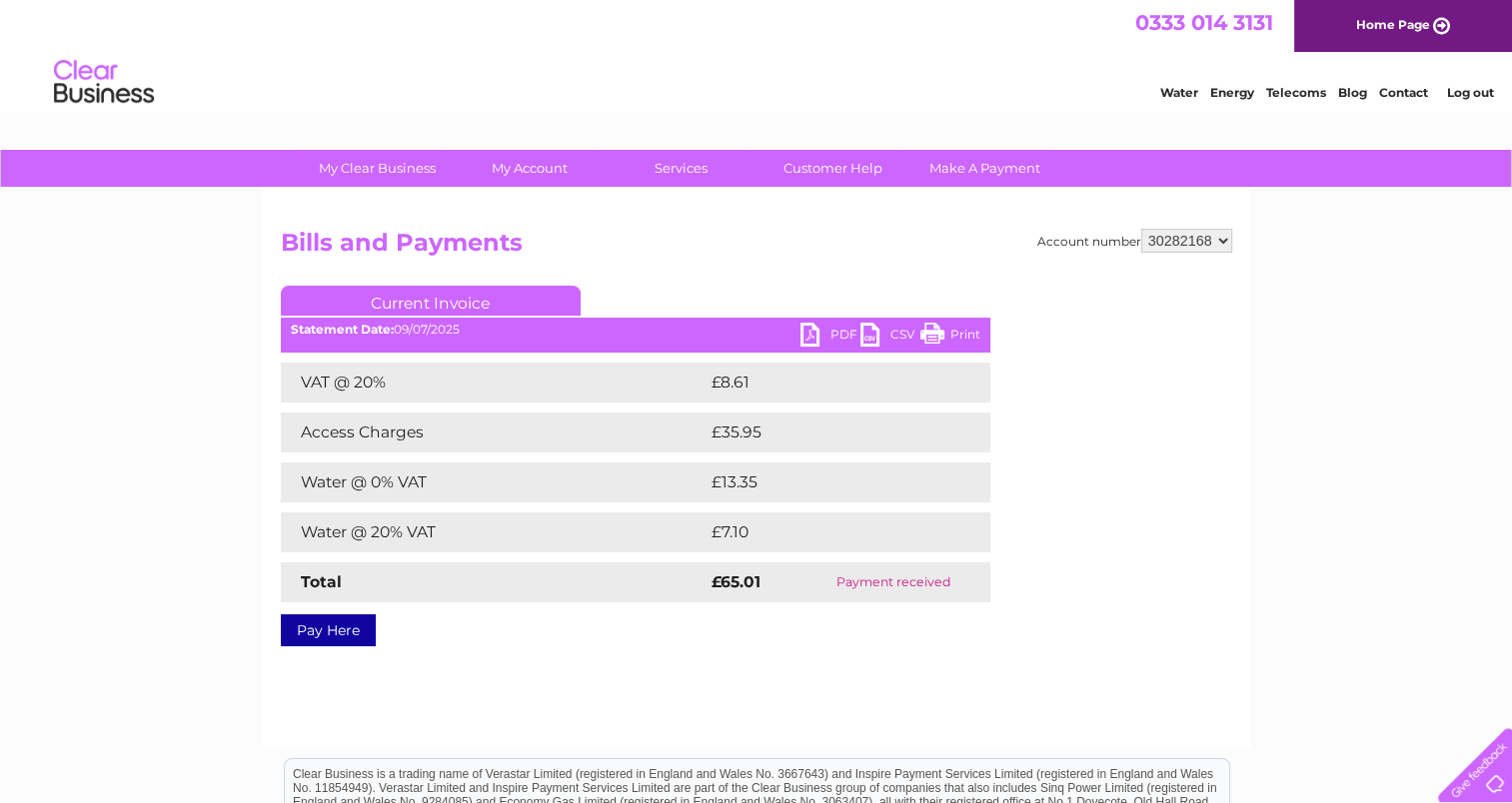 click on "PDF" at bounding box center [830, 337] 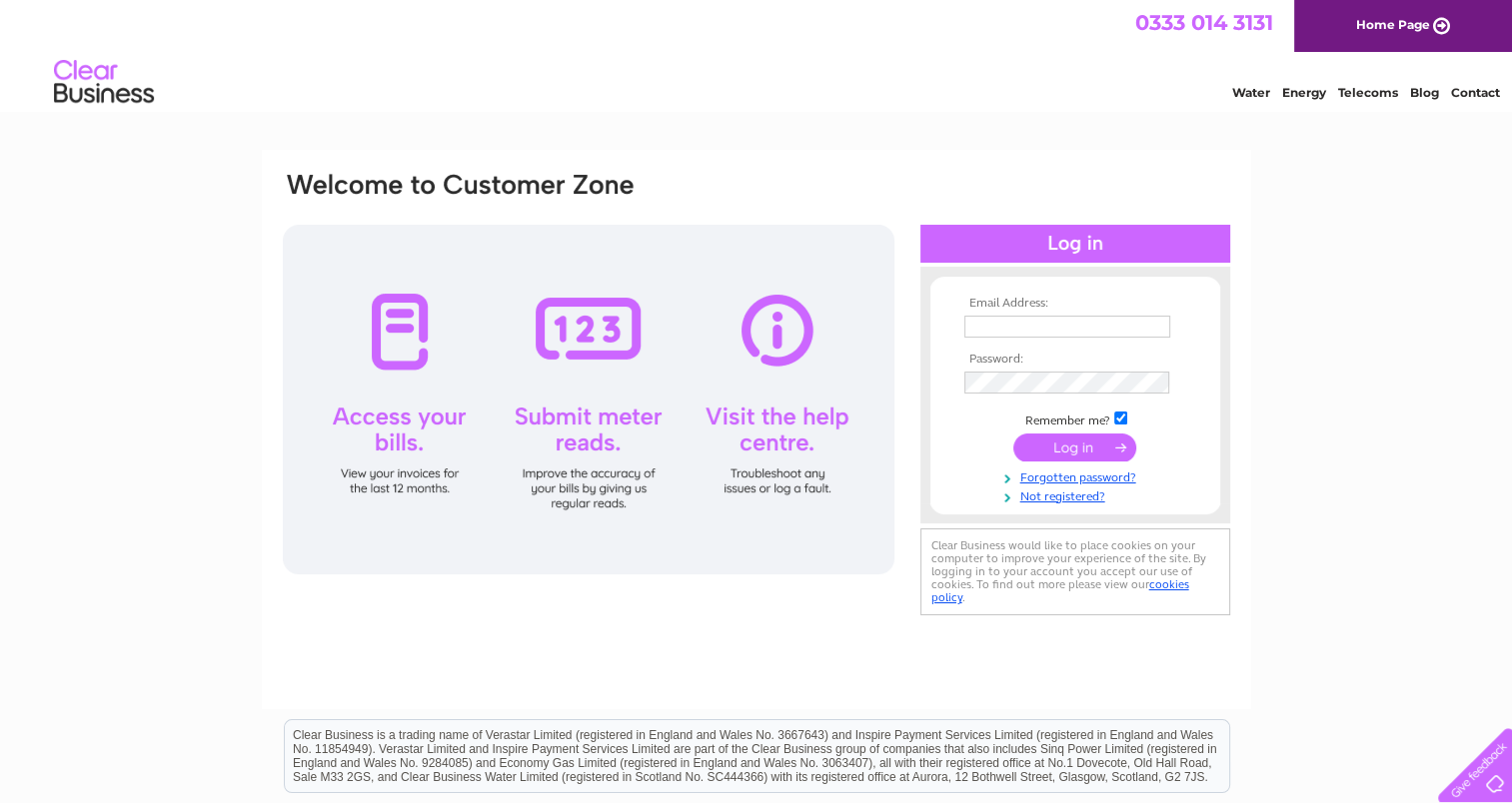 scroll, scrollTop: 0, scrollLeft: 0, axis: both 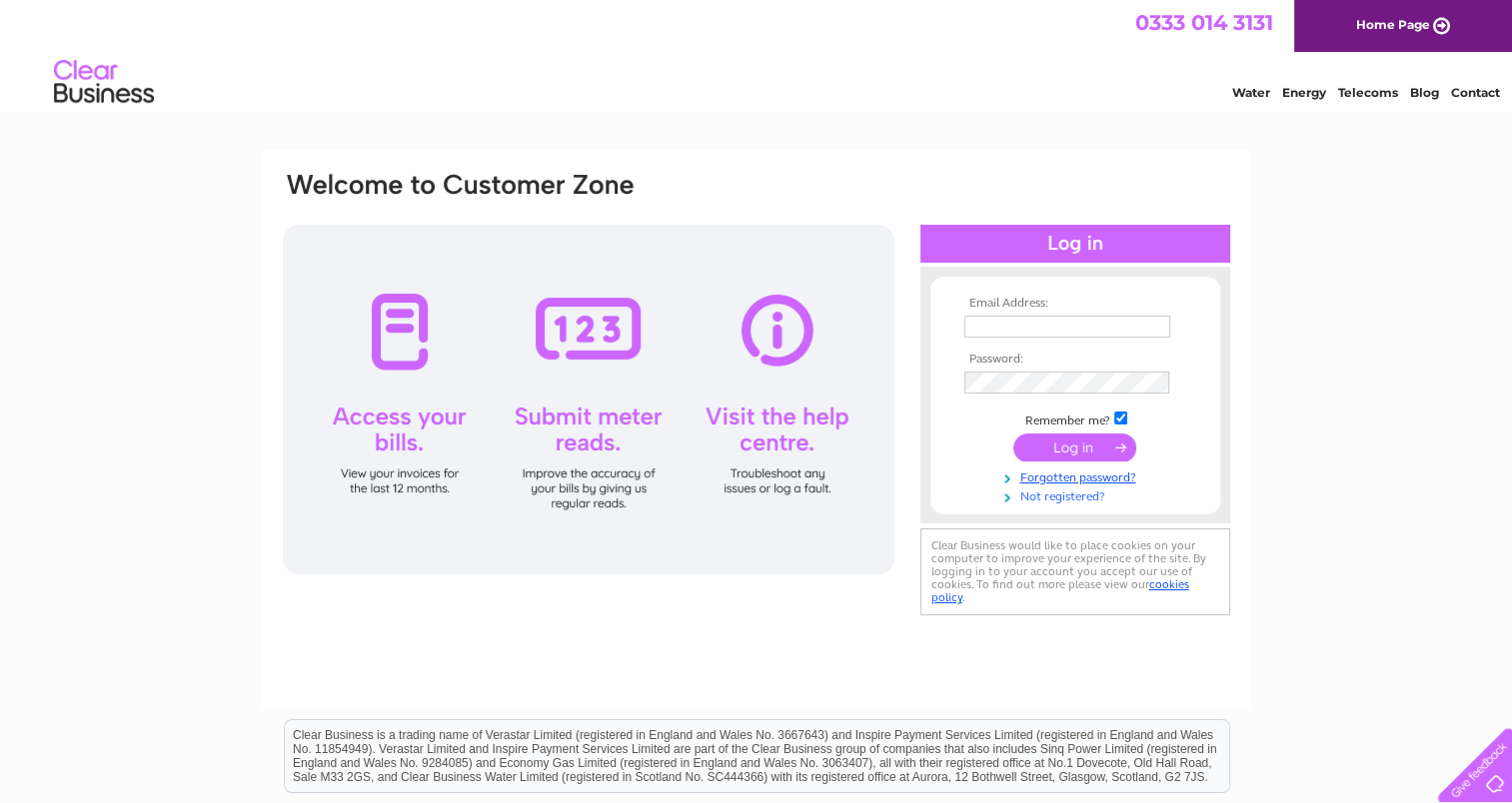 type on "[EMAIL]" 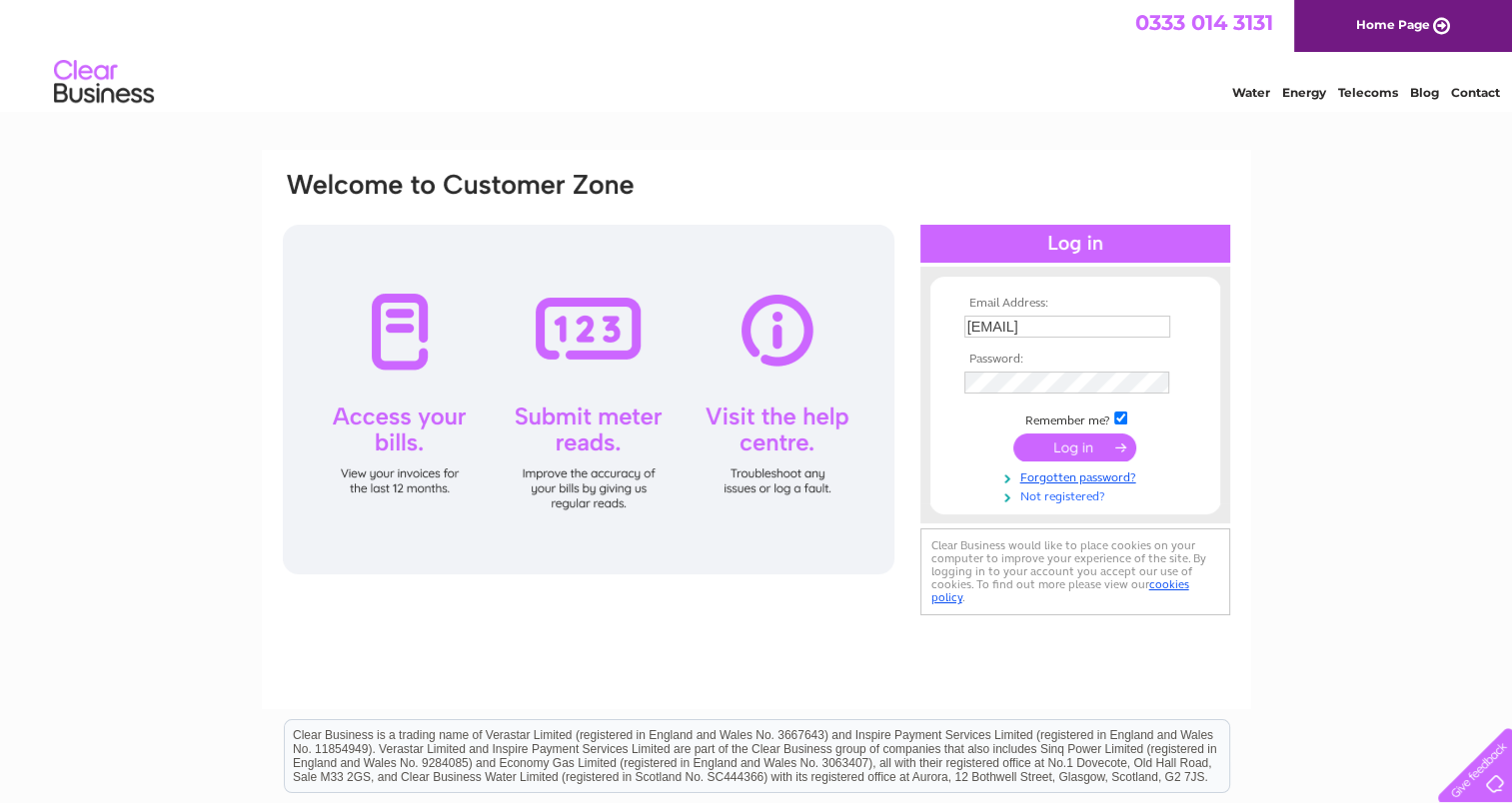 click on "Not registered?" at bounding box center [1077, 494] 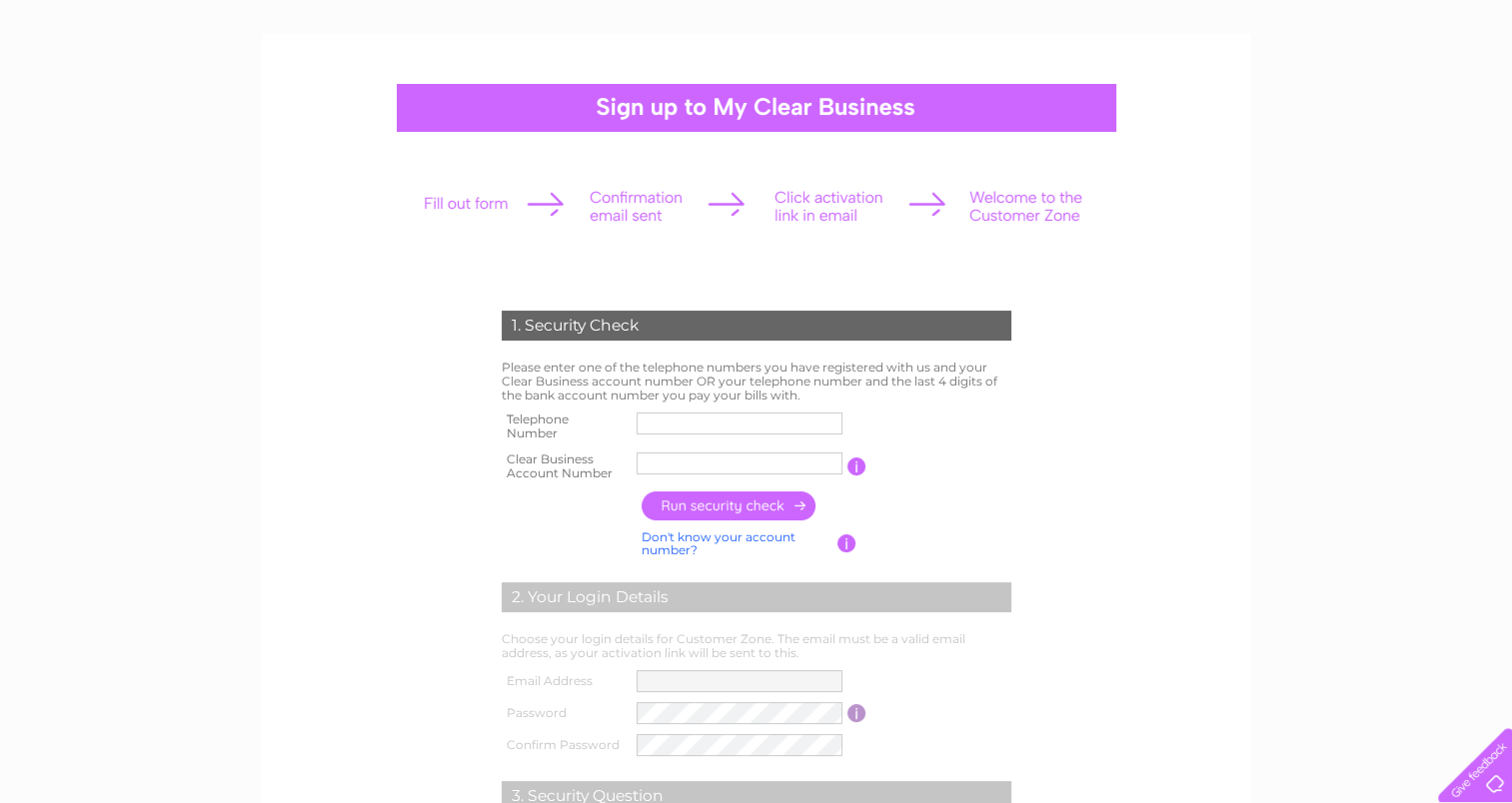 scroll, scrollTop: 166, scrollLeft: 0, axis: vertical 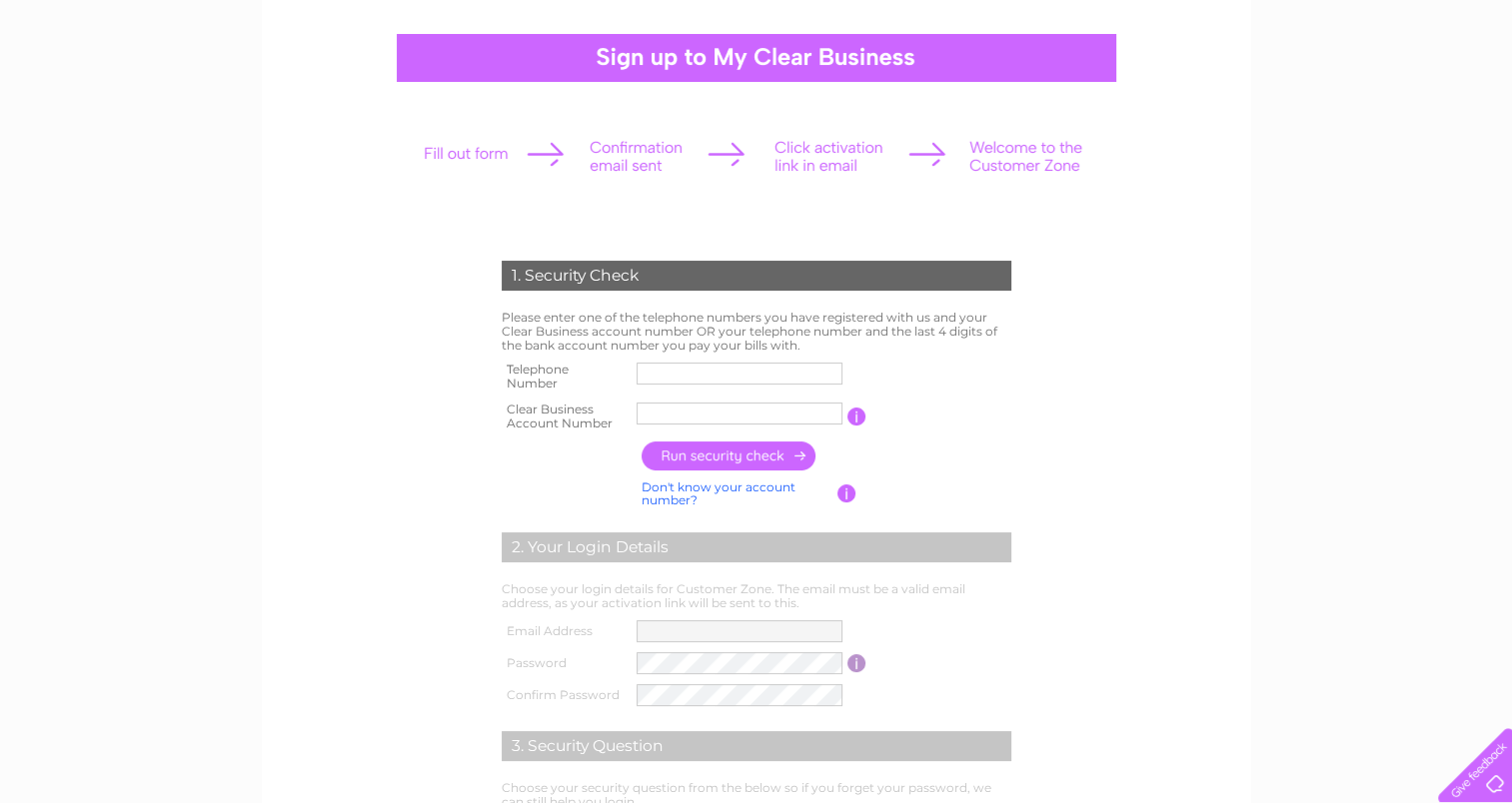 click at bounding box center [740, 374] 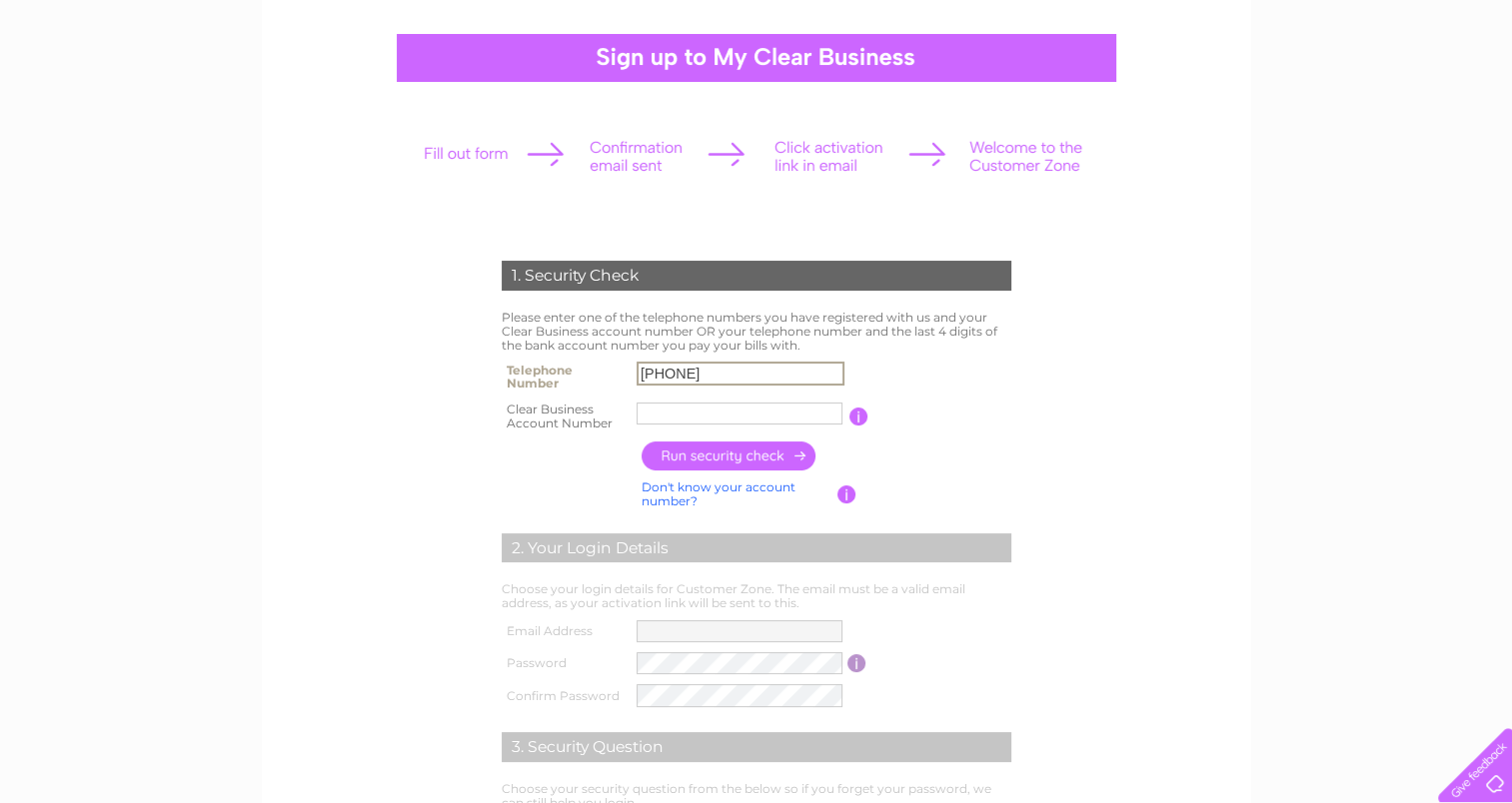type on "07716412460" 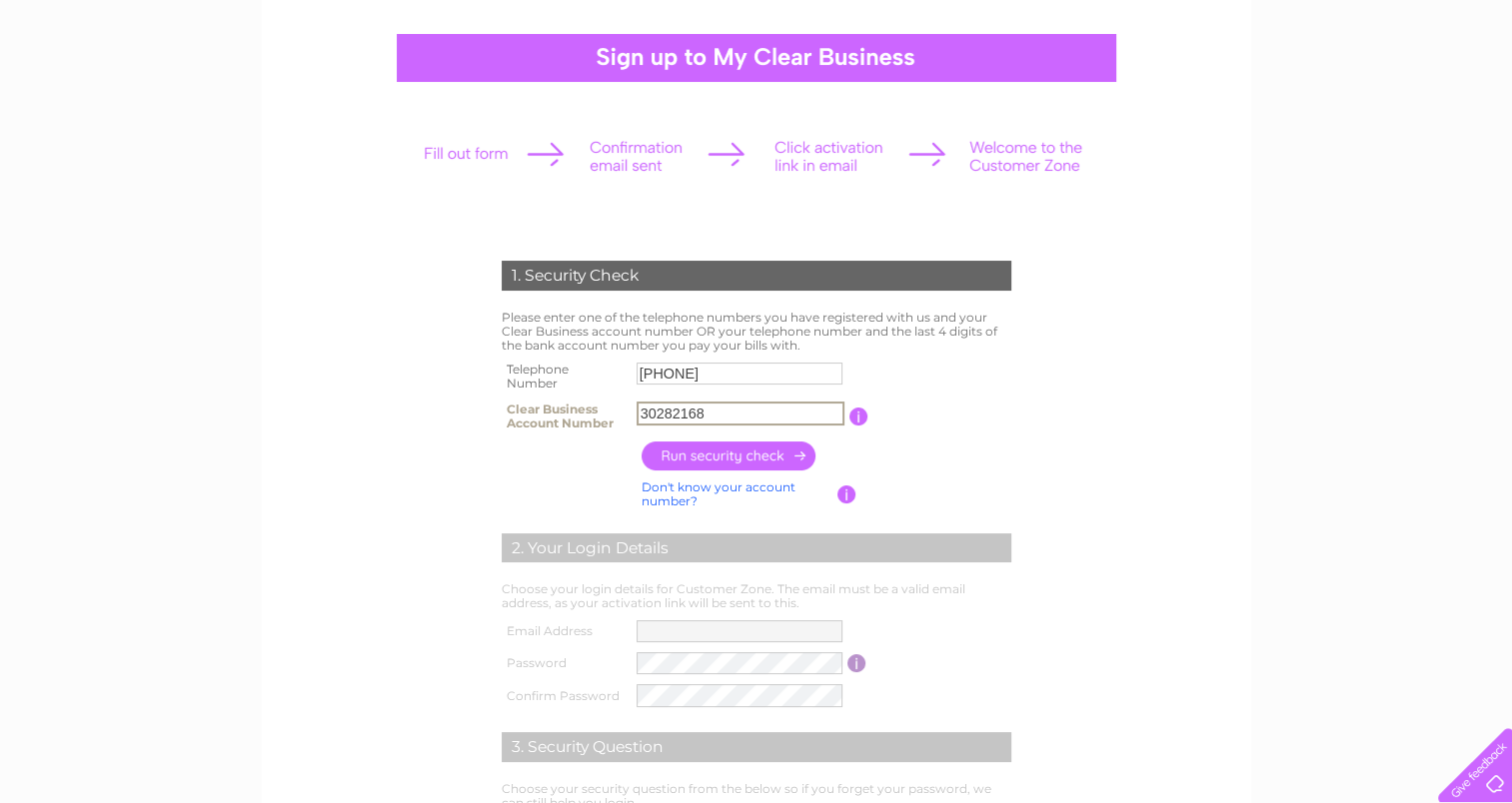 type on "30282168" 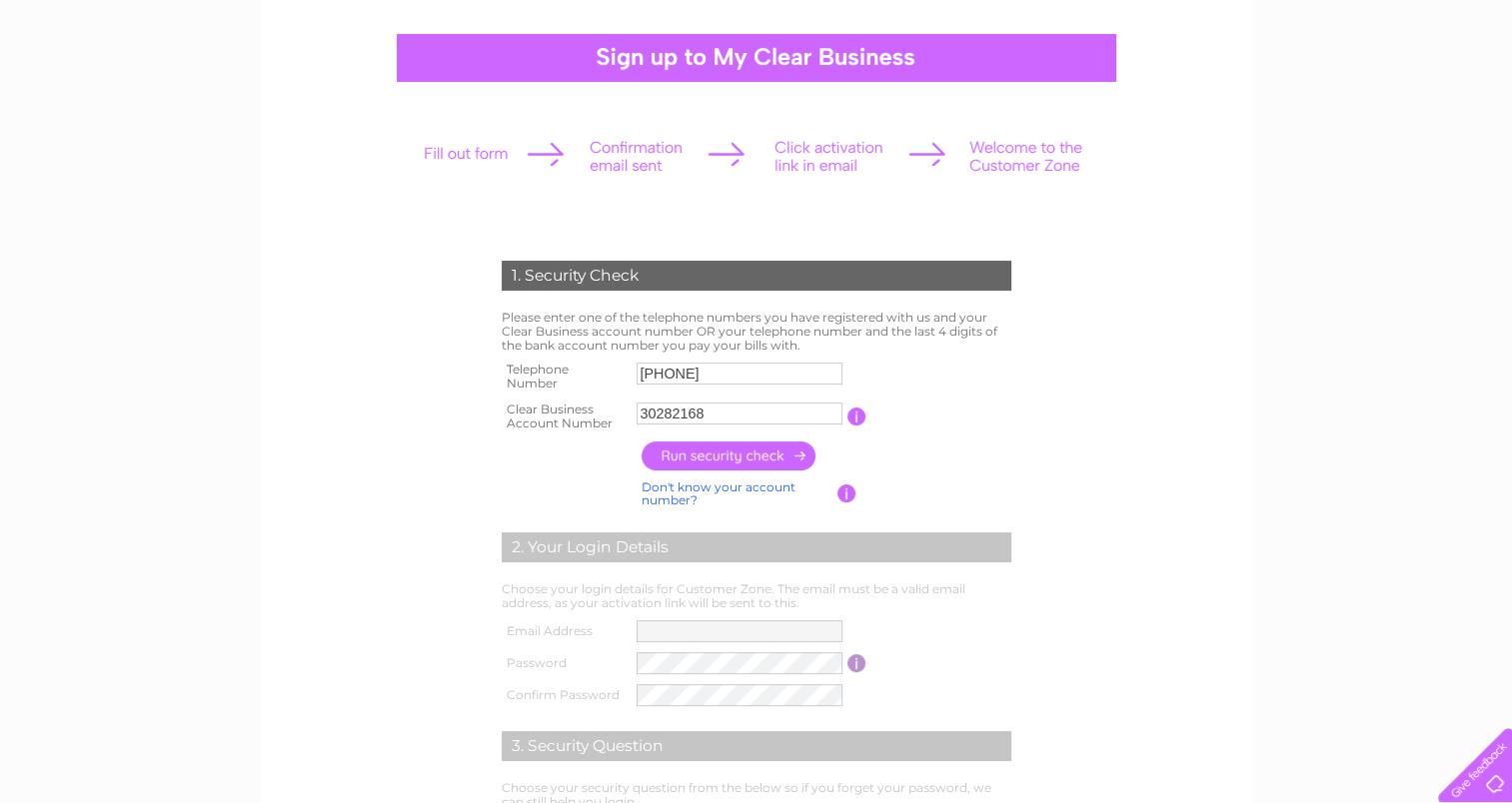 click at bounding box center (730, 455) 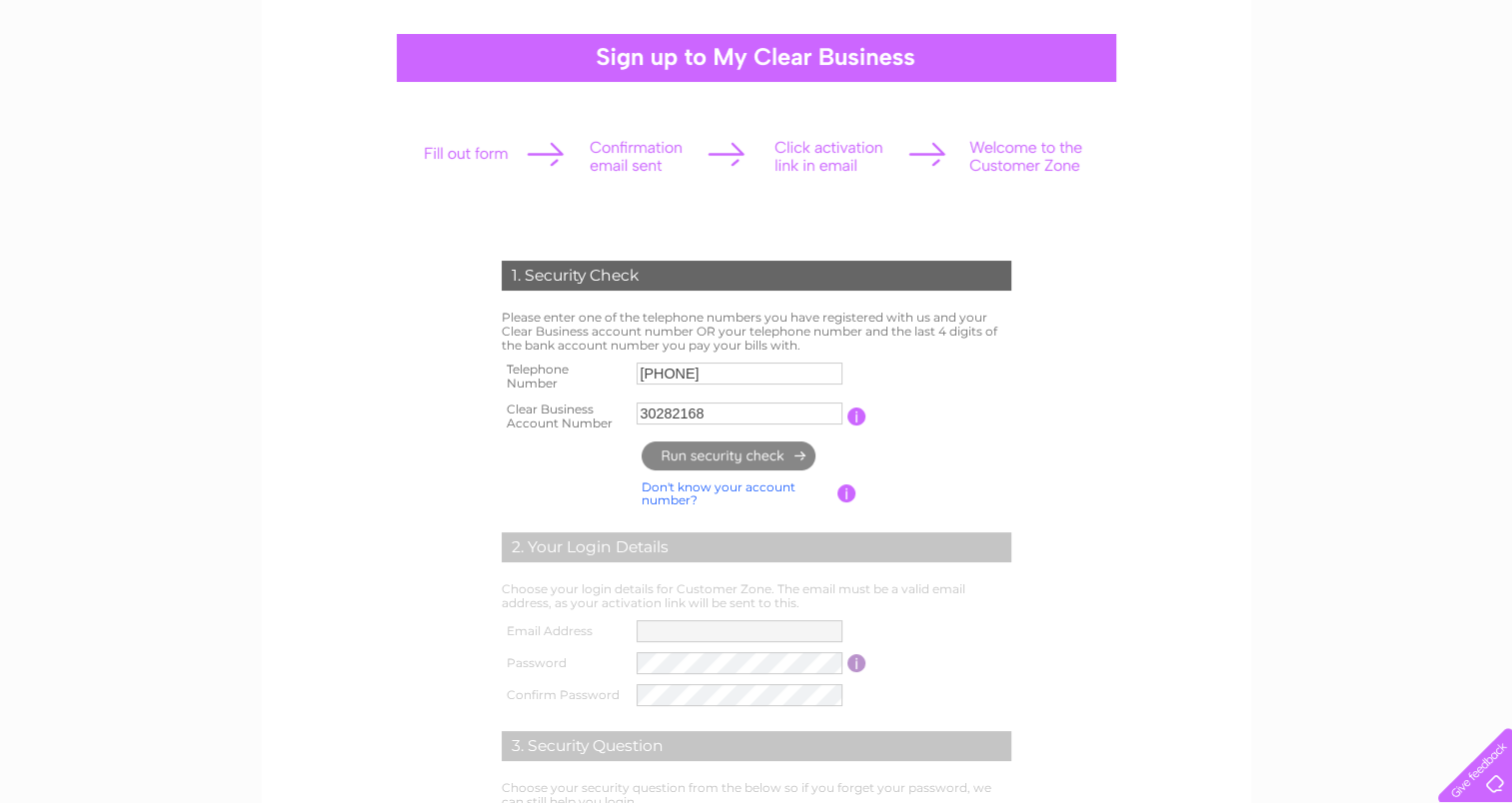 type on "[EMAIL]" 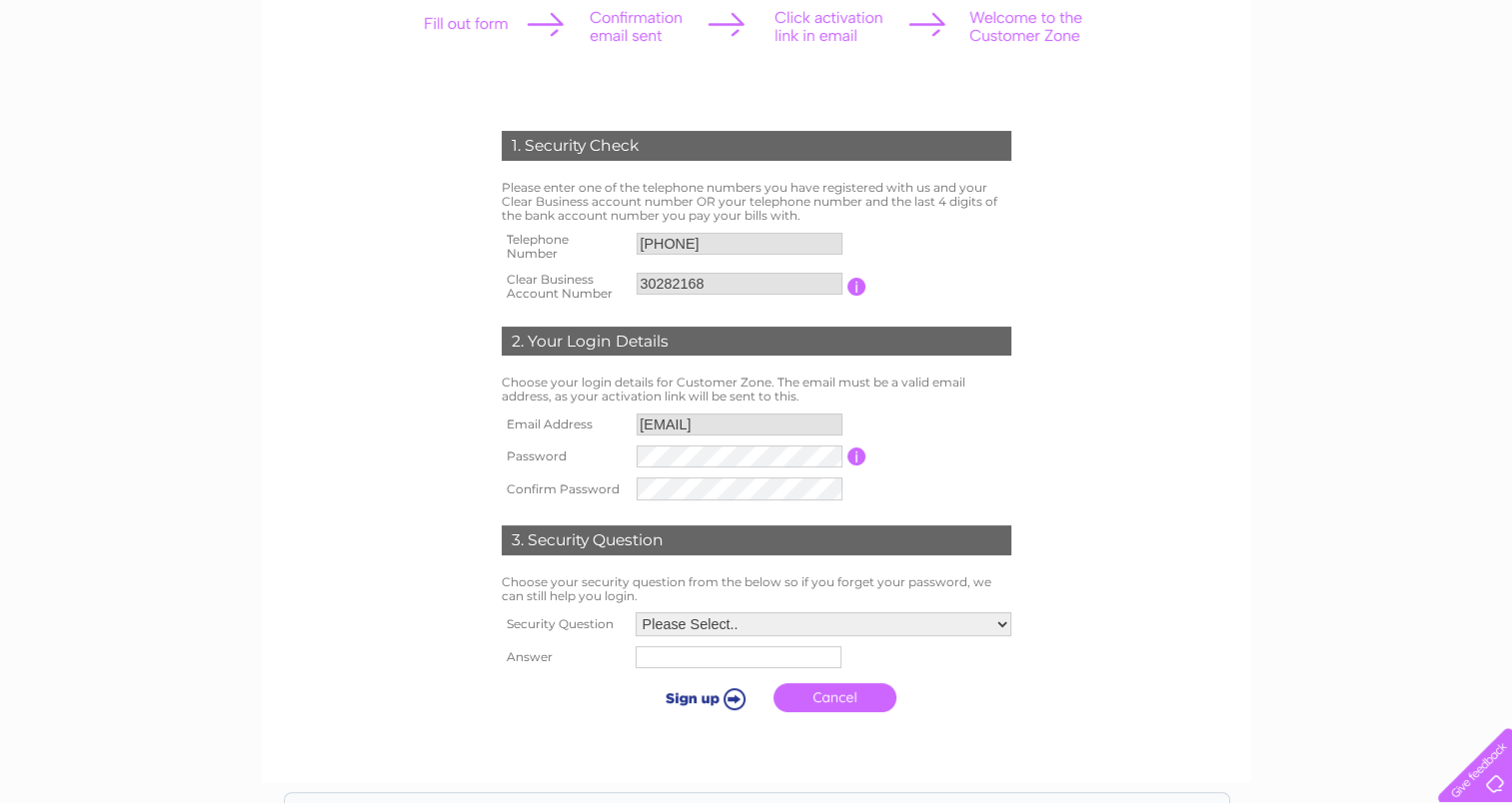 scroll, scrollTop: 333, scrollLeft: 0, axis: vertical 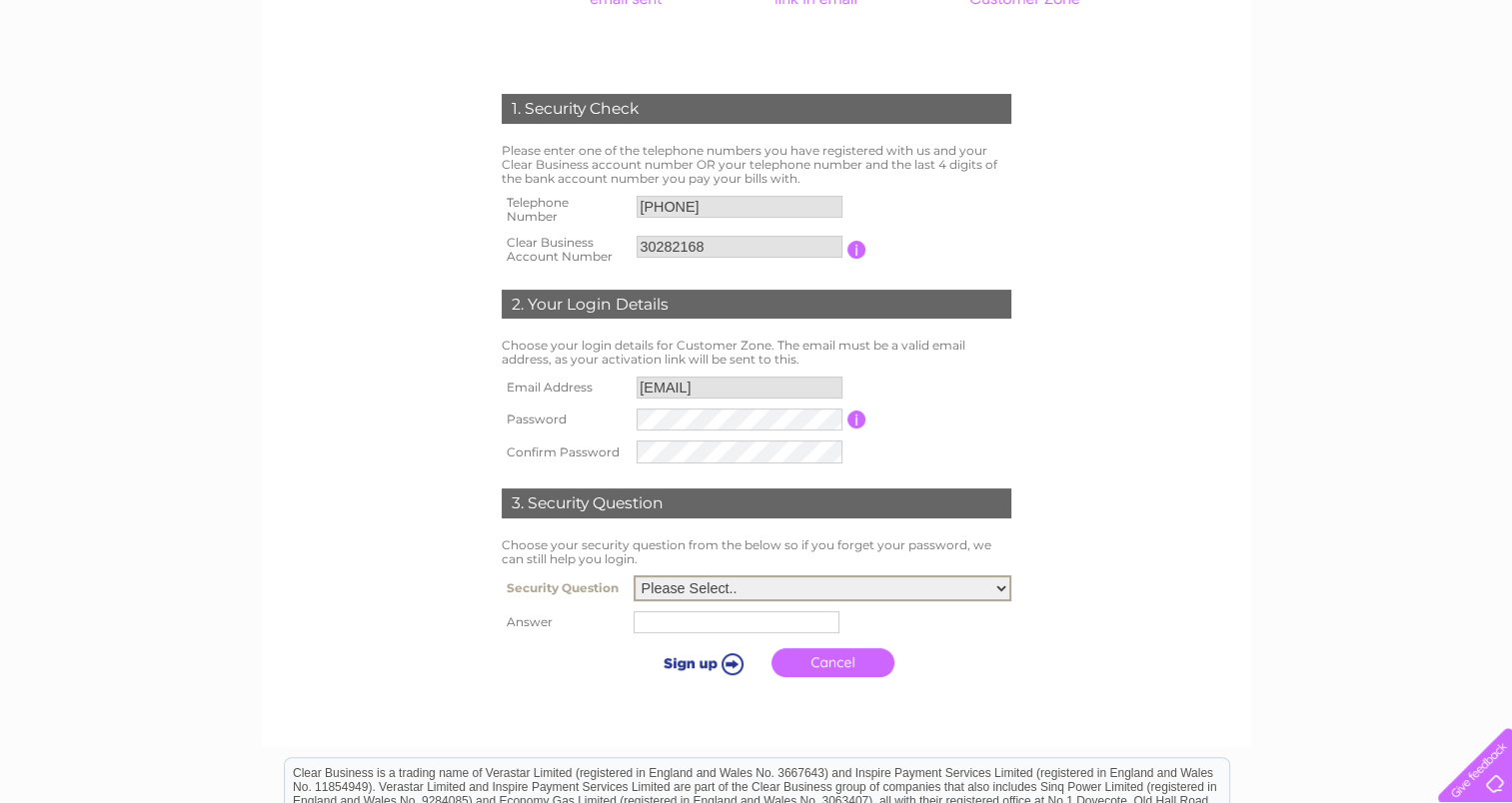 click on "Please Select..
In what town or city was your first job?
In what town or city did you meet your spouse/partner?
In what town or city did your mother and father meet?
What street did you live on as a child?
What was the name of your first pet?
Who was your childhood hero?" at bounding box center [822, 588] 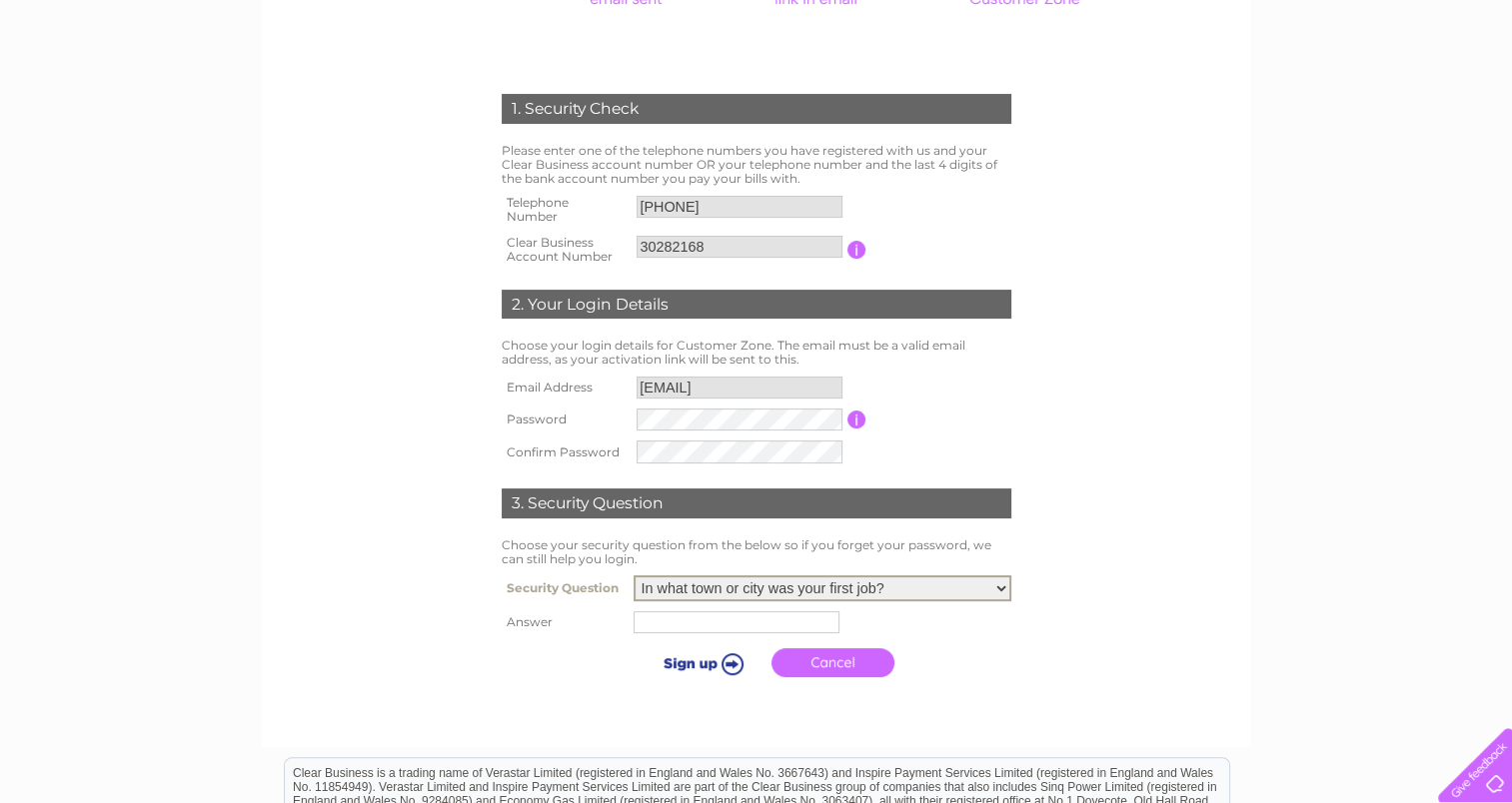 click on "Please Select..
In what town or city was your first job?
In what town or city did you meet your spouse/partner?
In what town or city did your mother and father meet?
What street did you live on as a child?
What was the name of your first pet?
Who was your childhood hero?" at bounding box center (822, 588) 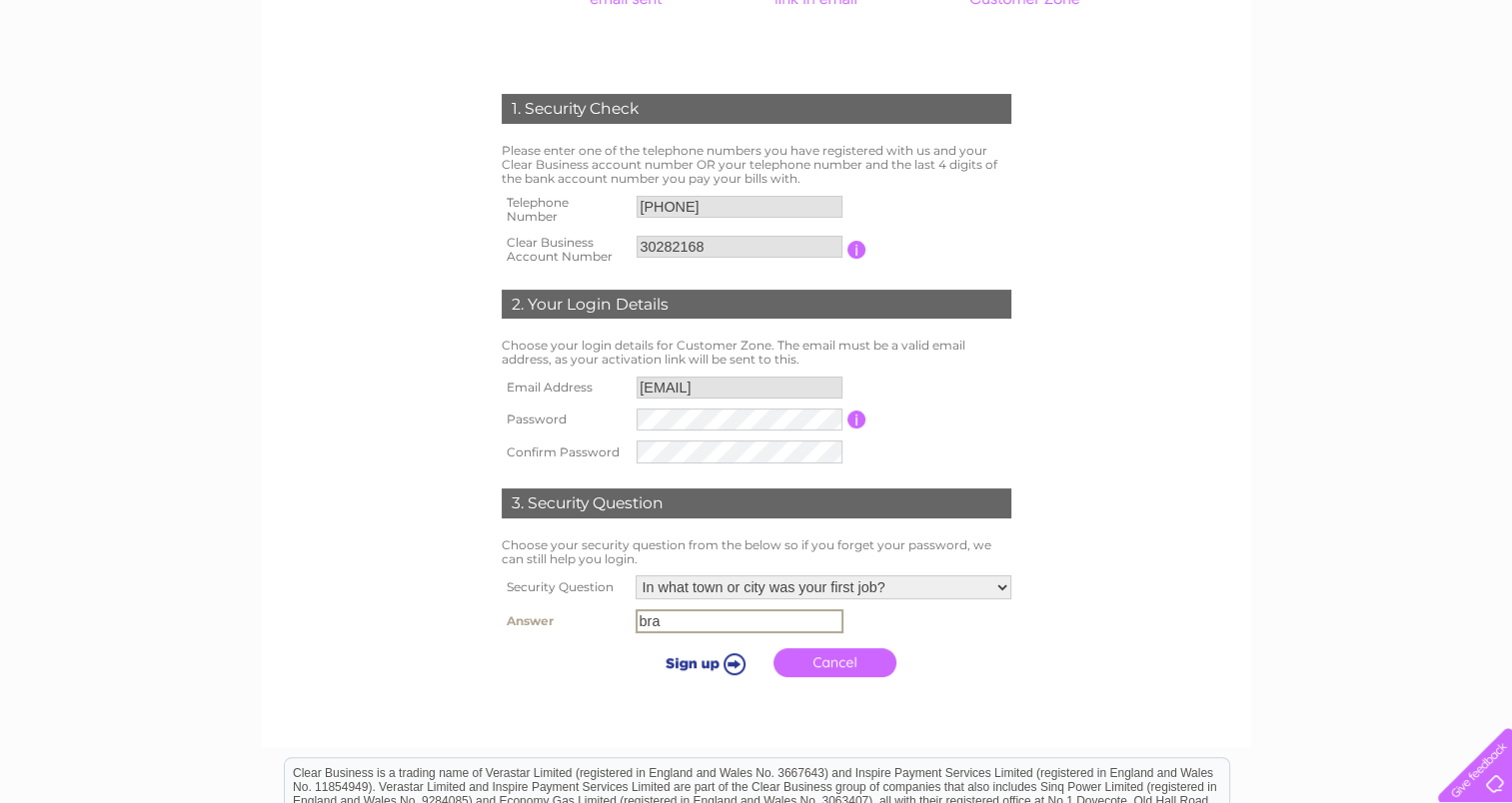type on "bramley" 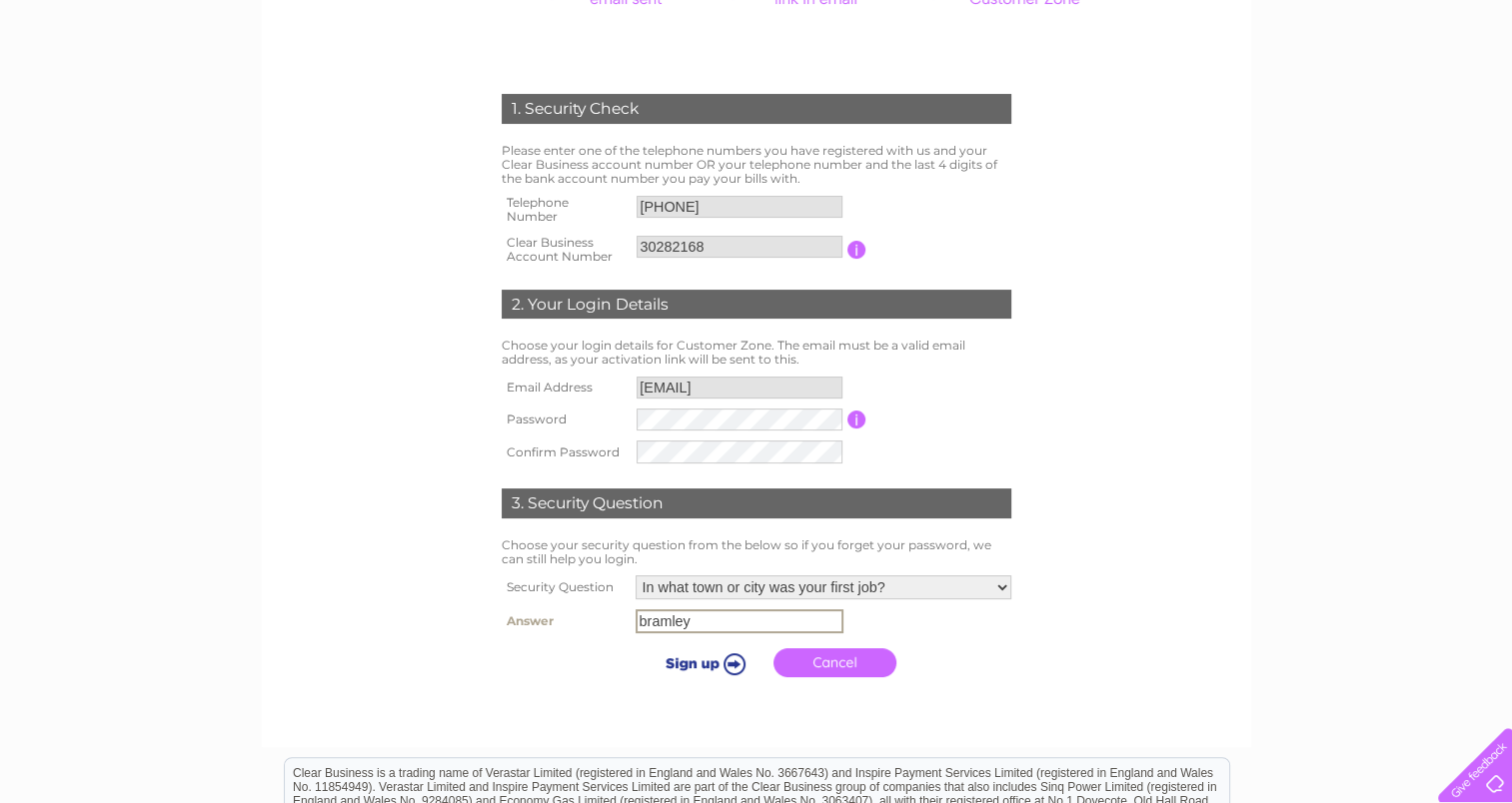 click at bounding box center (702, 663) 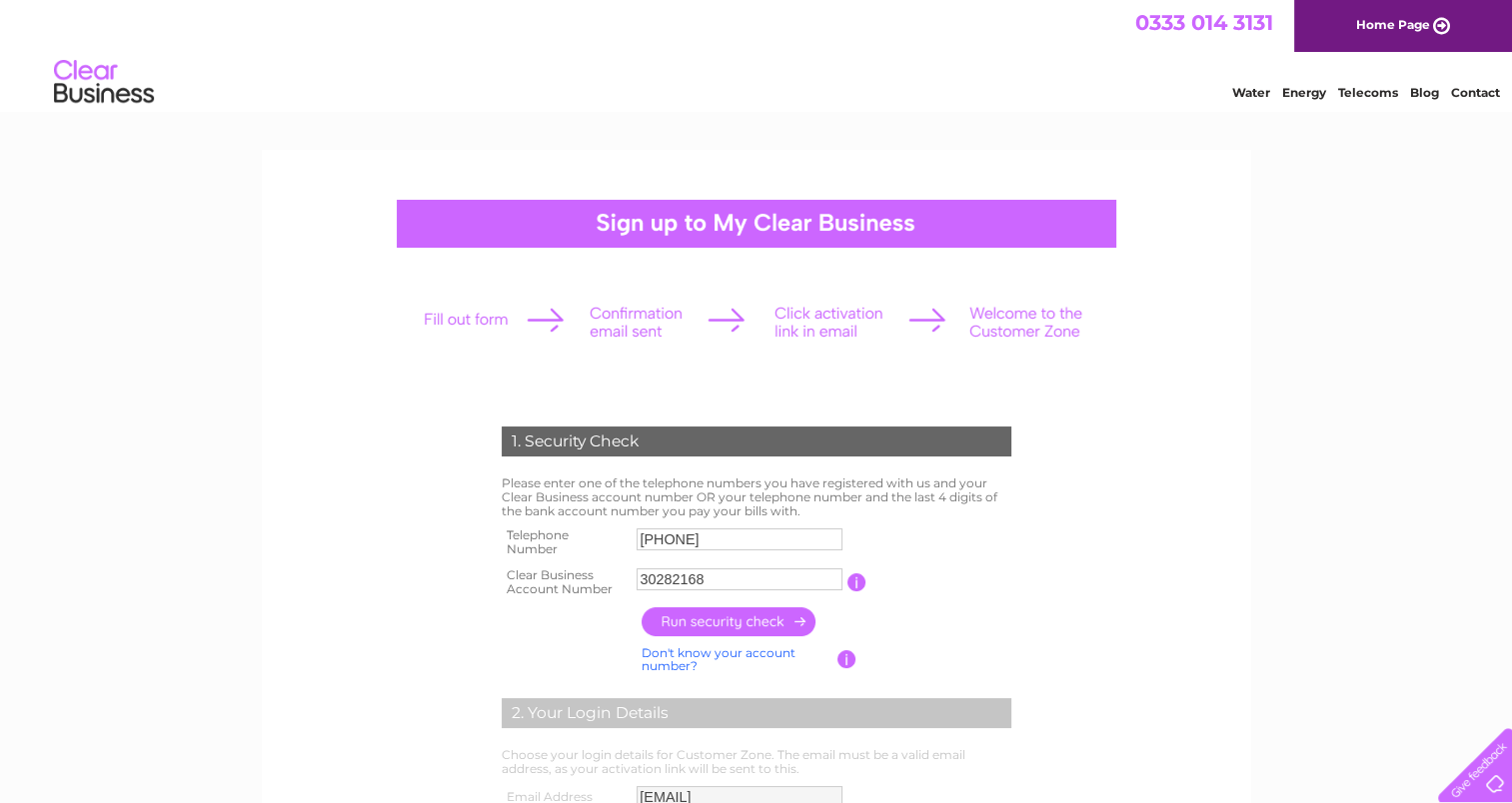 scroll, scrollTop: 333, scrollLeft: 0, axis: vertical 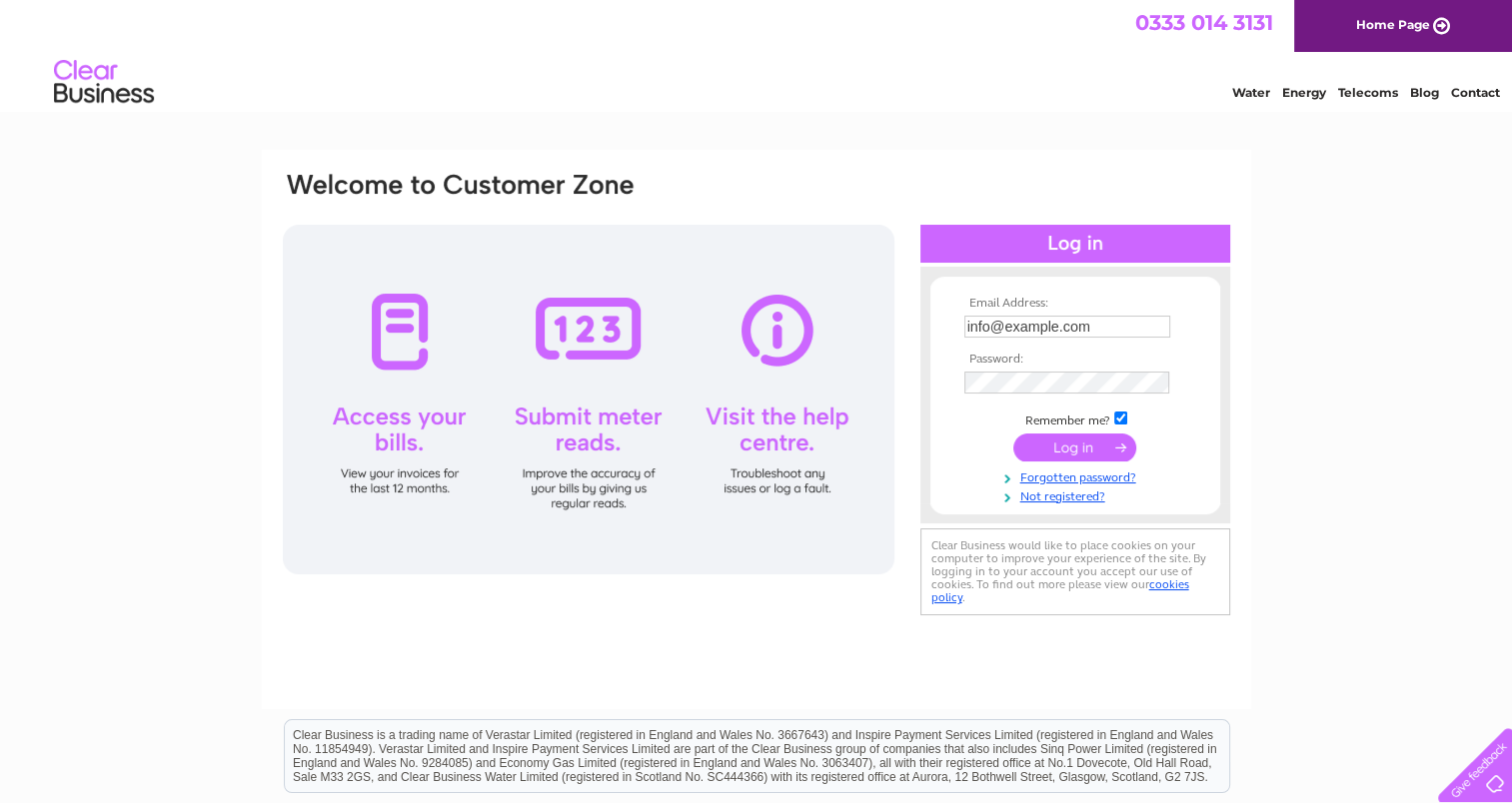 click on "Email Address:
info@thirlwellandco.co.uk
Password:
Forgotten password?" at bounding box center [756, 600] 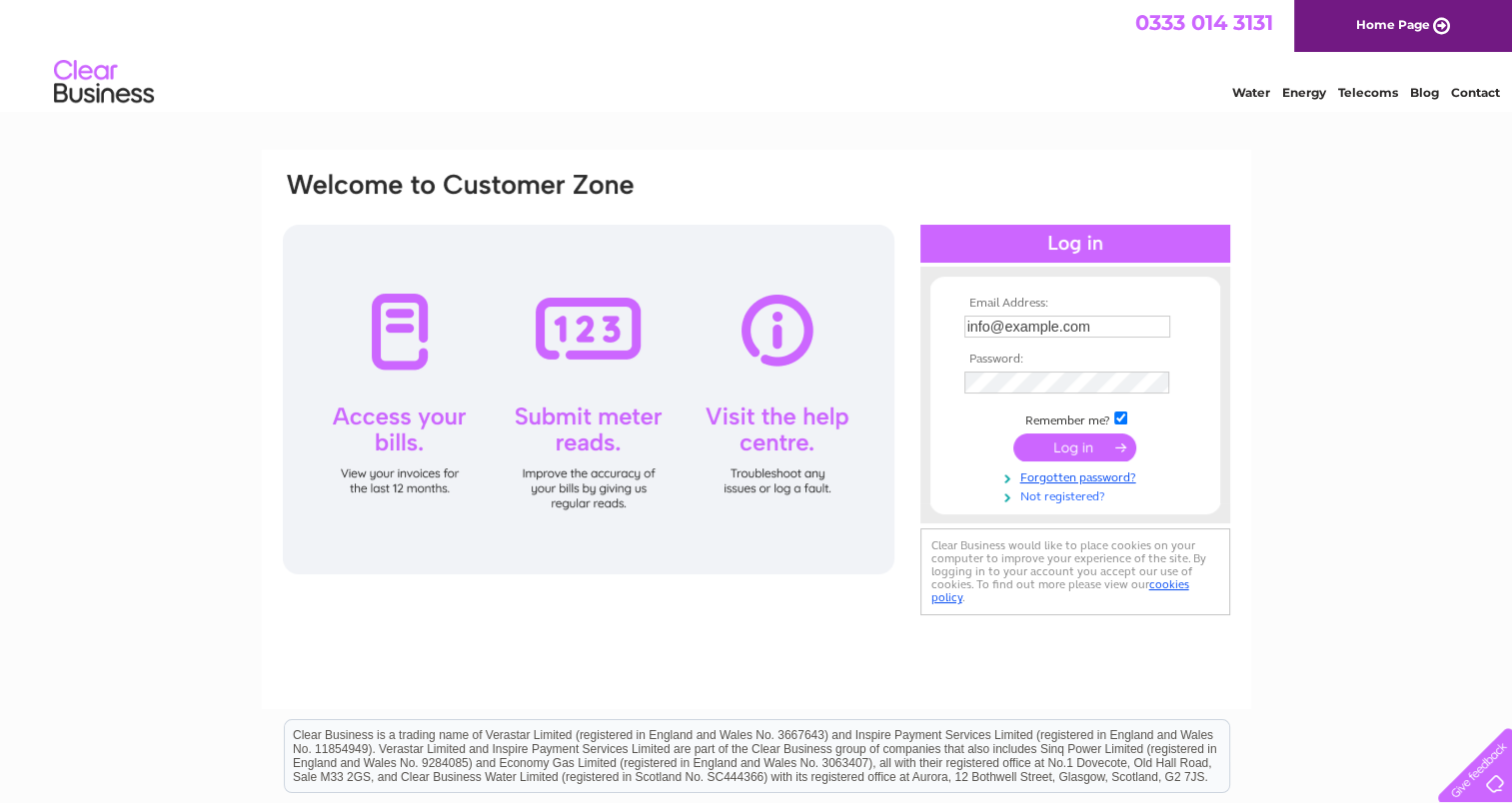 click on "Not registered?" at bounding box center (1077, 494) 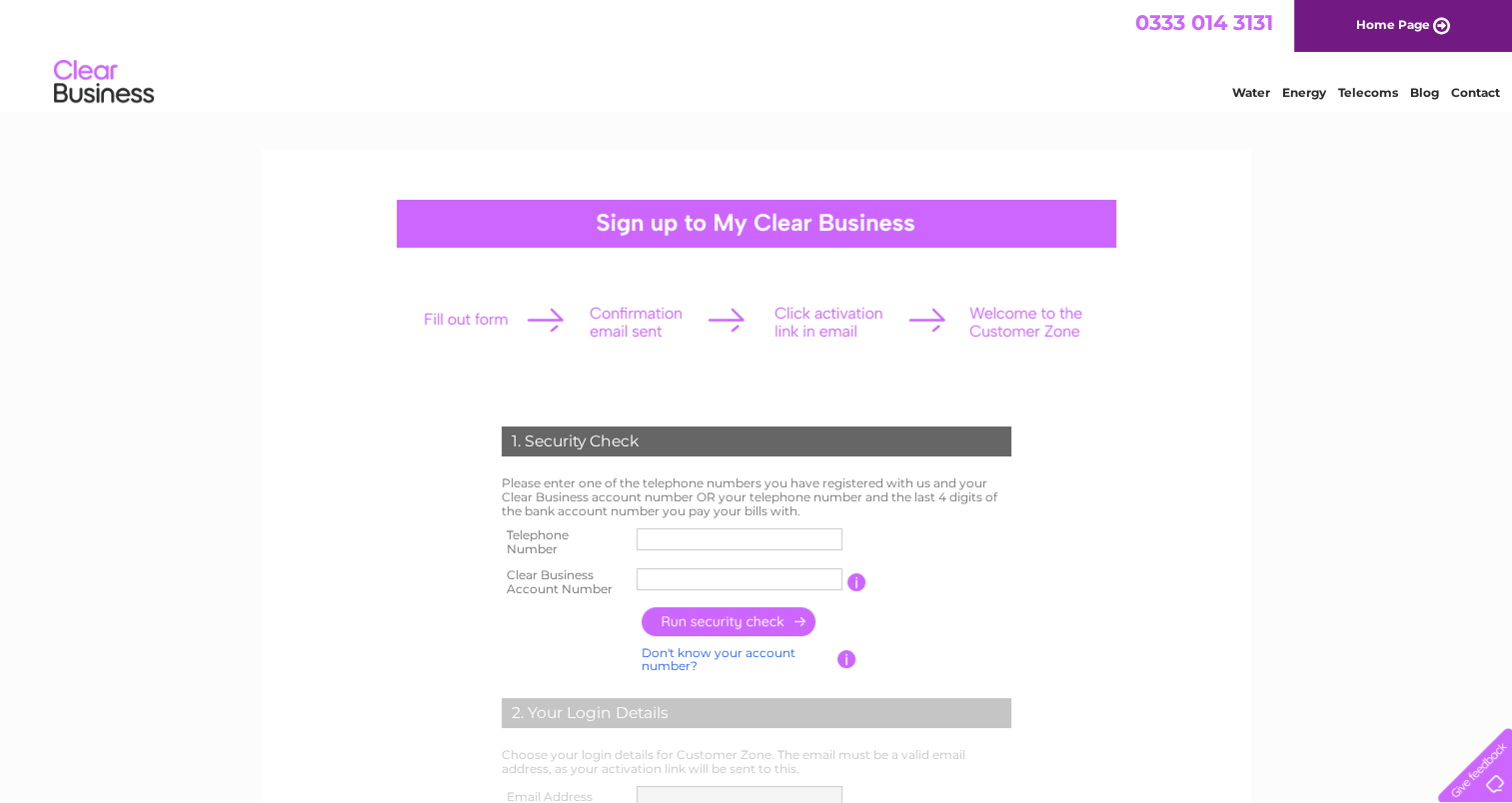 scroll, scrollTop: 0, scrollLeft: 0, axis: both 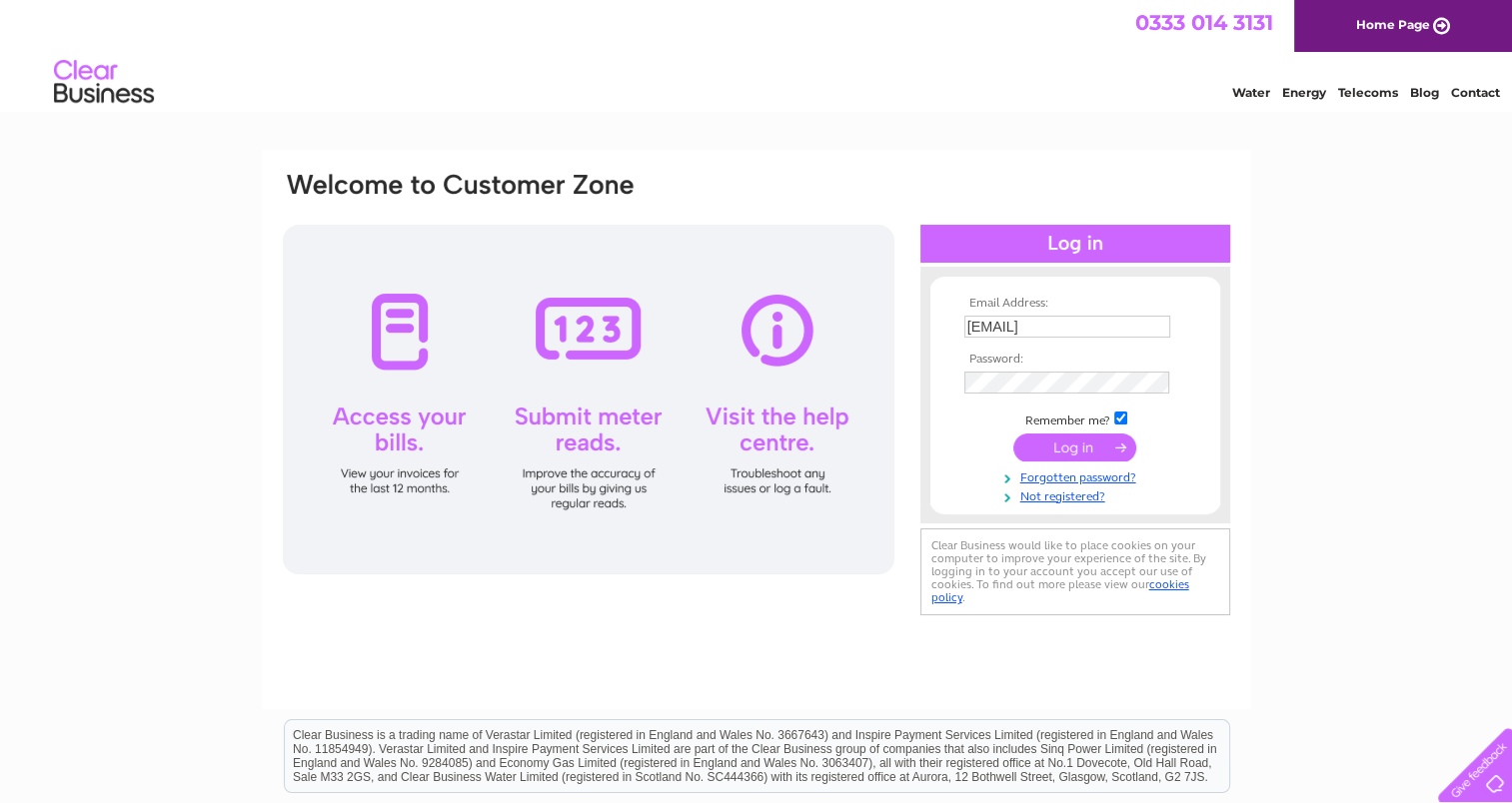 click at bounding box center [1074, 447] 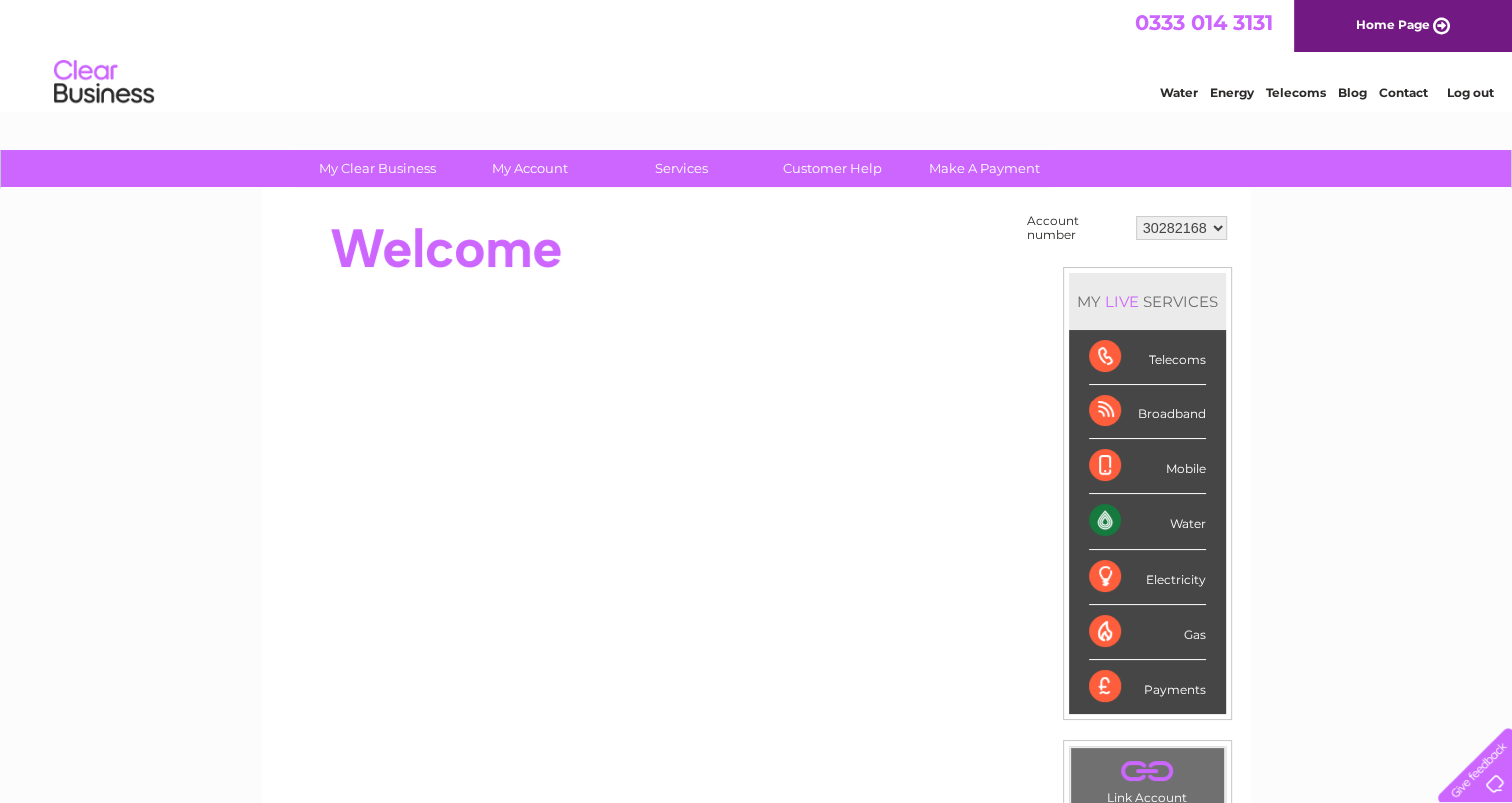 scroll, scrollTop: 0, scrollLeft: 0, axis: both 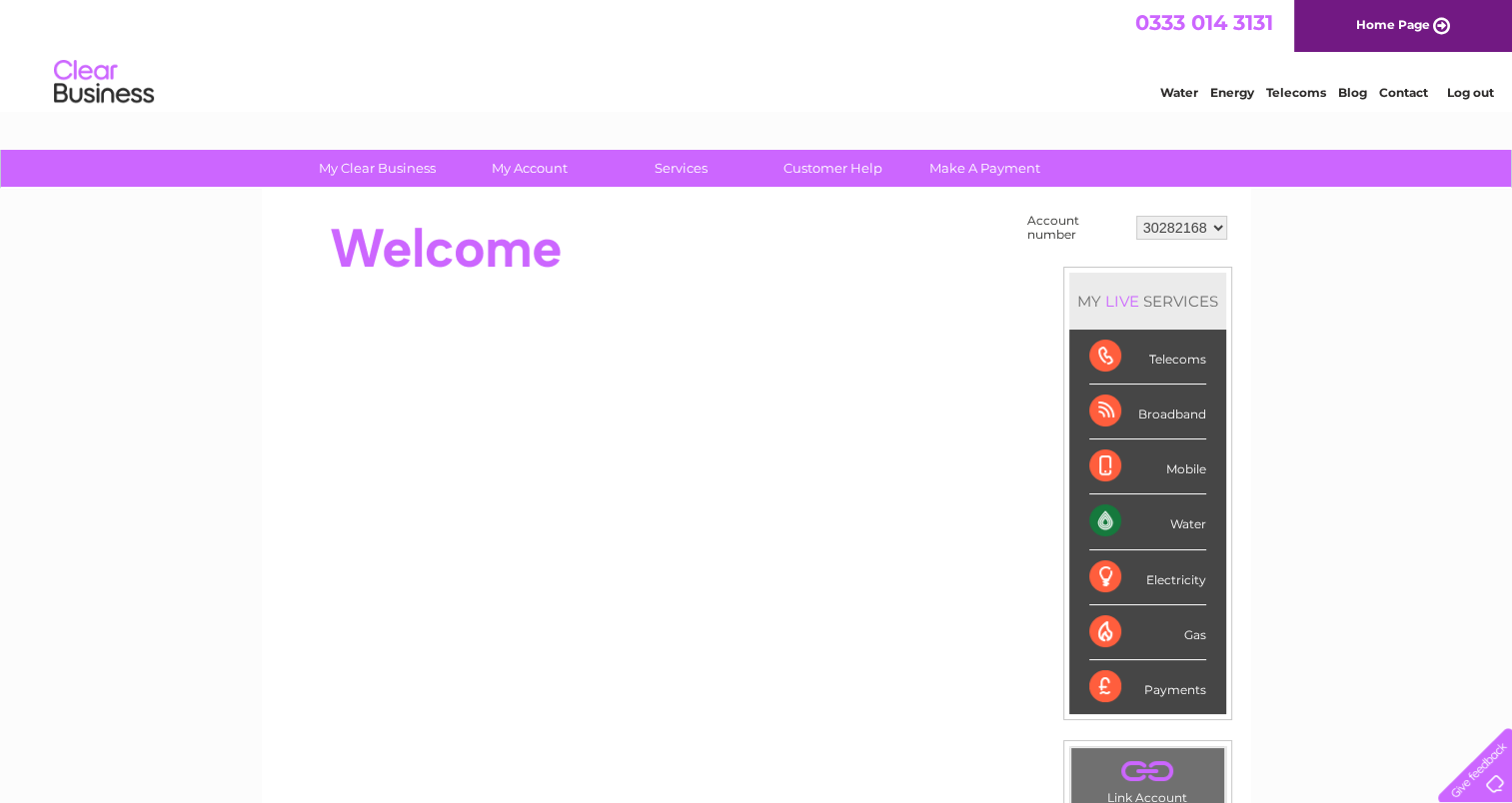 click on "30282168" at bounding box center (1181, 228) 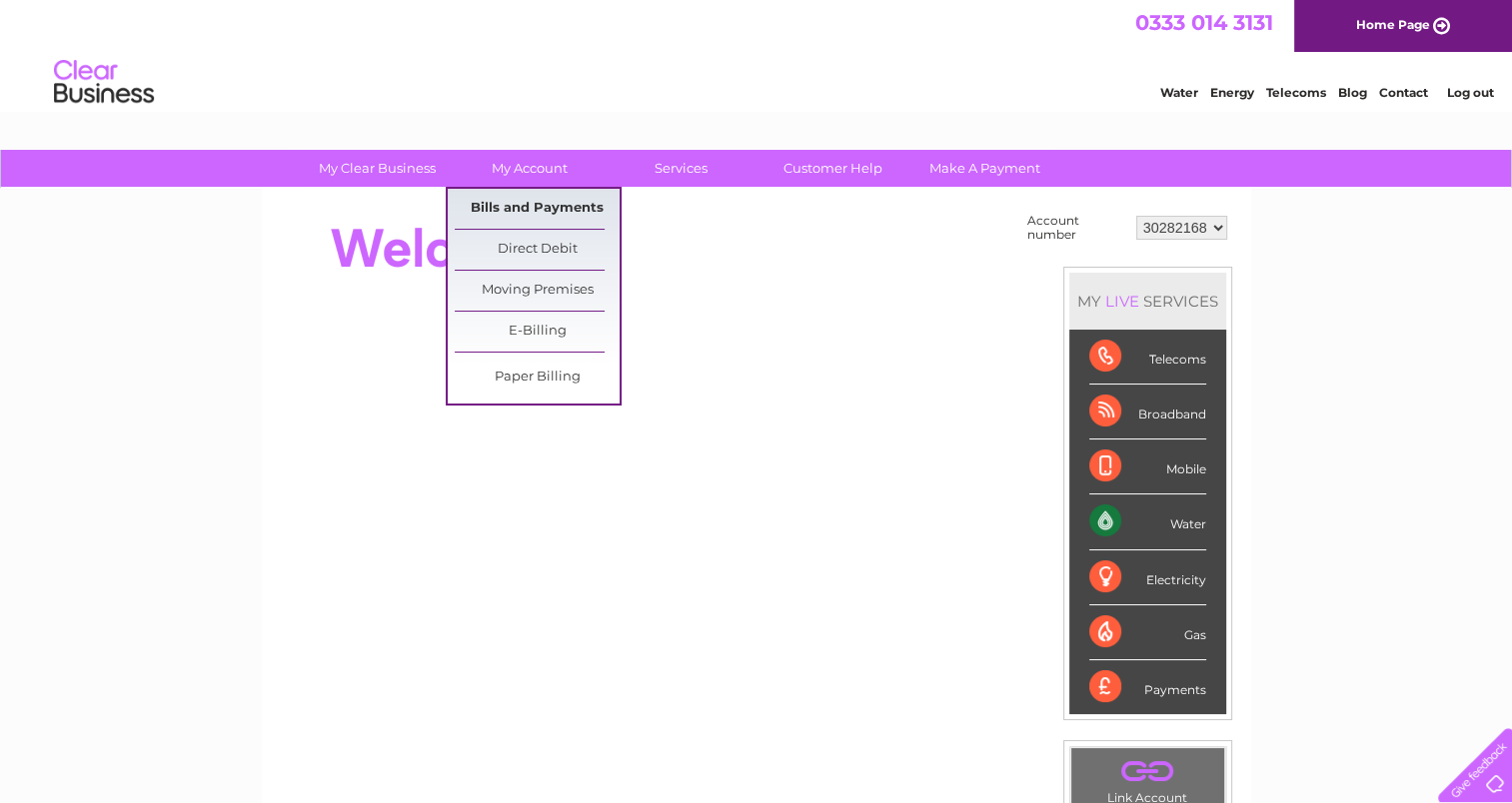 click on "Bills and Payments" at bounding box center [537, 209] 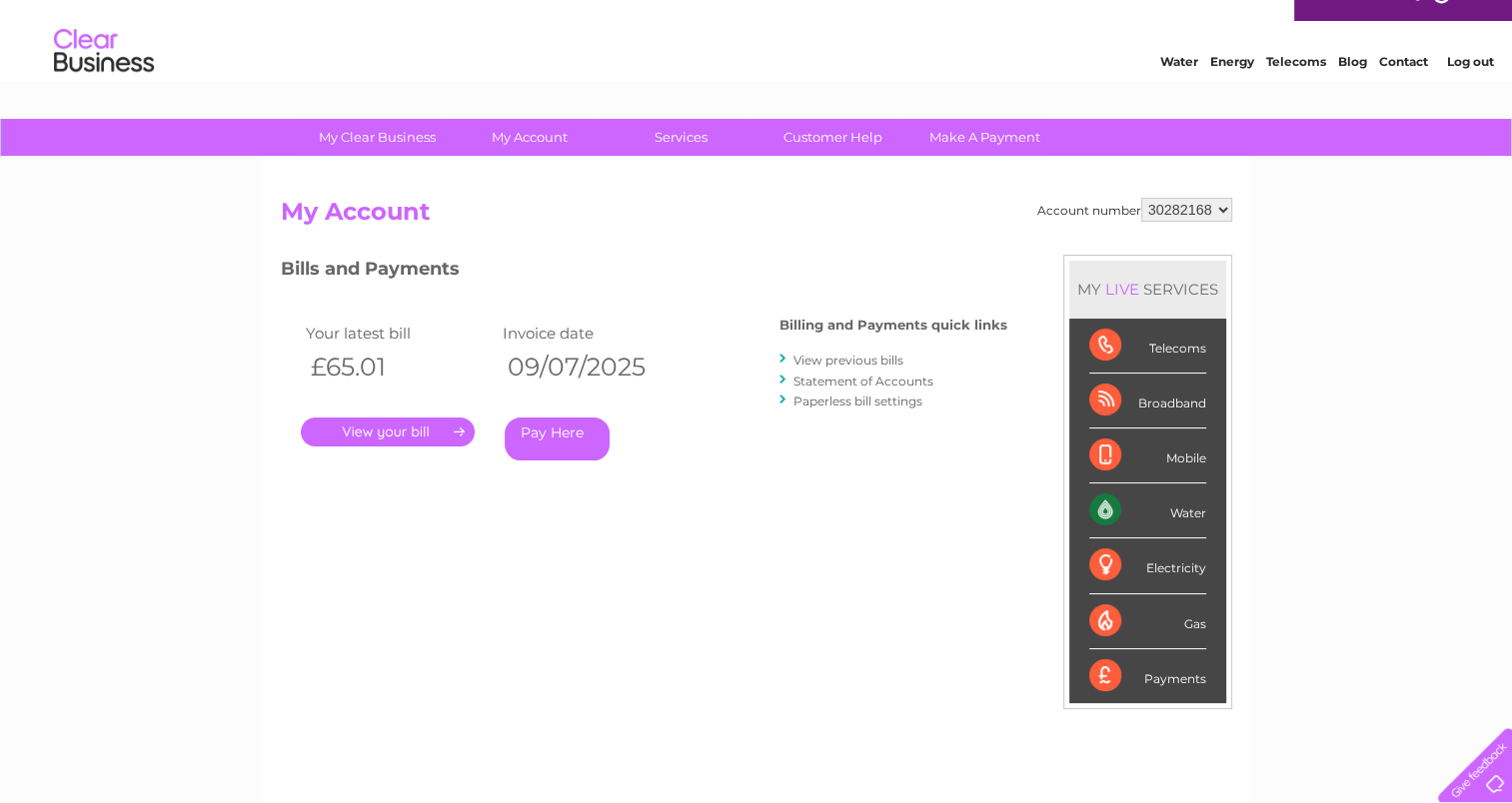 scroll, scrollTop: 0, scrollLeft: 0, axis: both 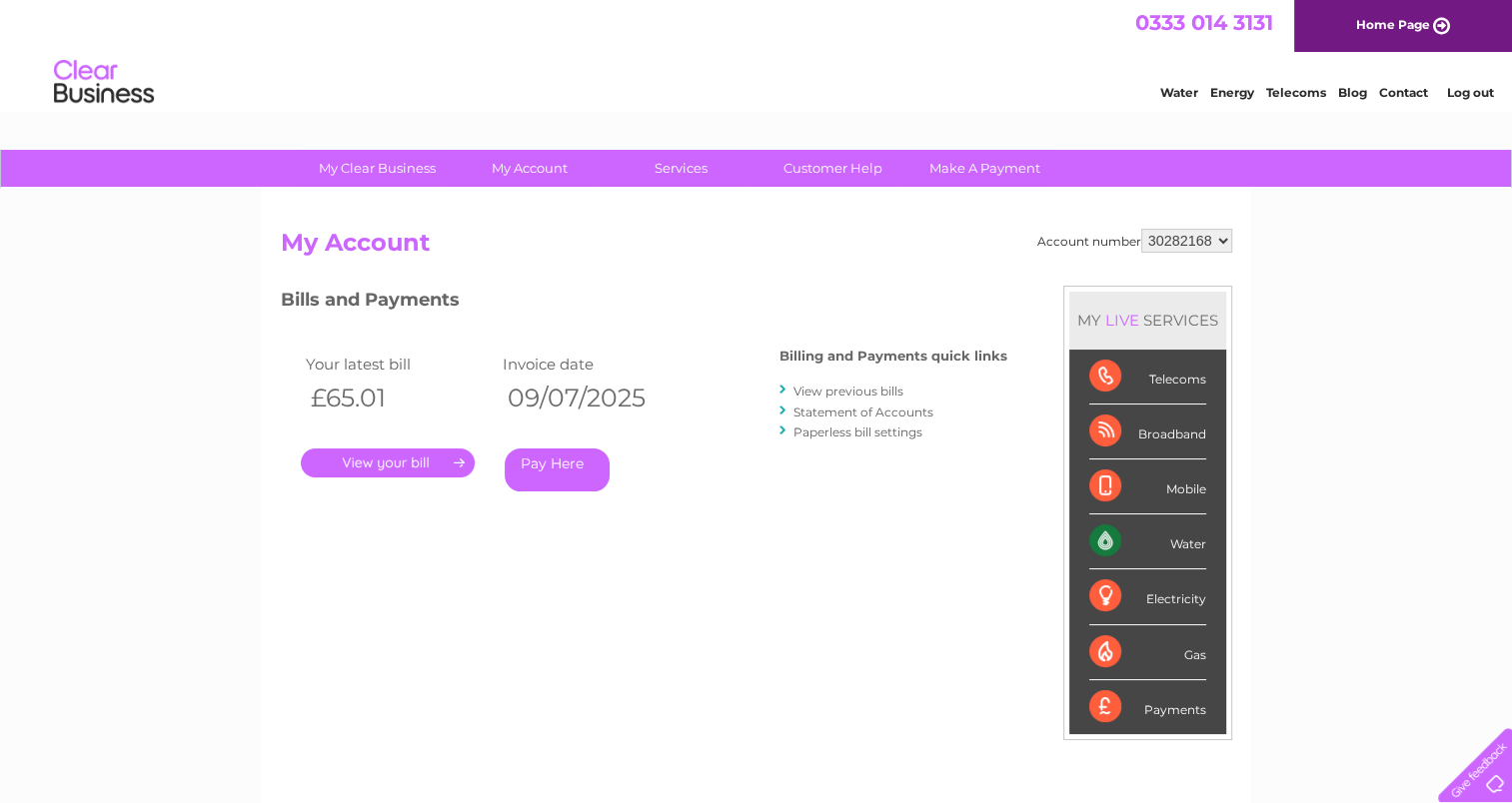 click on "30282168" at bounding box center (1186, 241) 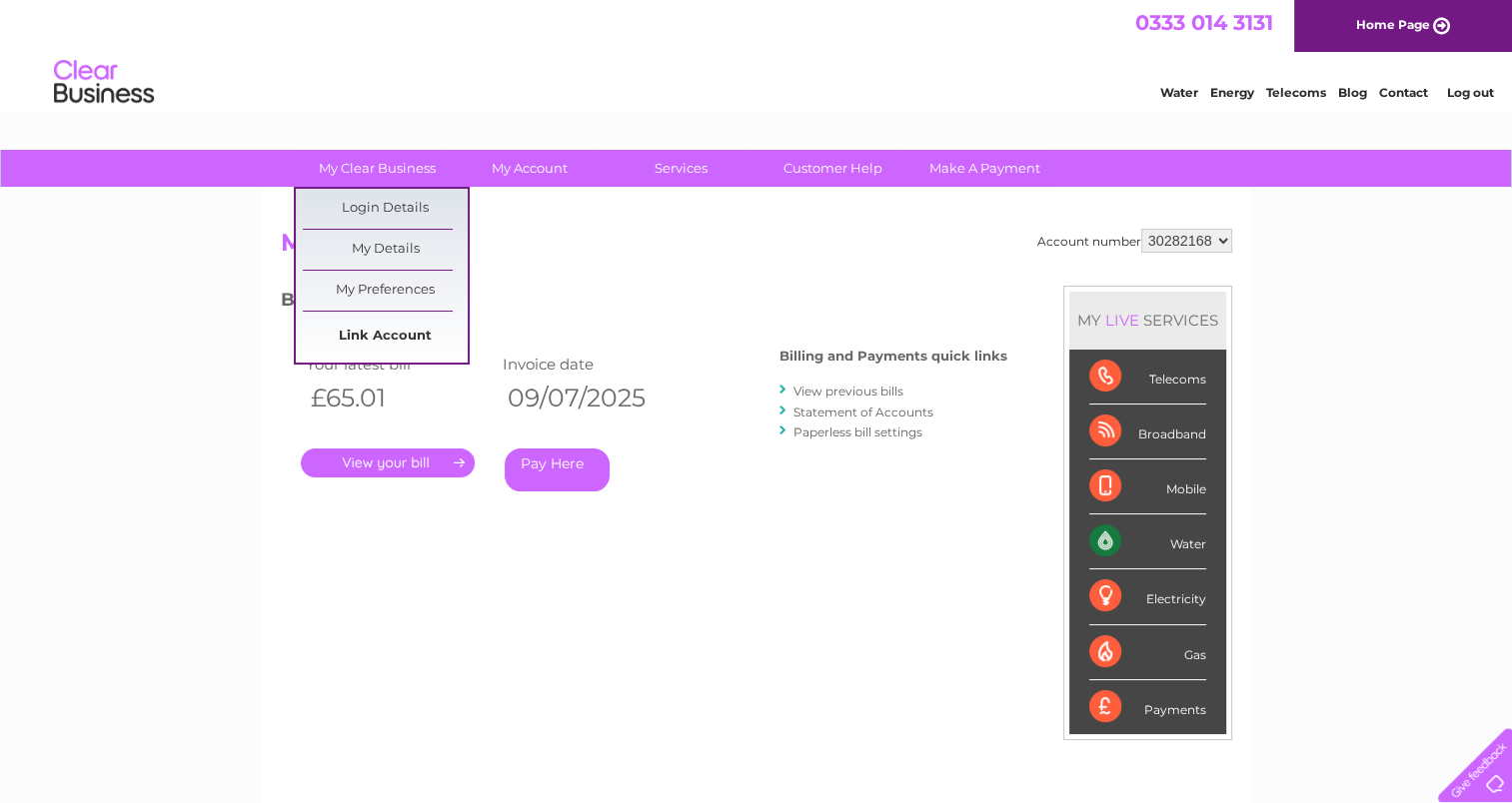 click on "Link Account" at bounding box center (385, 337) 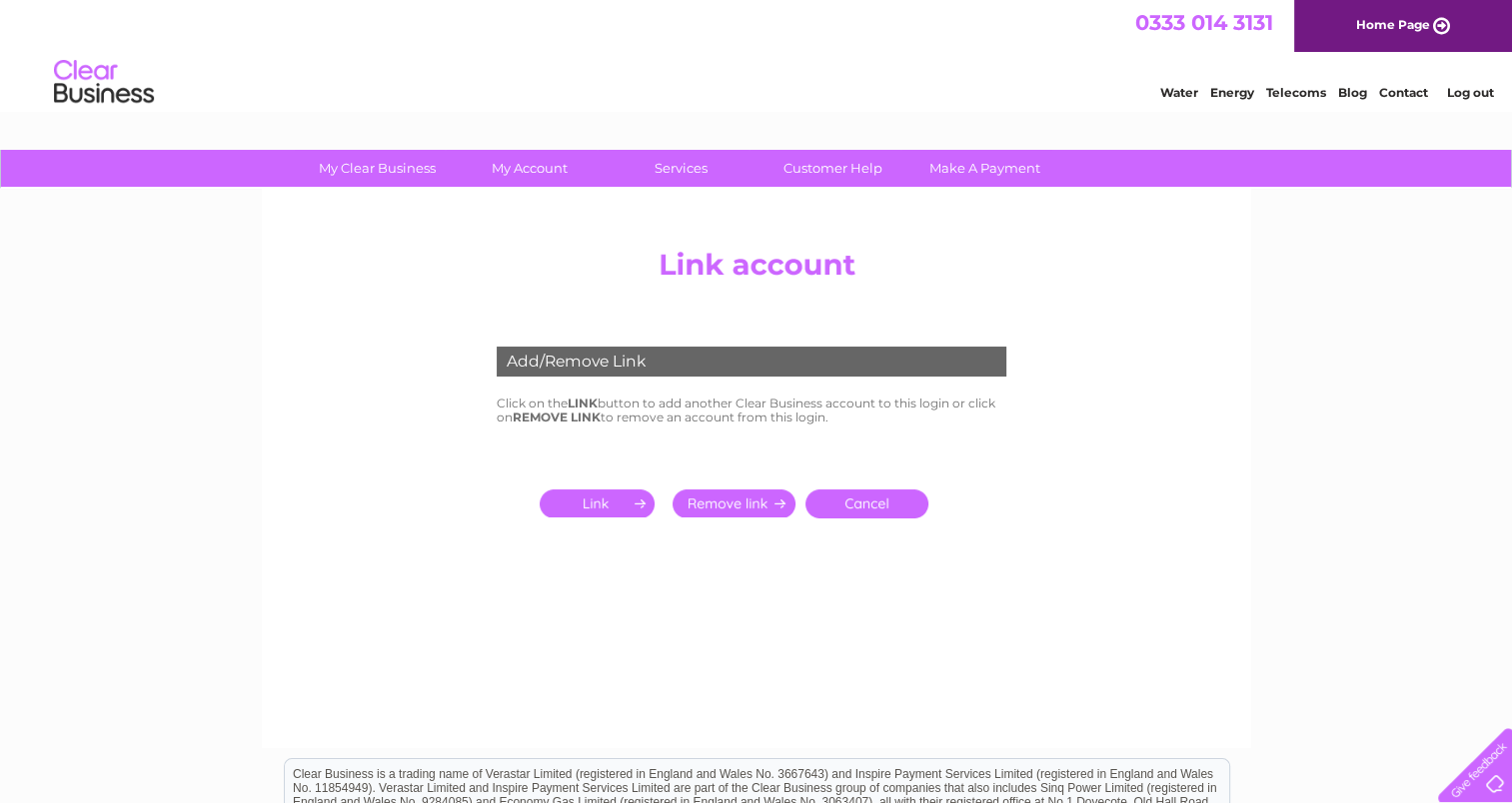 scroll, scrollTop: 0, scrollLeft: 0, axis: both 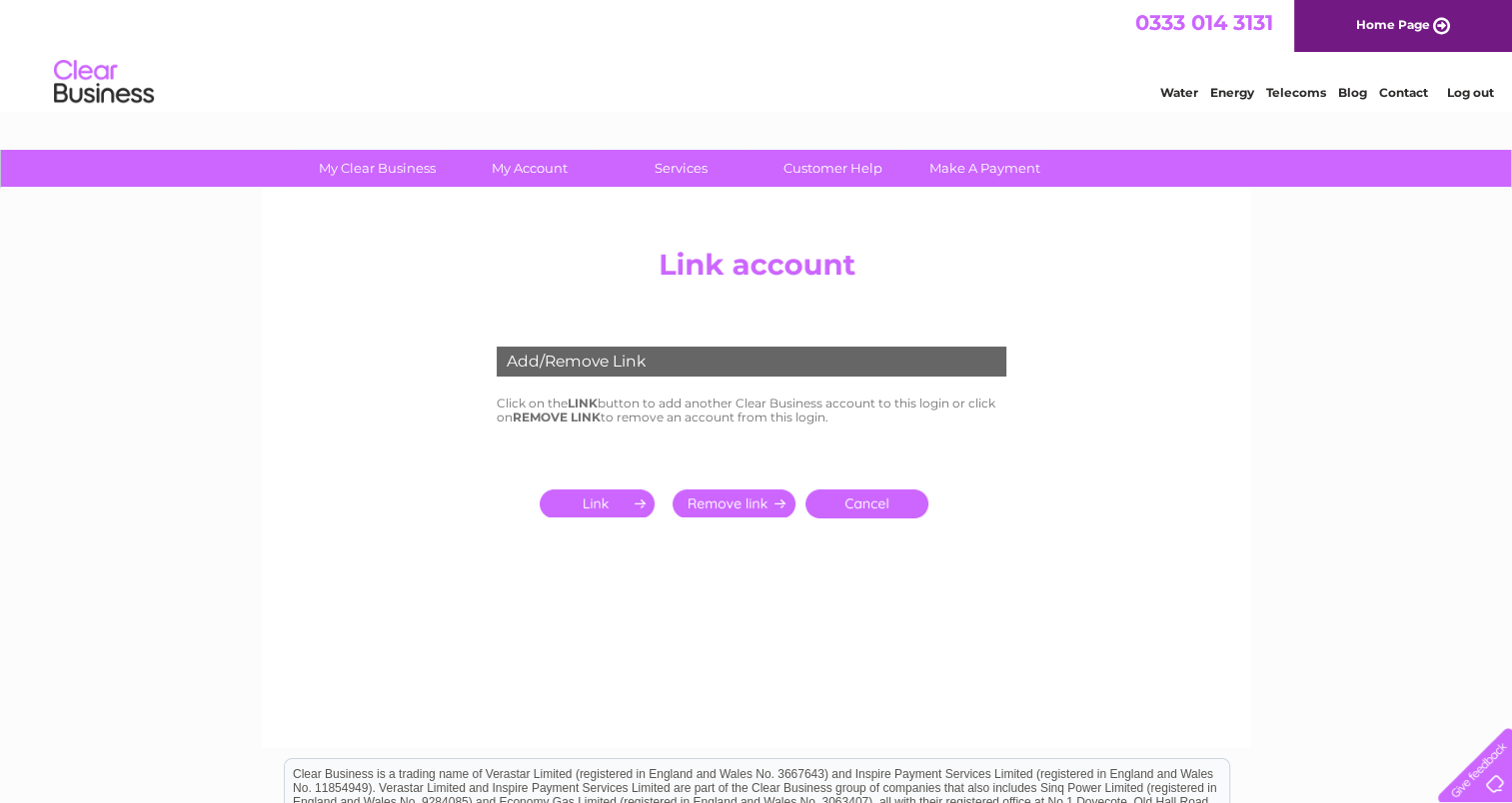 click on "Add/Remove Link" at bounding box center [752, 362] 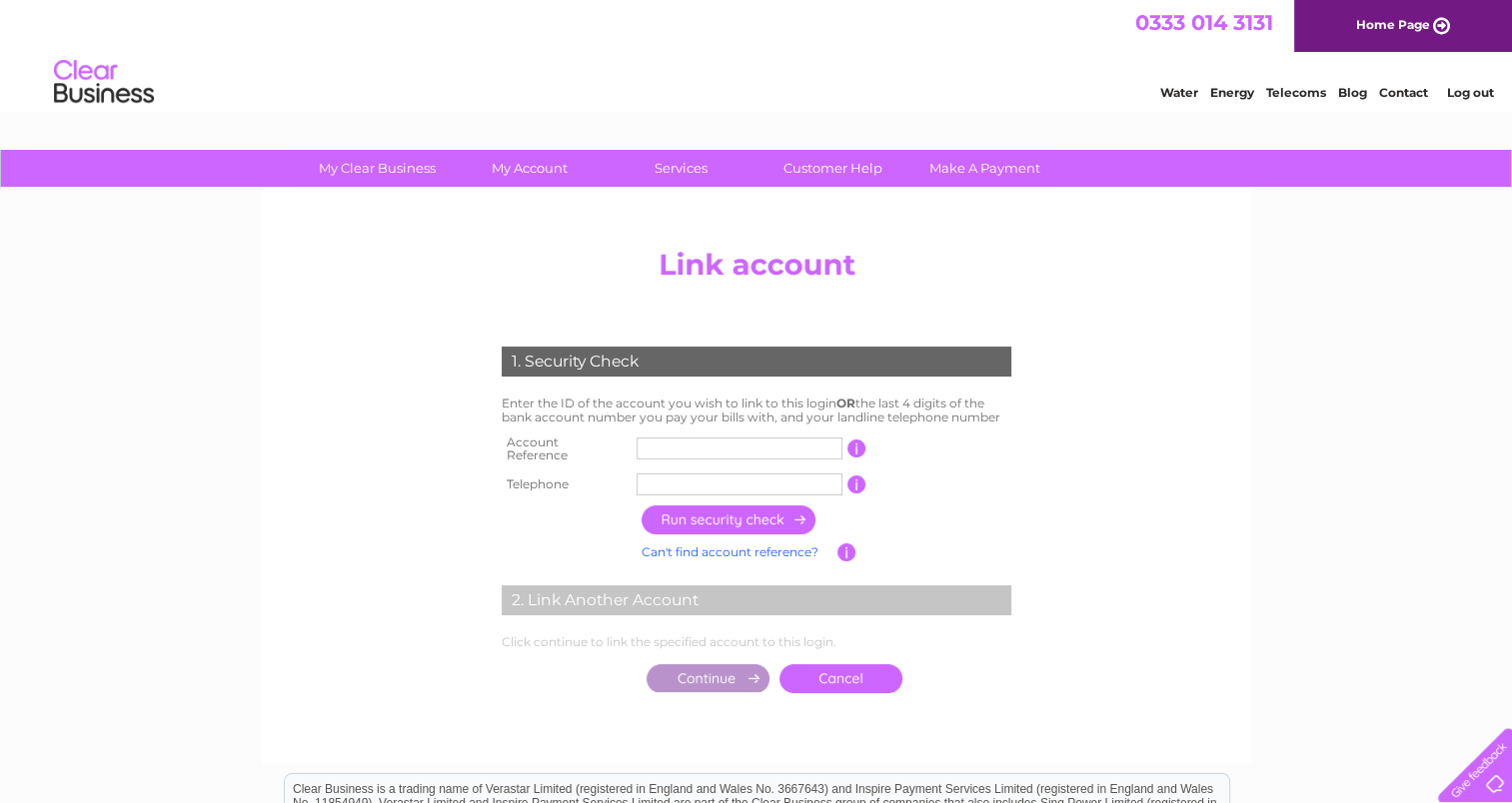 click at bounding box center [740, 448] 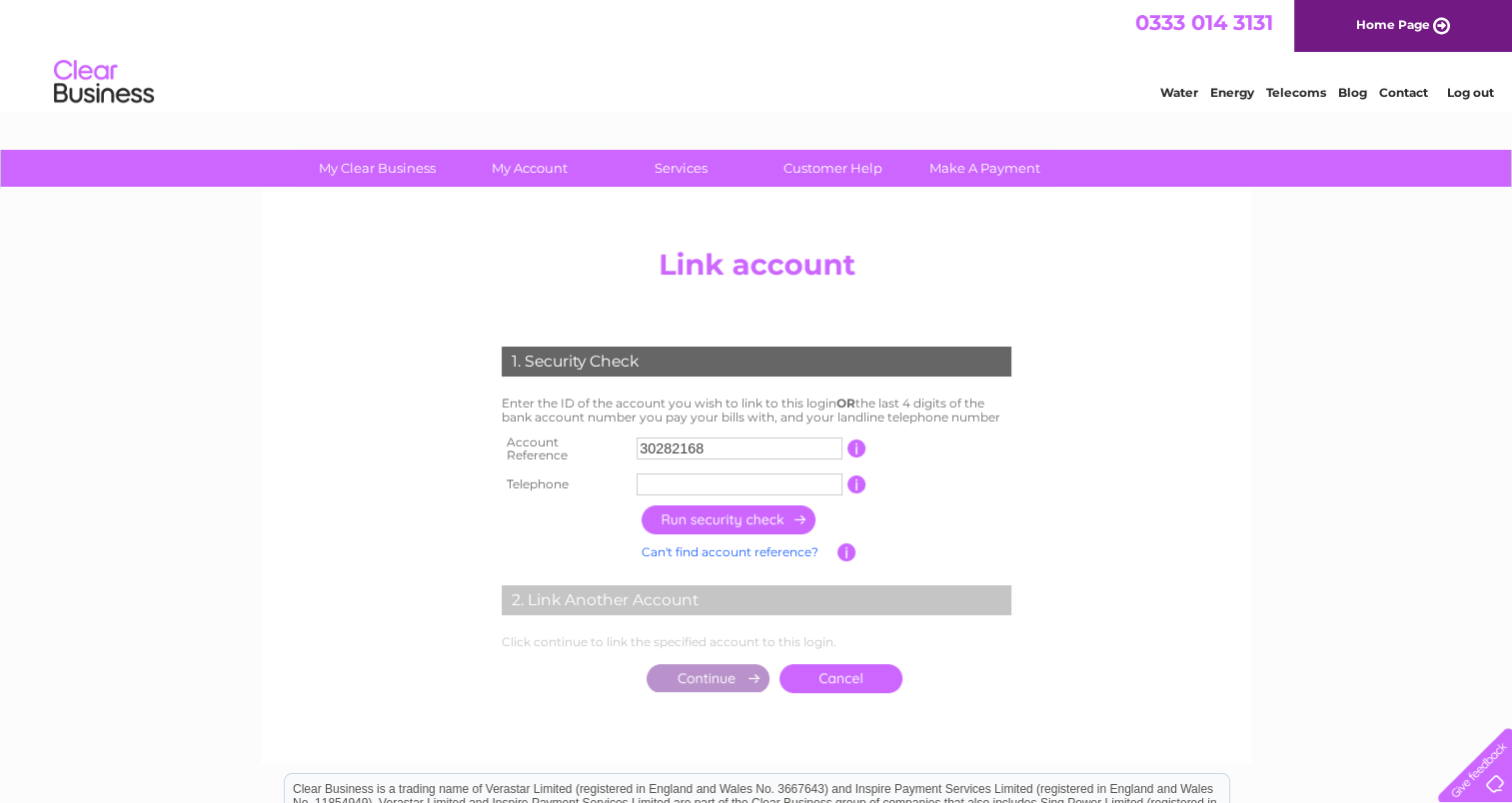 type on "30282168" 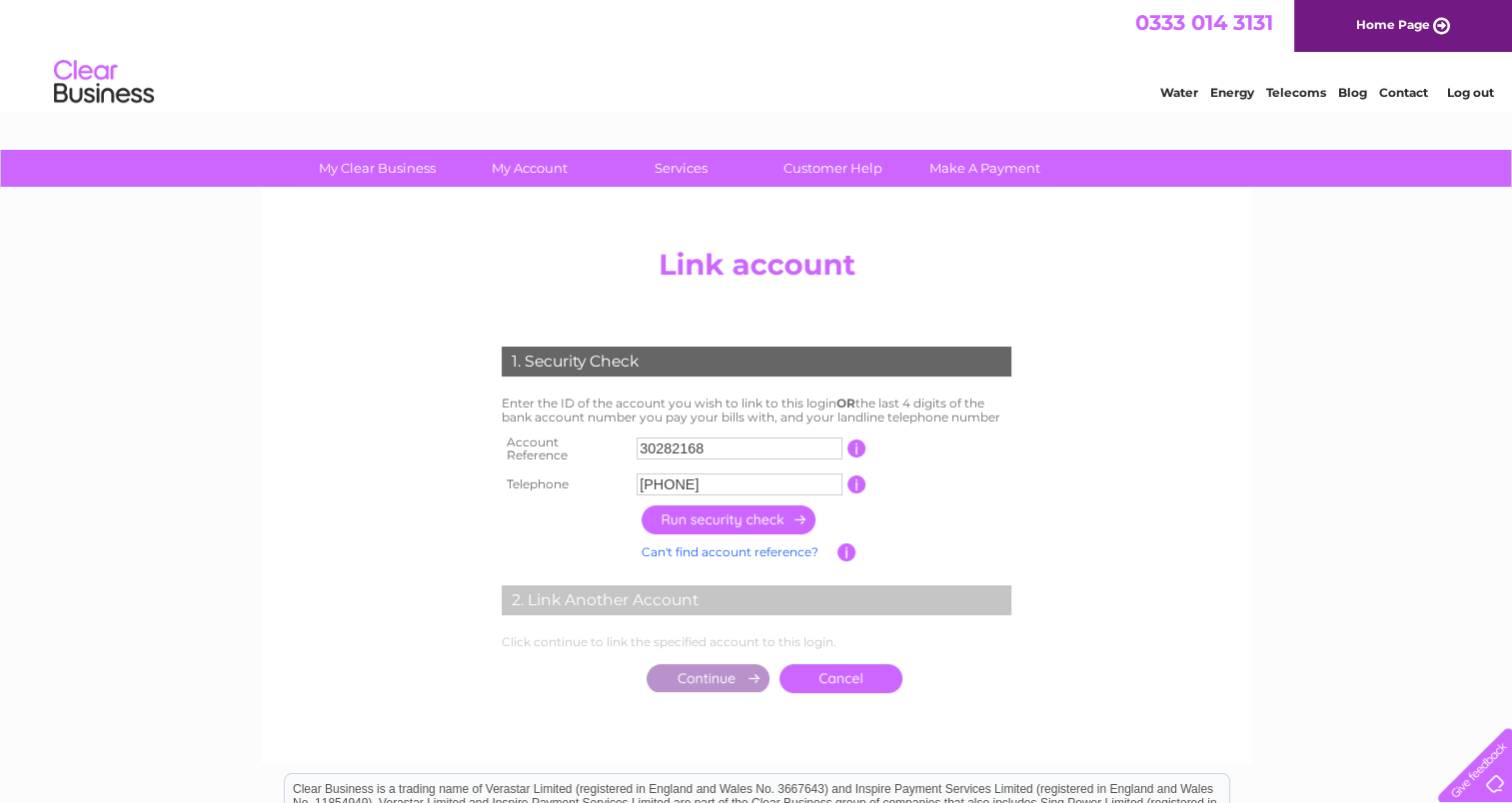 type on "07716412460" 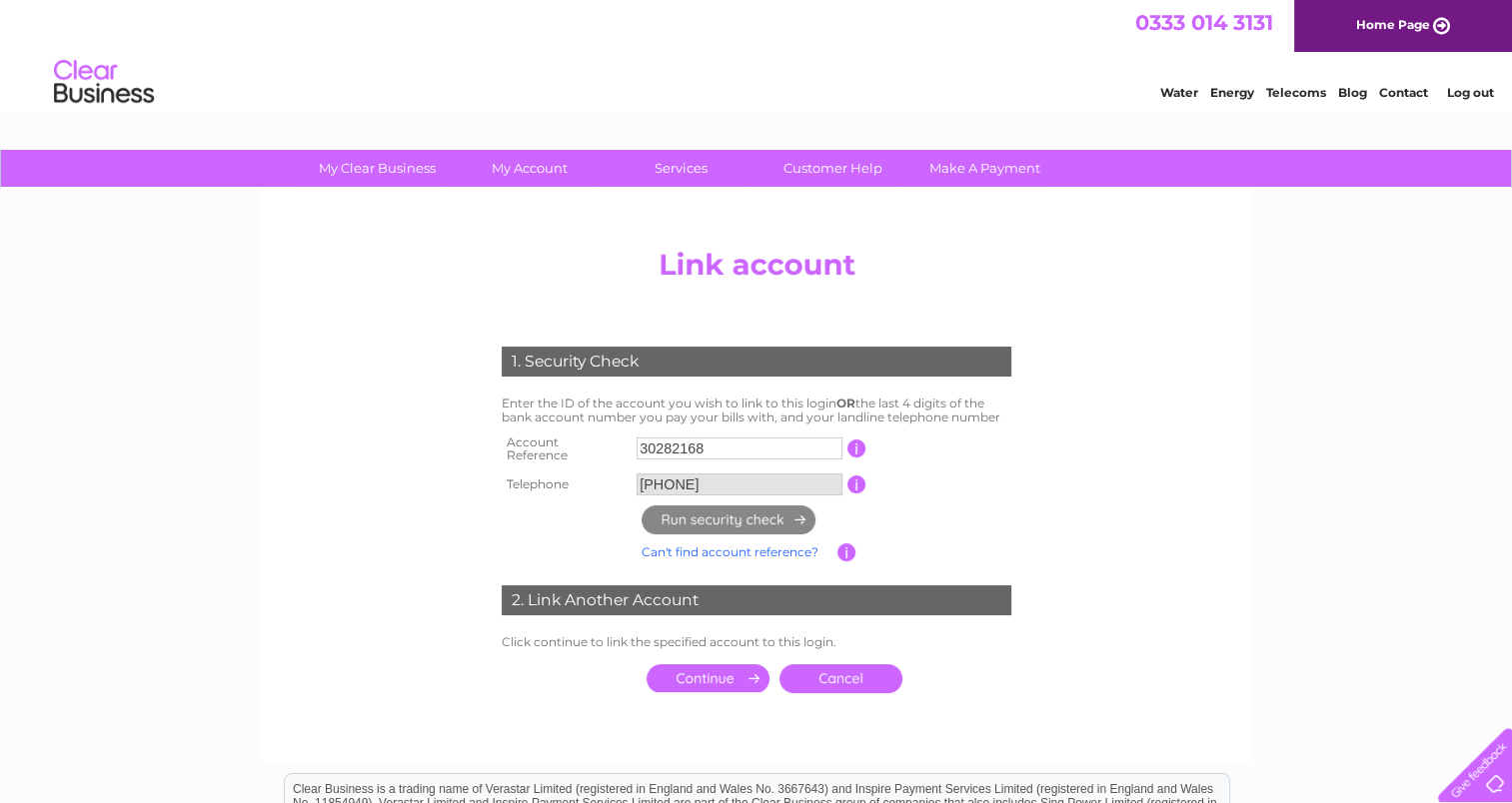 click at bounding box center [708, 678] 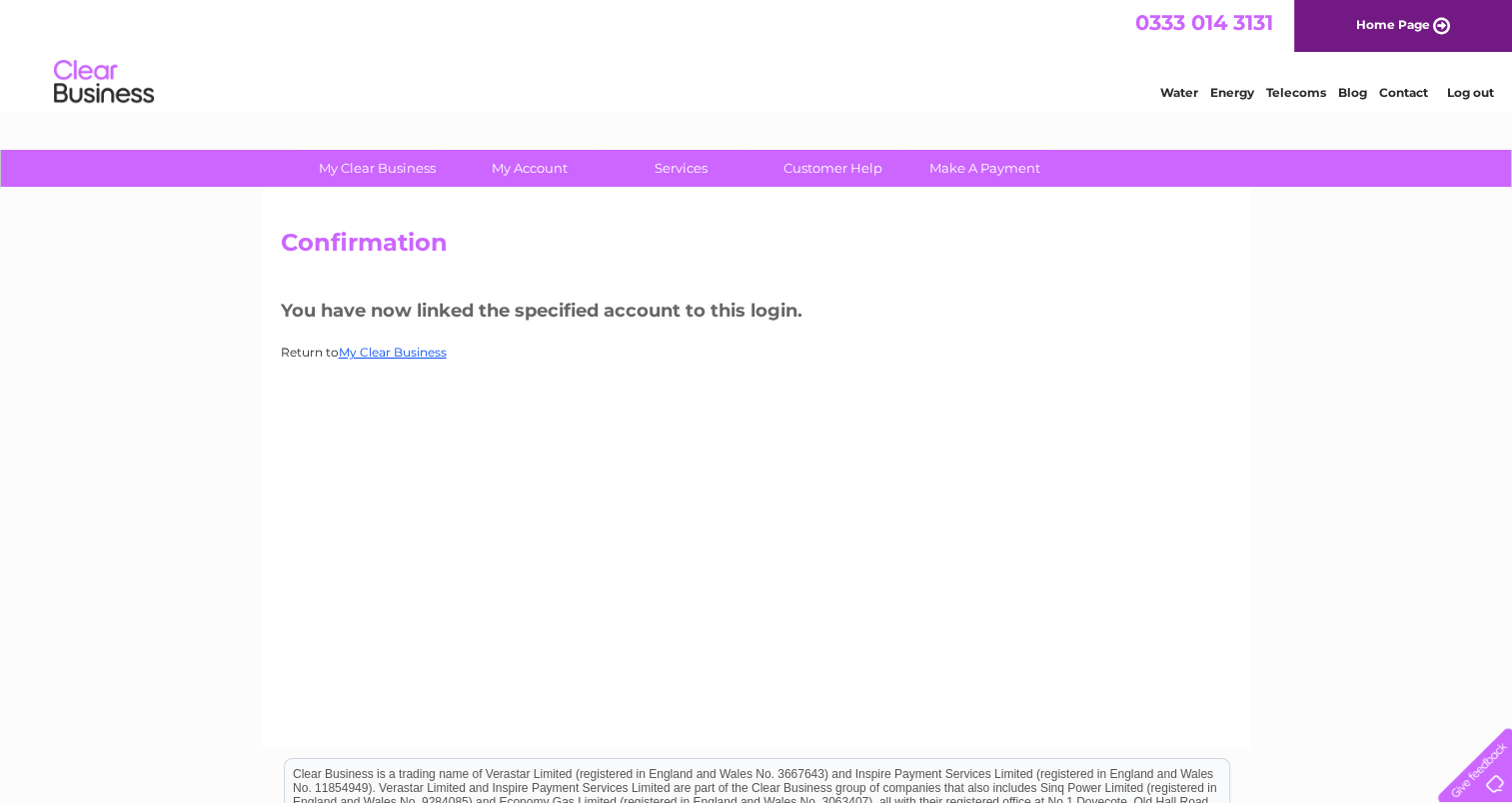 scroll, scrollTop: 0, scrollLeft: 0, axis: both 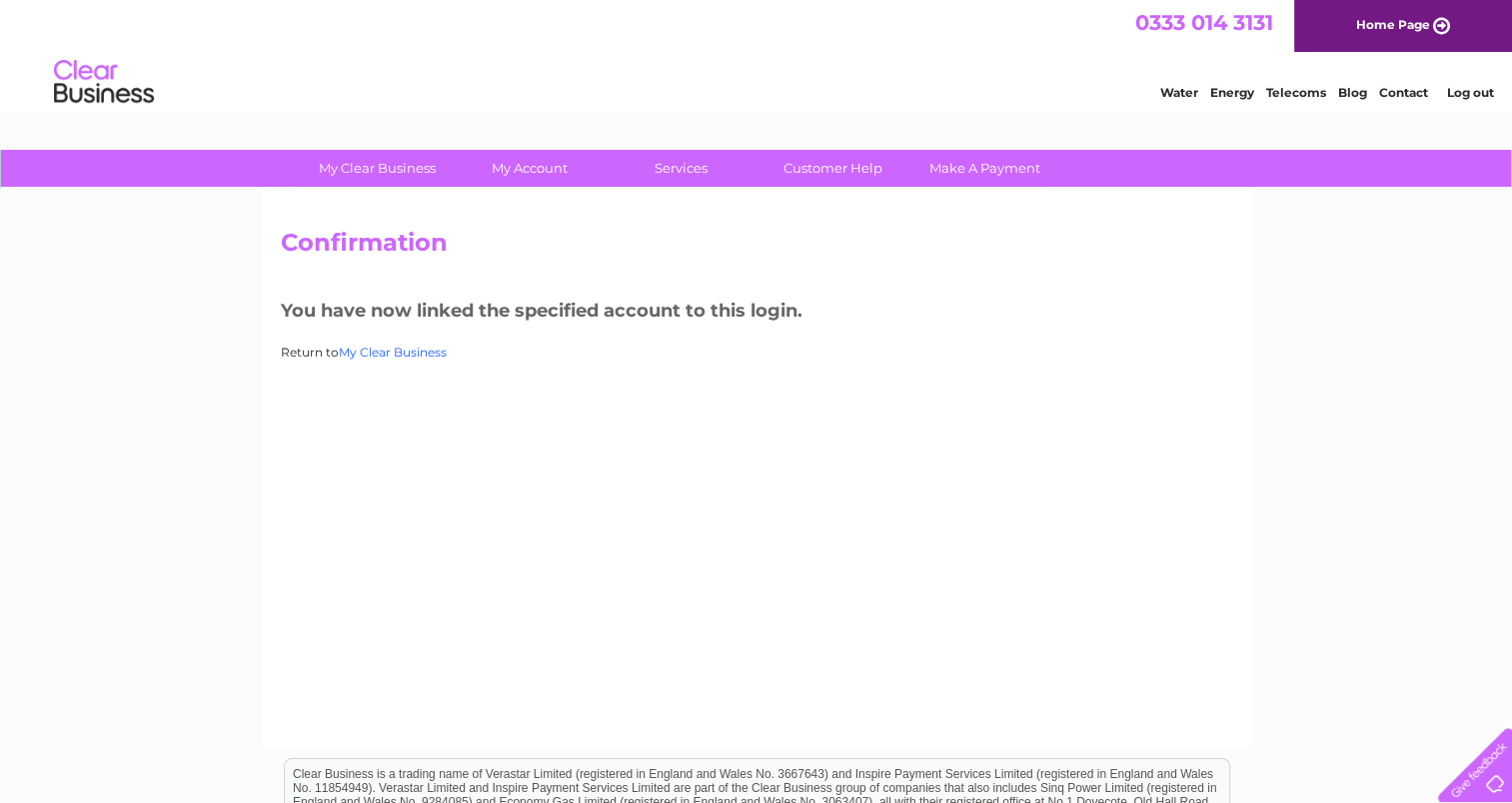click on "My Clear Business" at bounding box center (393, 352) 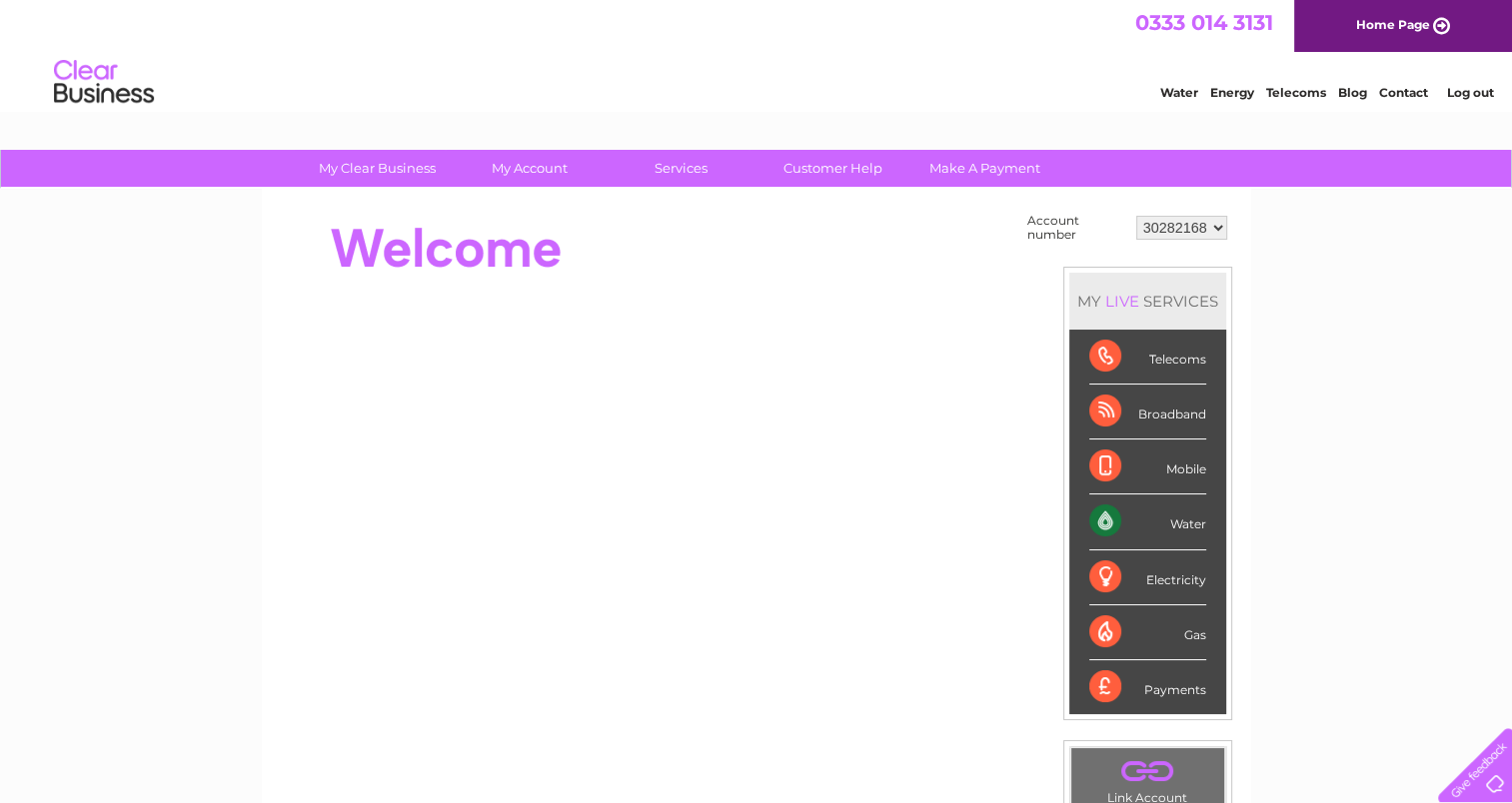 scroll, scrollTop: 0, scrollLeft: 0, axis: both 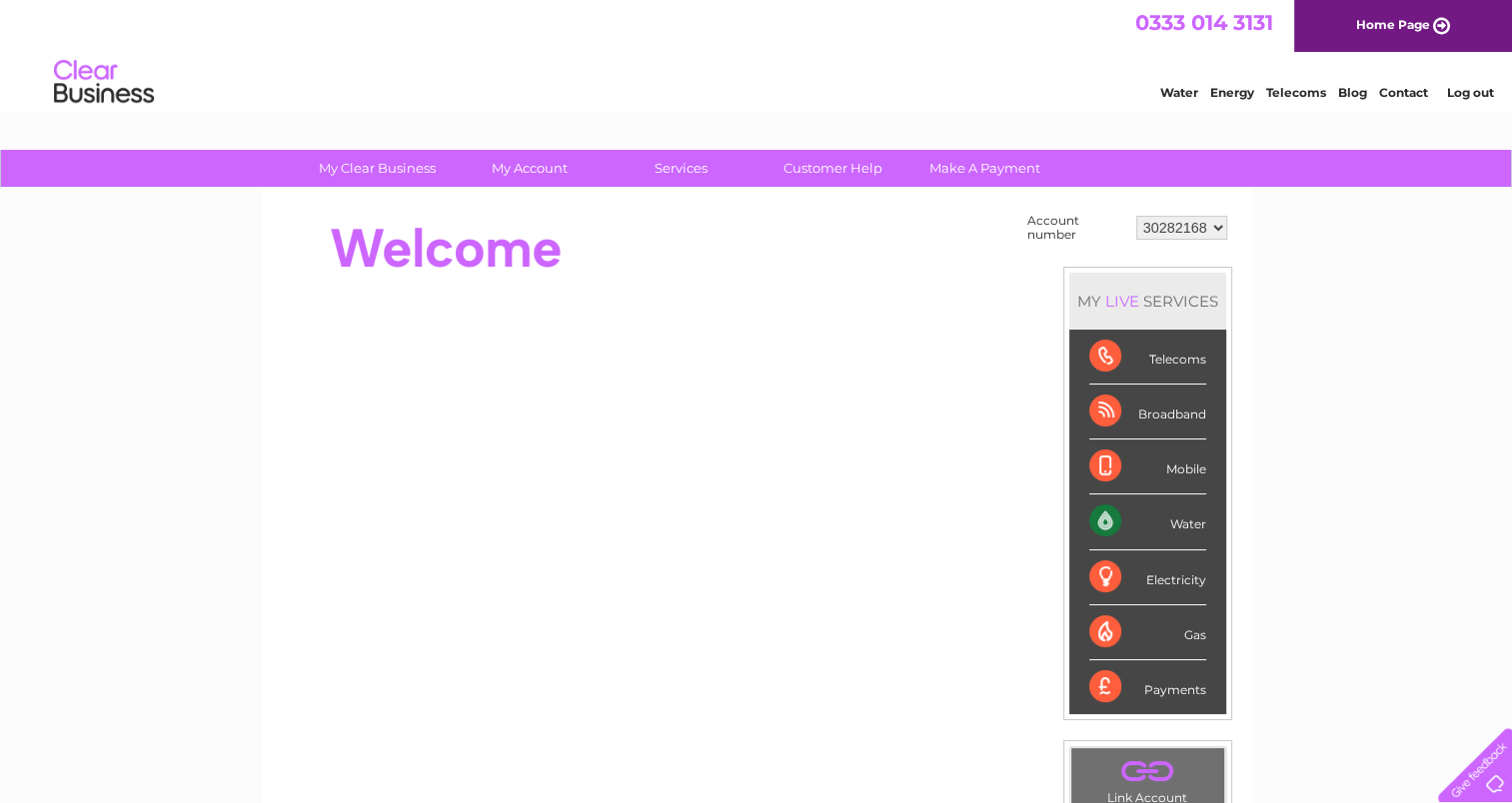 click on "30282168" at bounding box center (1181, 228) 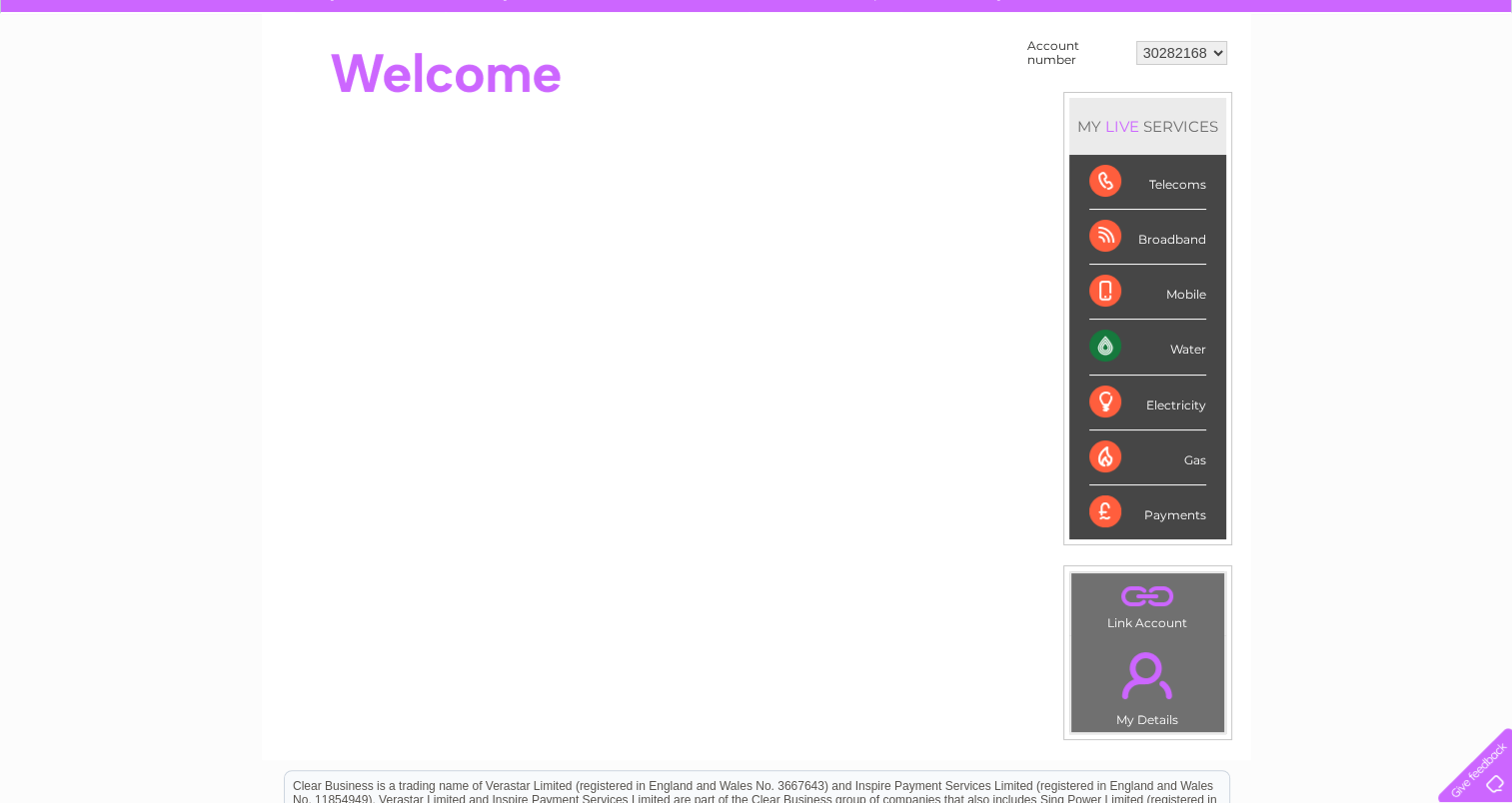 scroll, scrollTop: 0, scrollLeft: 0, axis: both 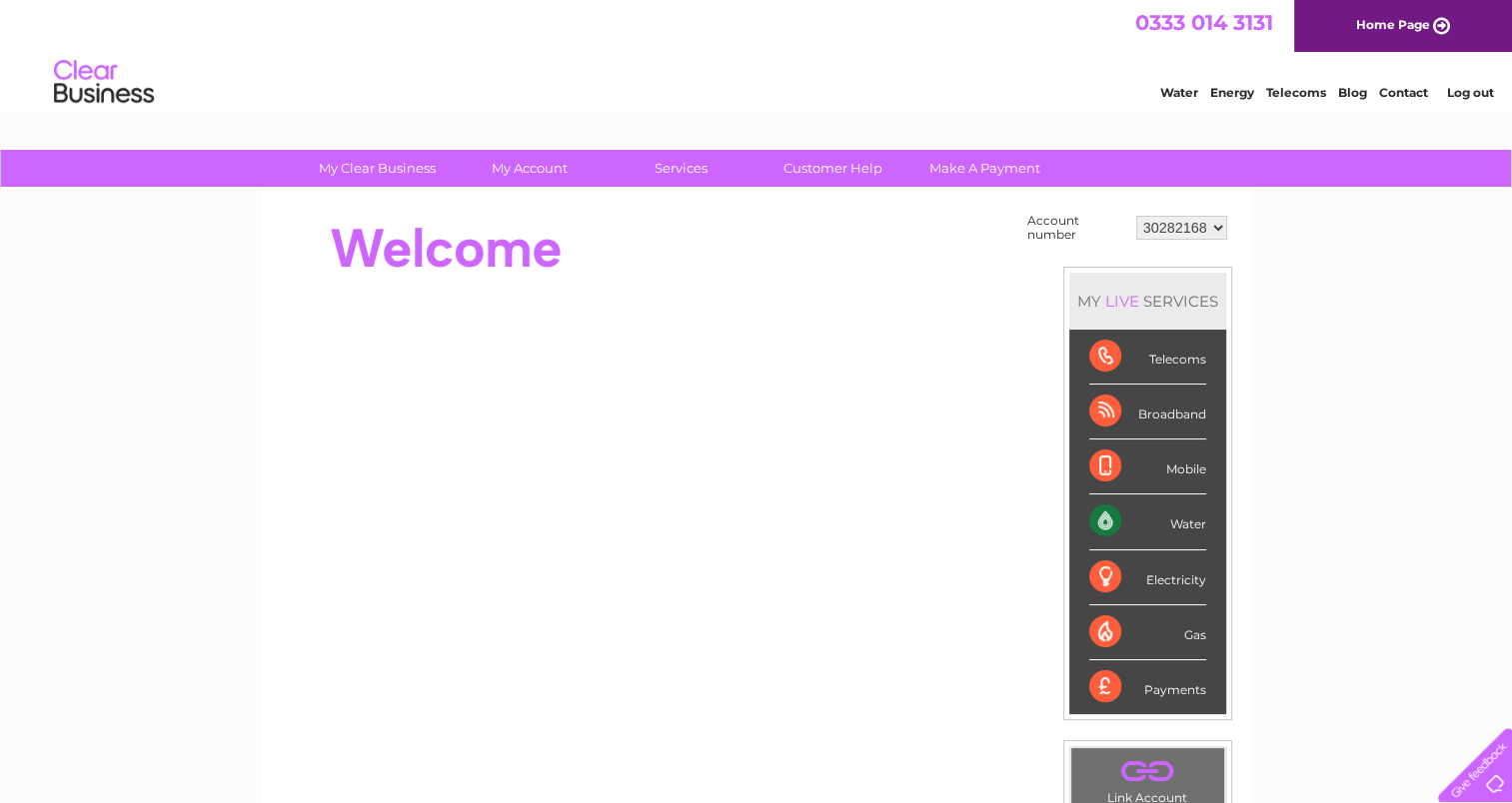 click on "30282168" at bounding box center [1181, 228] 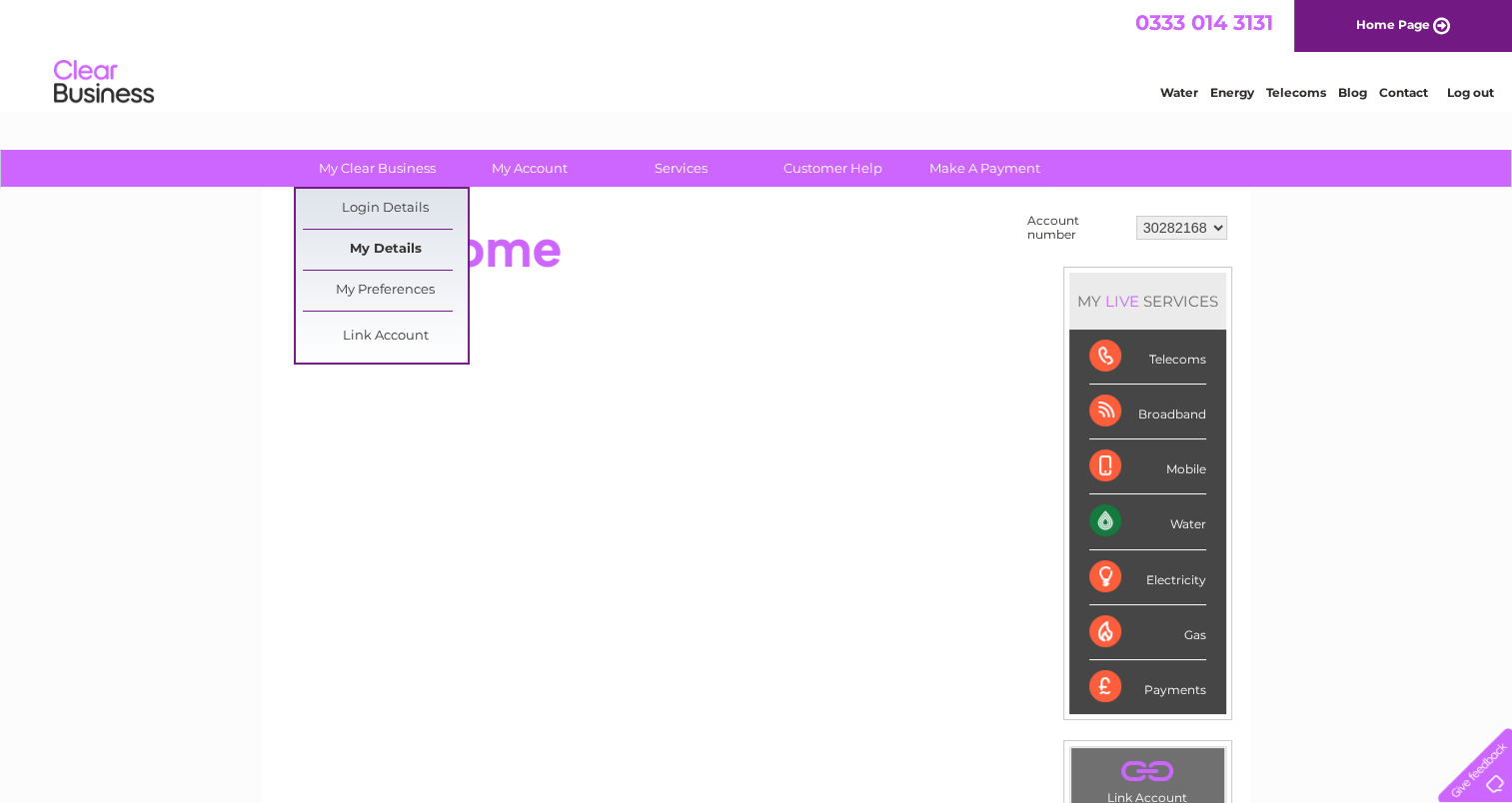 click on "My Details" at bounding box center [385, 250] 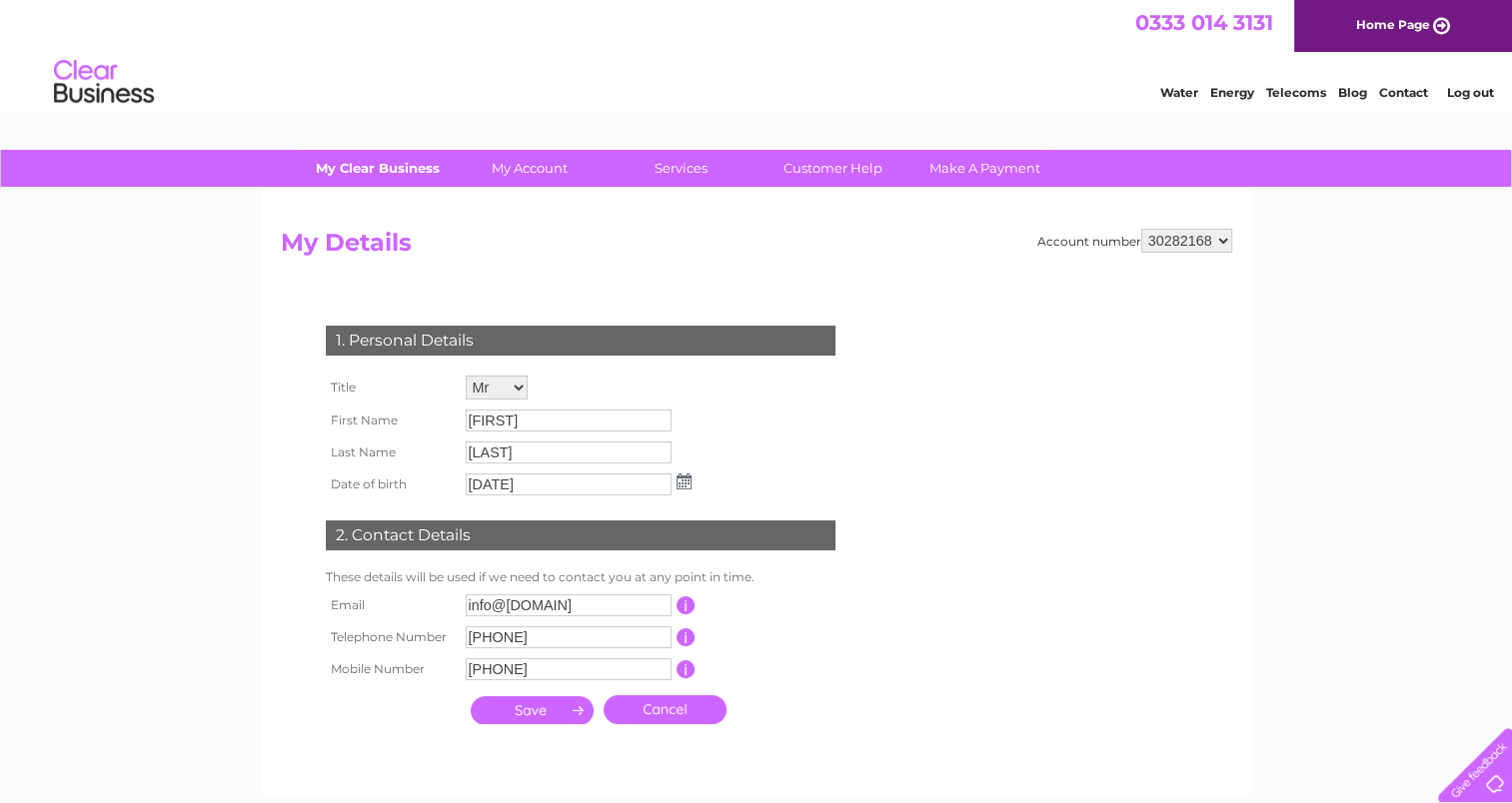 scroll, scrollTop: 0, scrollLeft: 0, axis: both 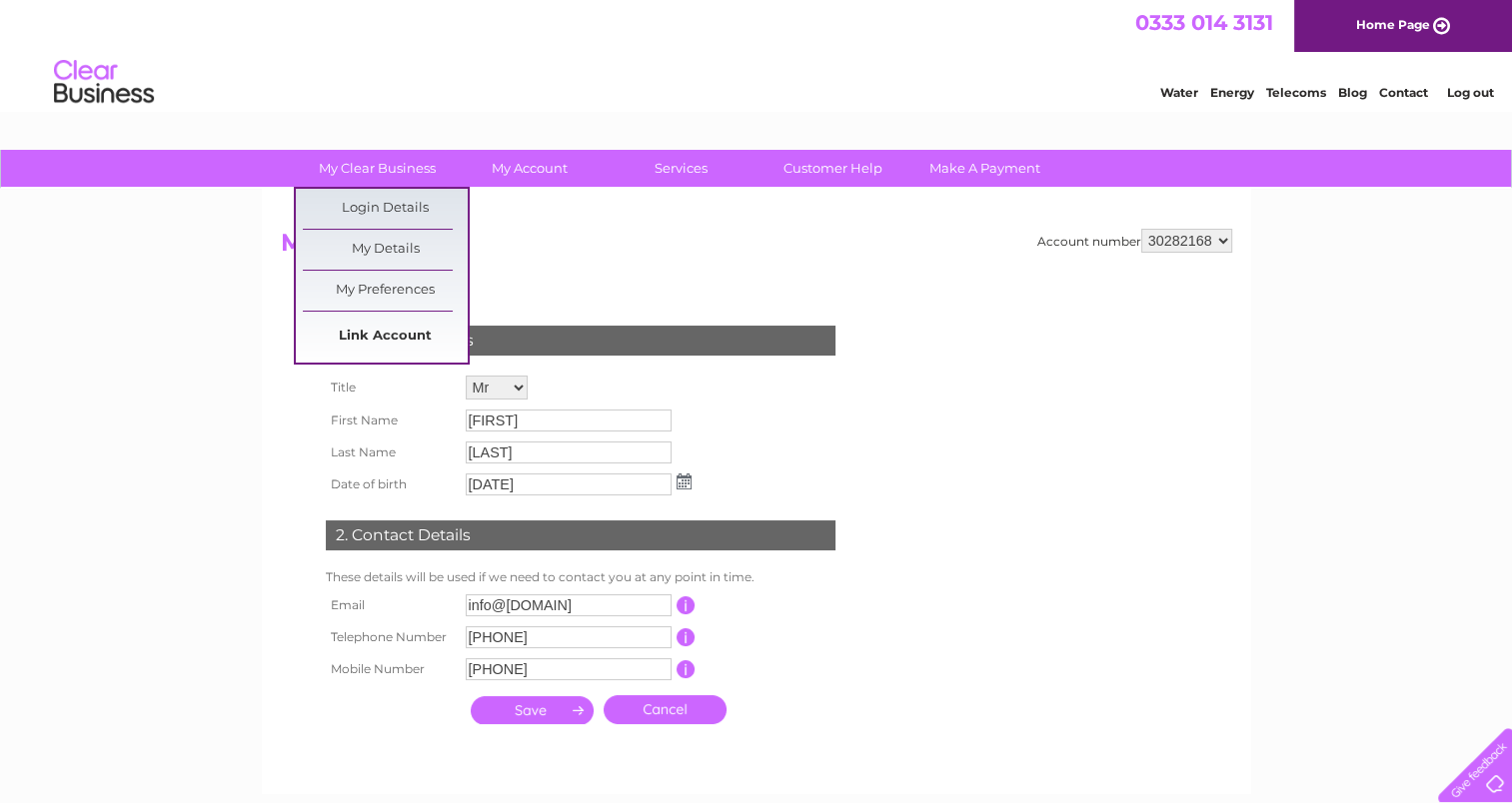 click on "Link Account" at bounding box center (385, 337) 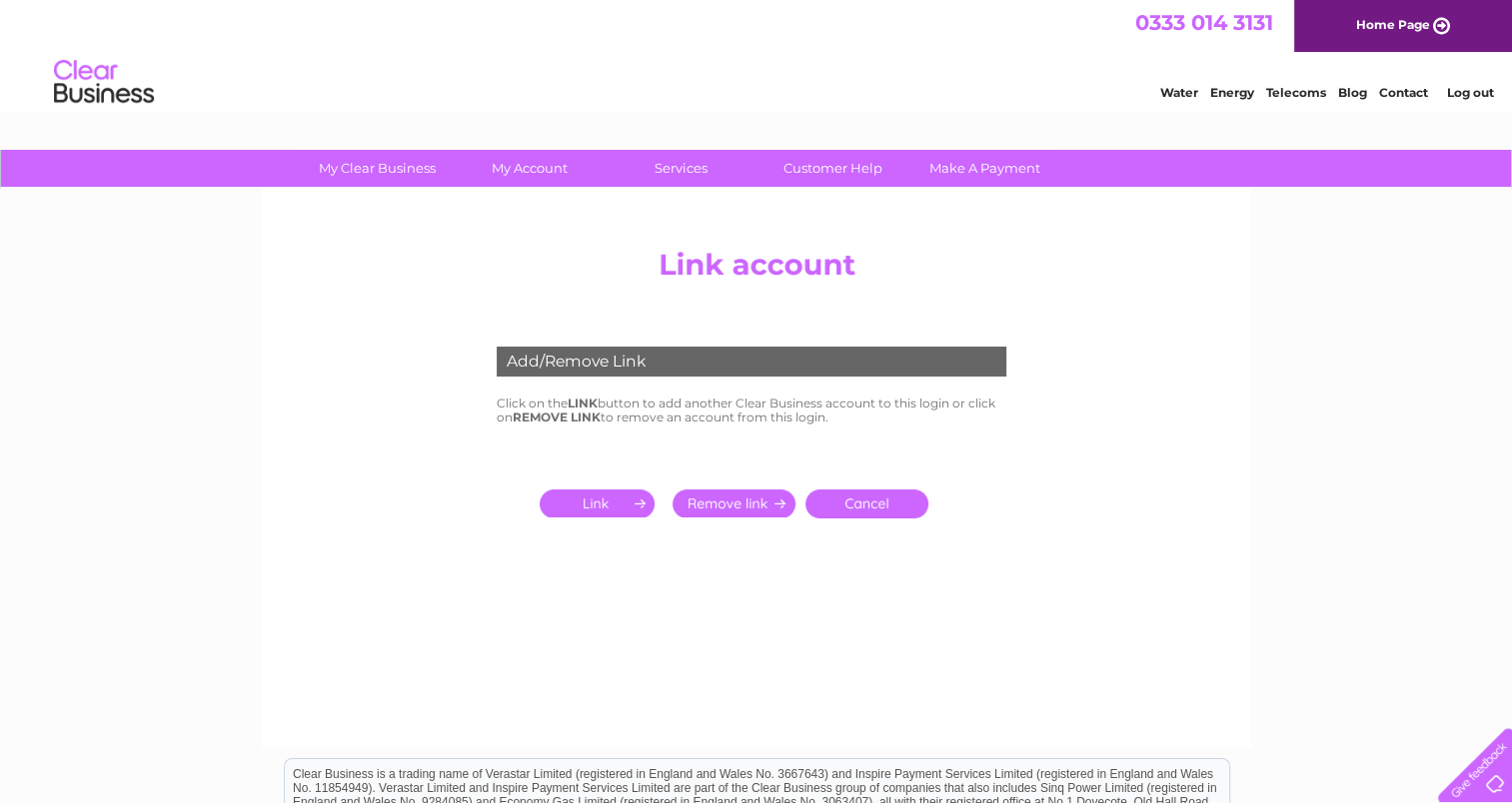 scroll, scrollTop: 0, scrollLeft: 0, axis: both 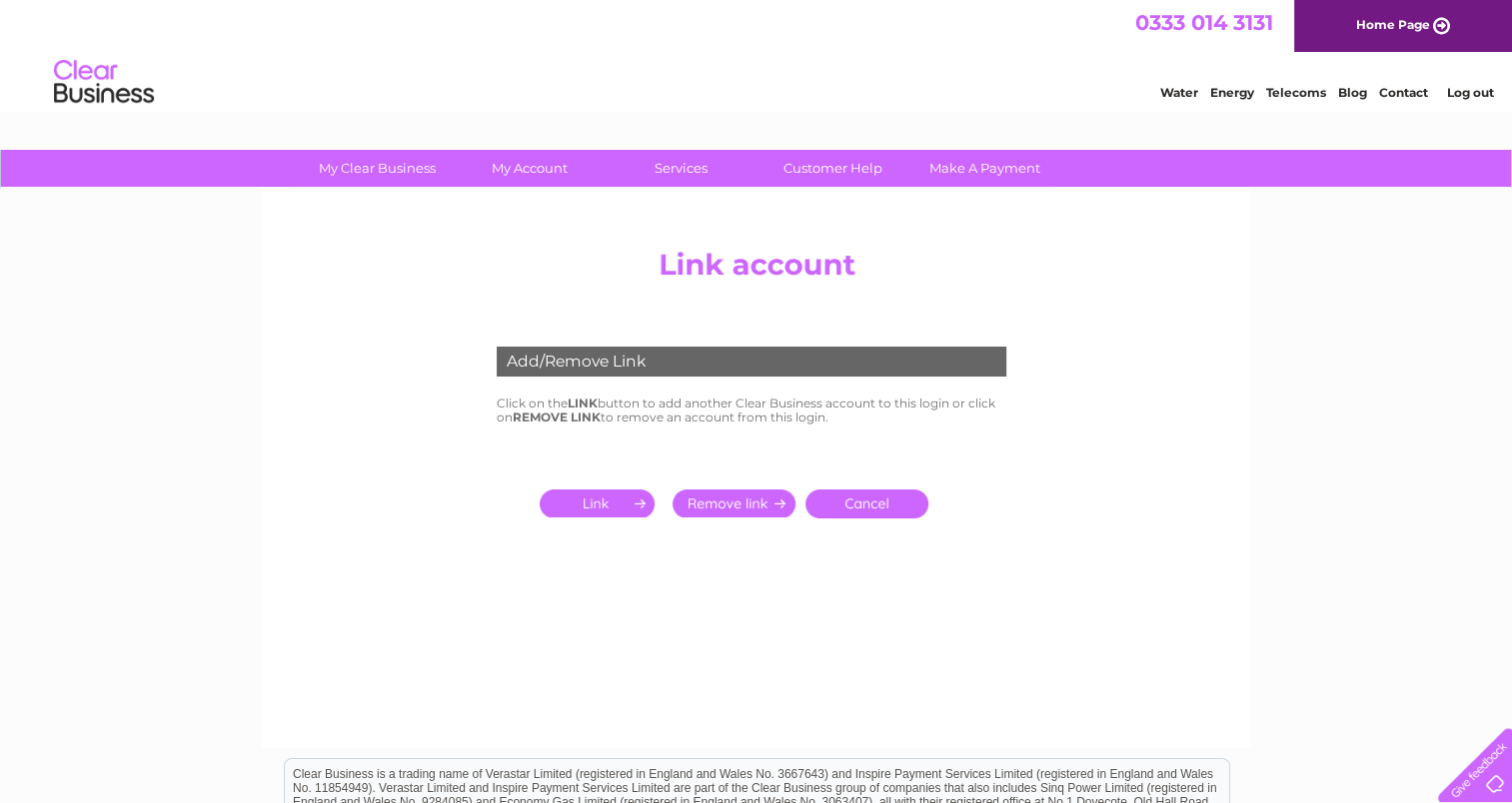 click at bounding box center [601, 503] 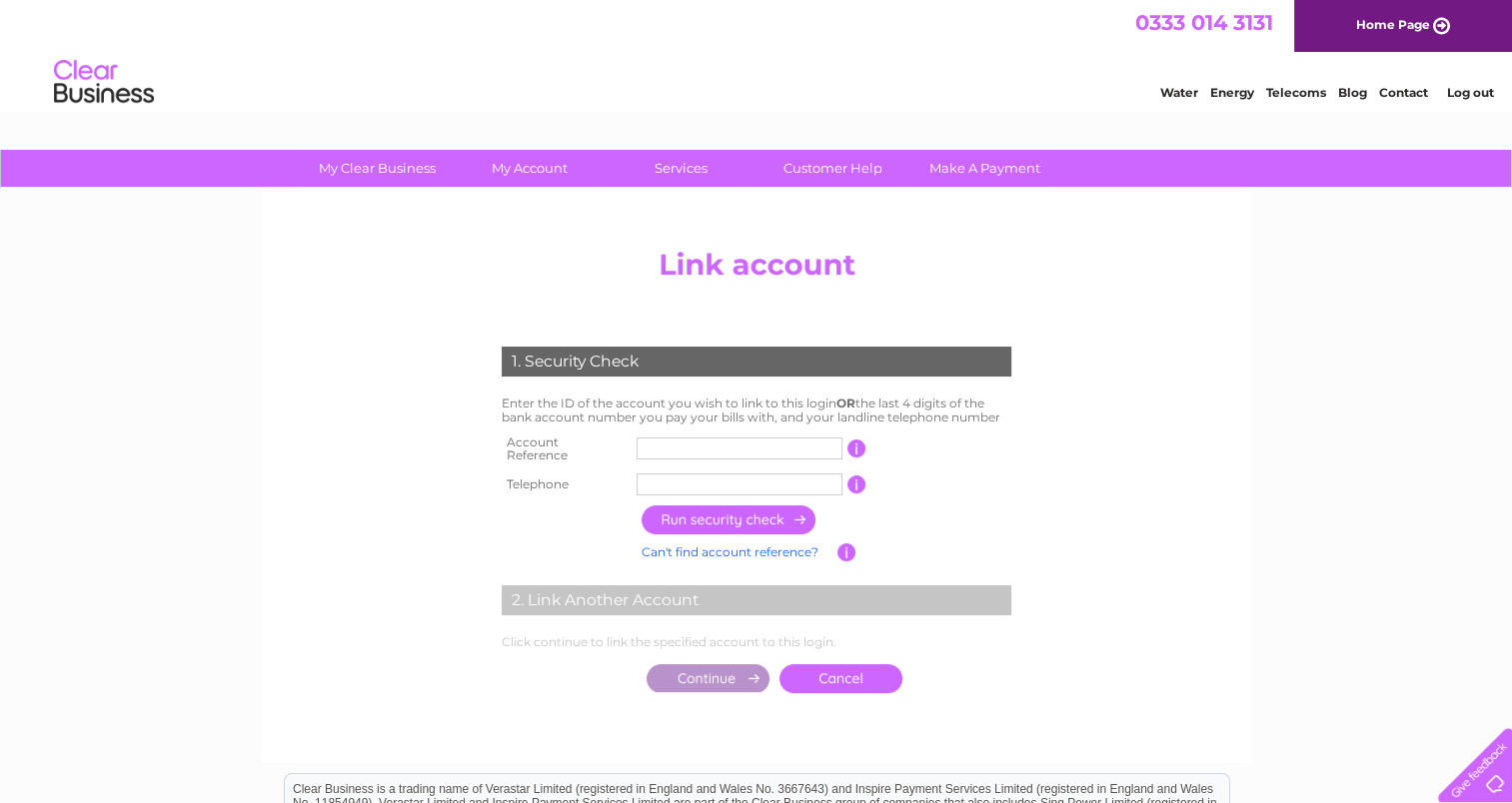 click at bounding box center (740, 448) 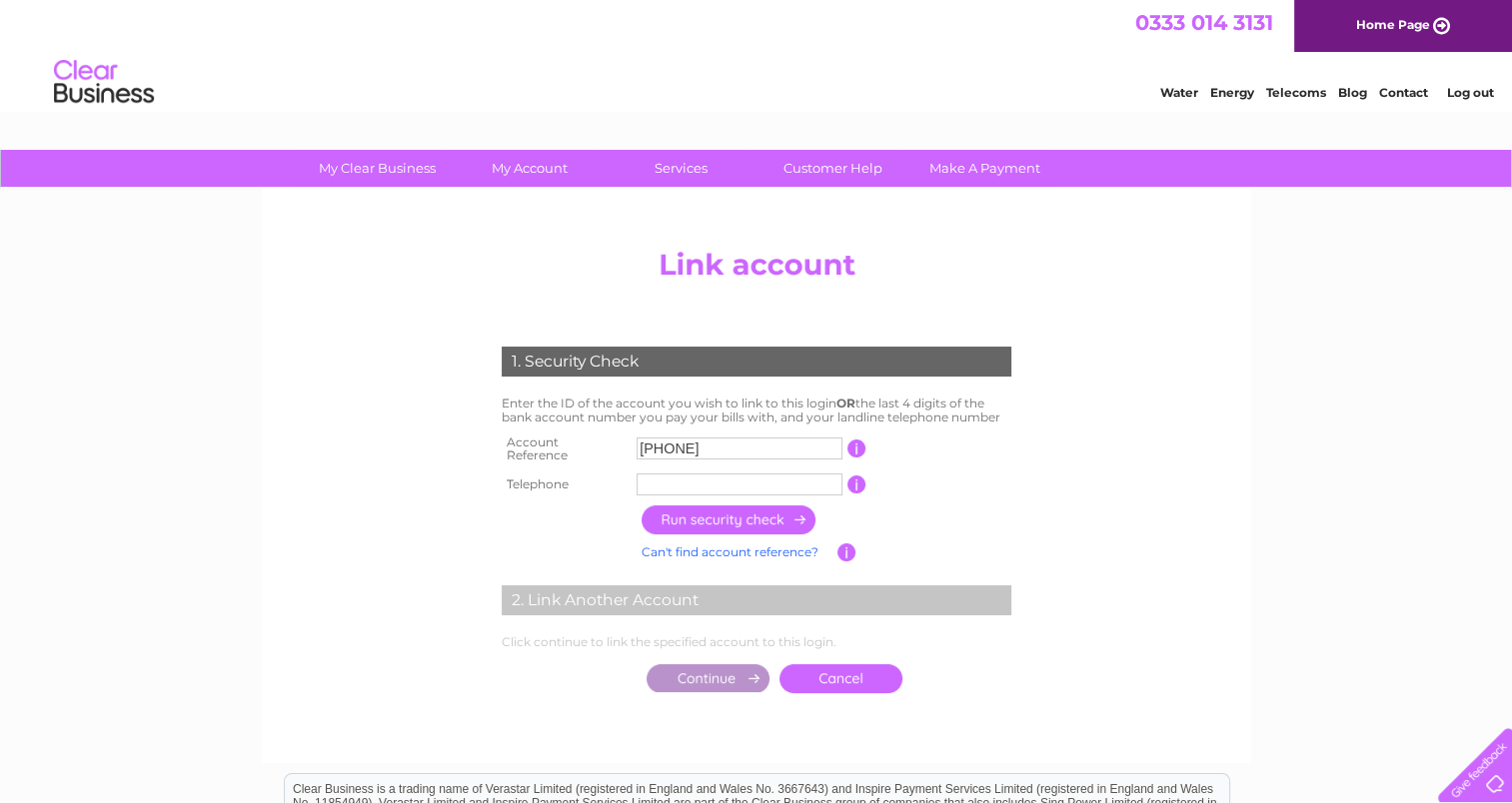 type on "[PHONE]" 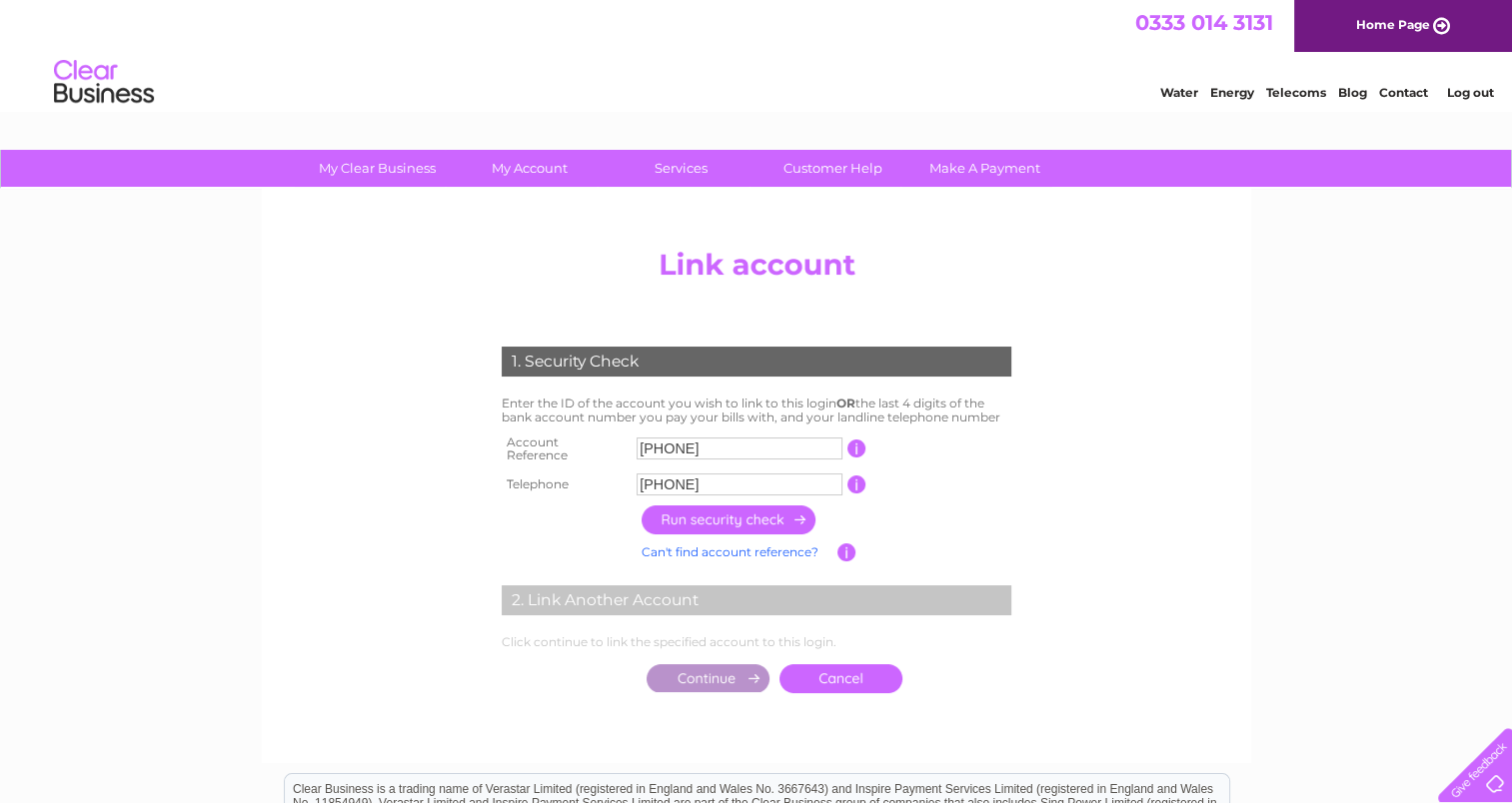 click on "My Clear Business
Login Details
My Details
My Preferences
Link Account
My Account
Bills and Payments   Direct Debit   Moving Premises" at bounding box center (756, 627) 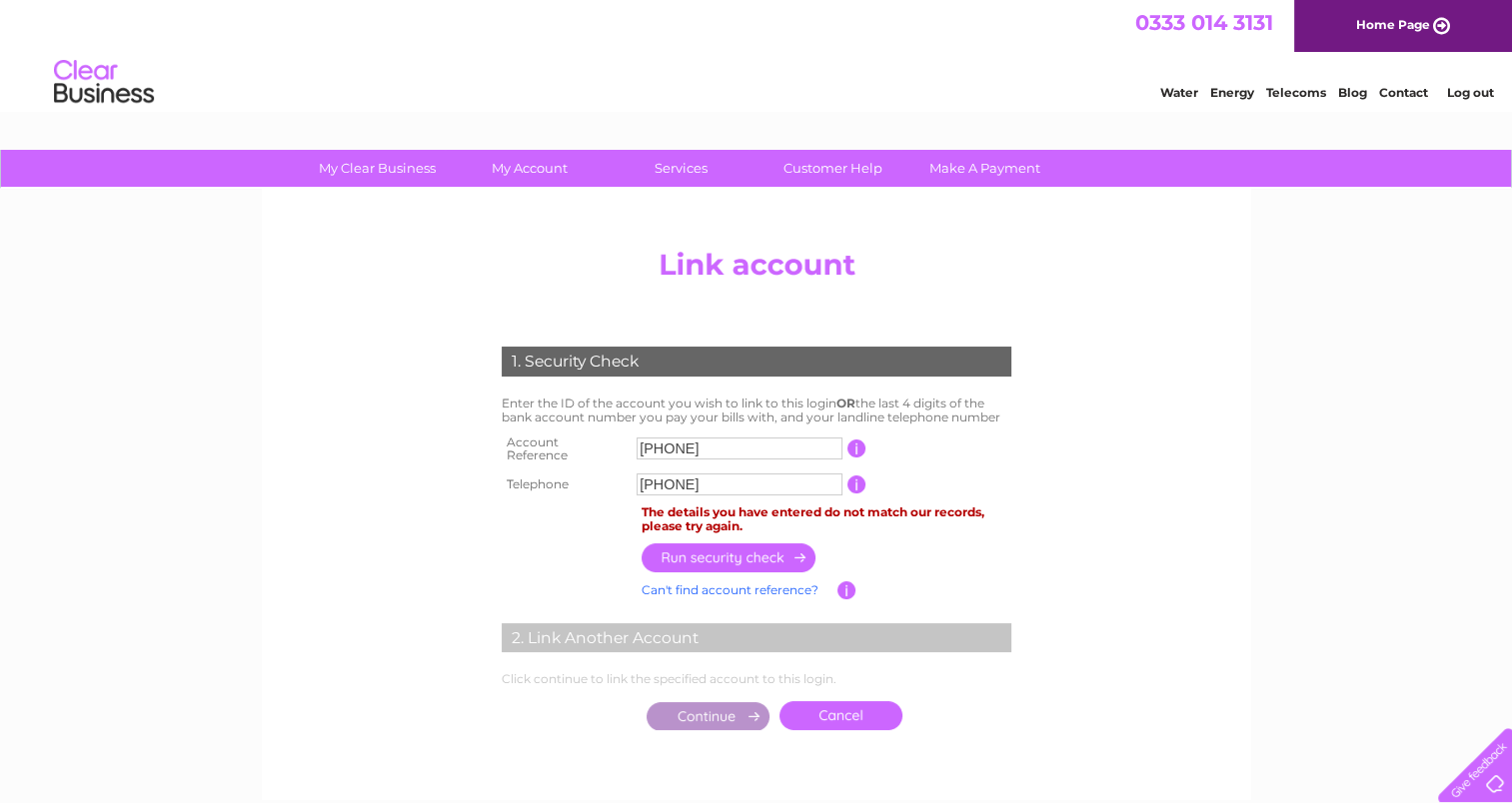 drag, startPoint x: 752, startPoint y: 481, endPoint x: 584, endPoint y: 495, distance: 168.58232 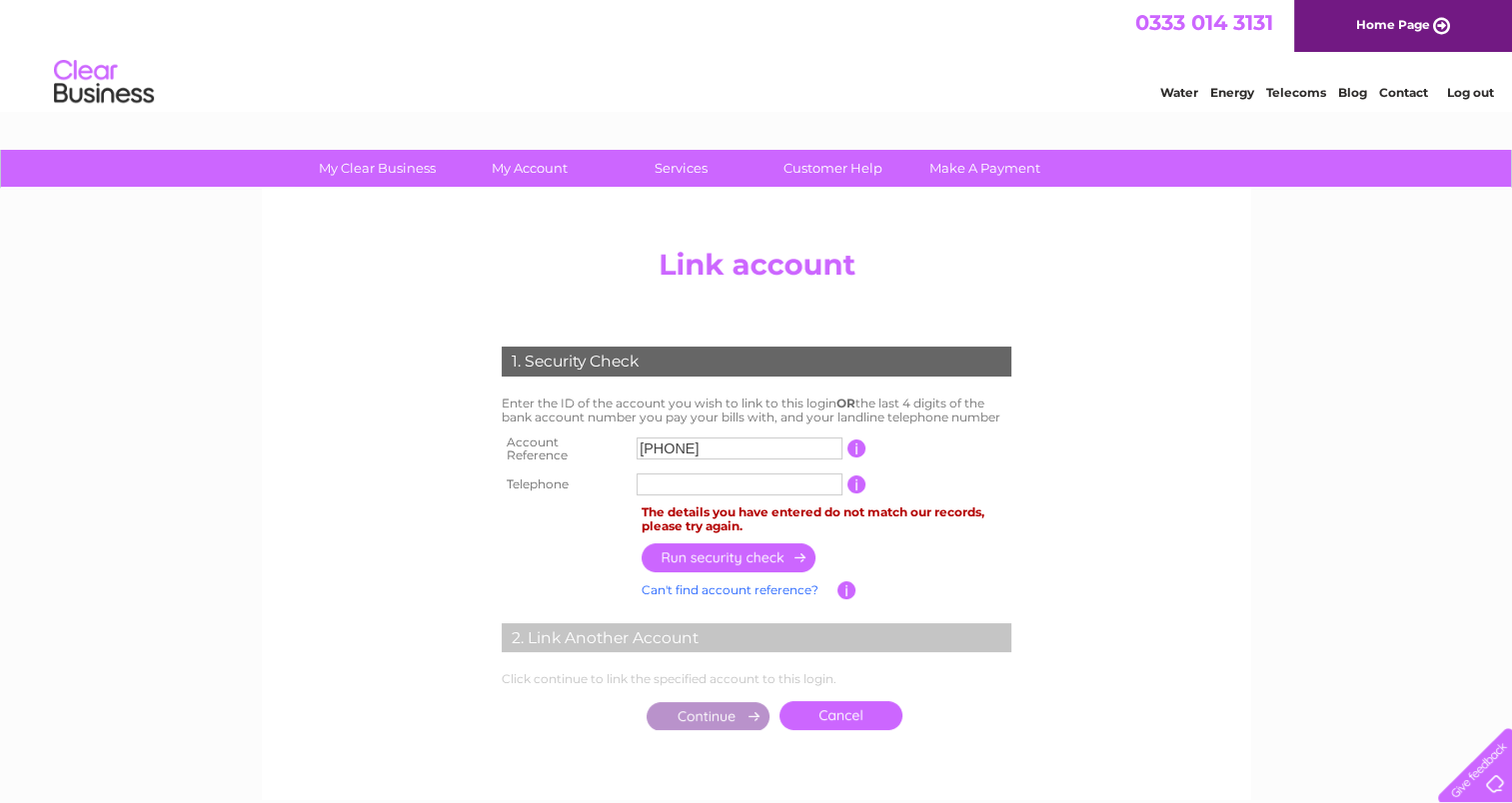 type 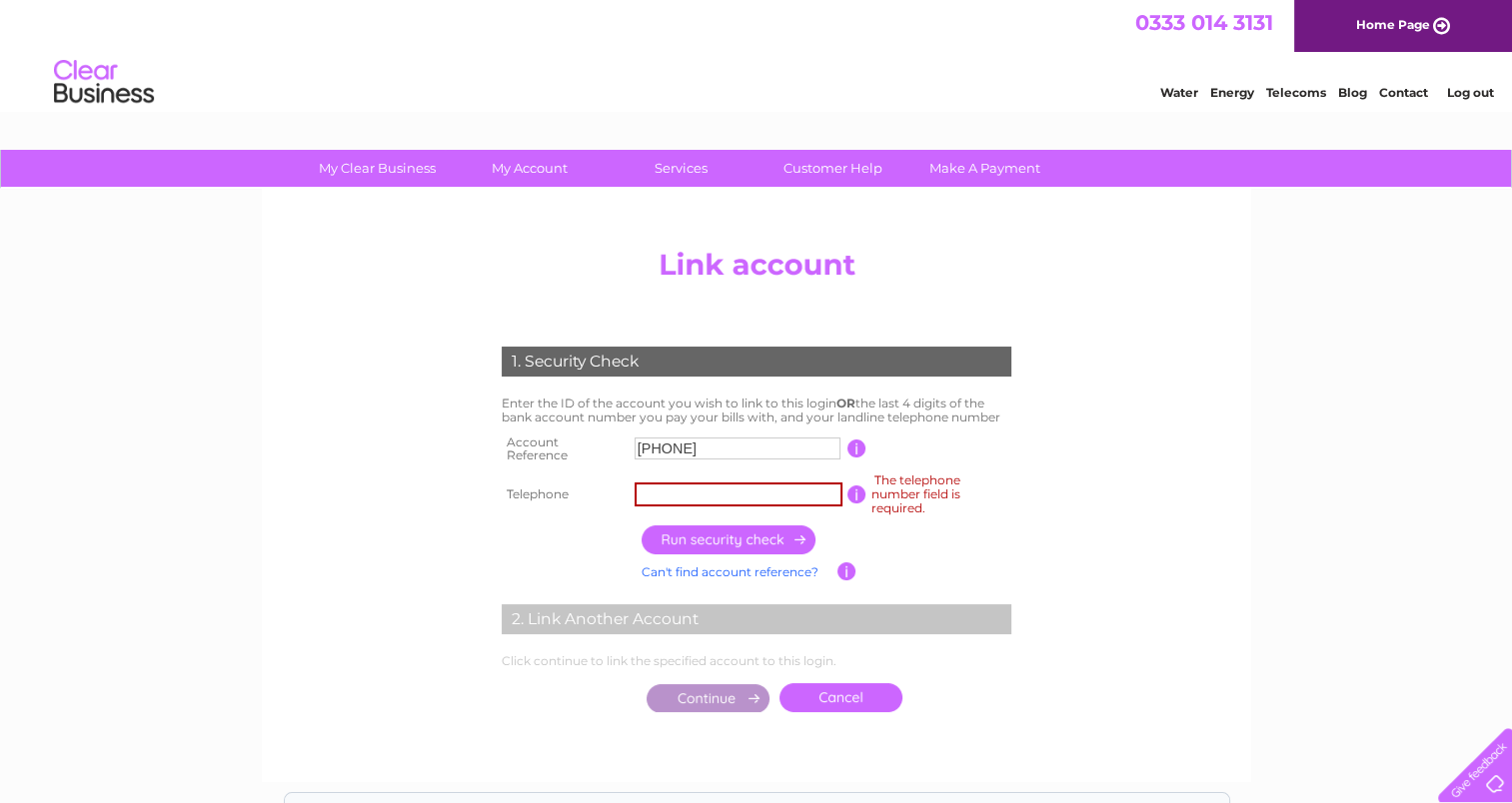click on "30322836" at bounding box center (738, 448) 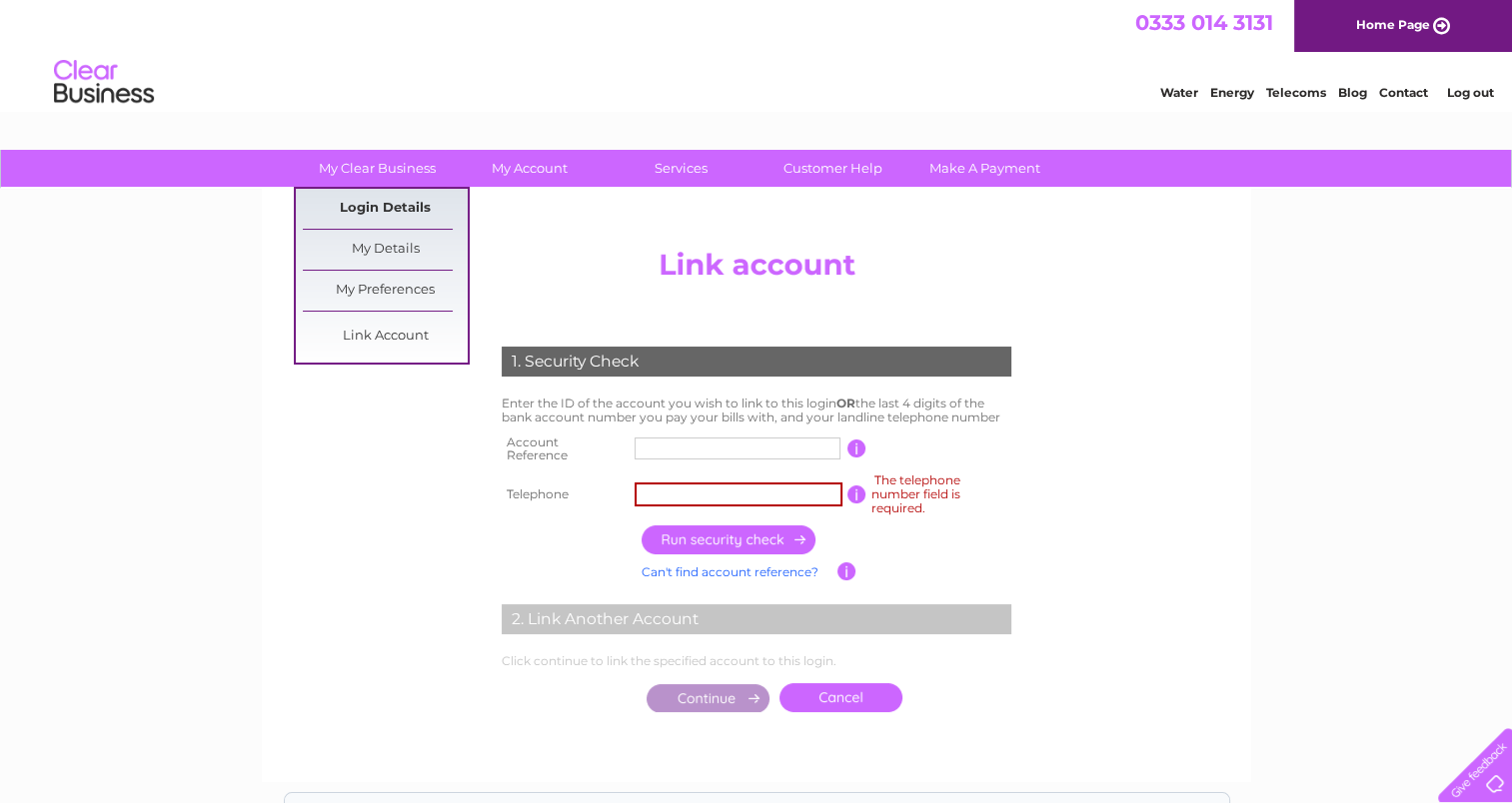 type 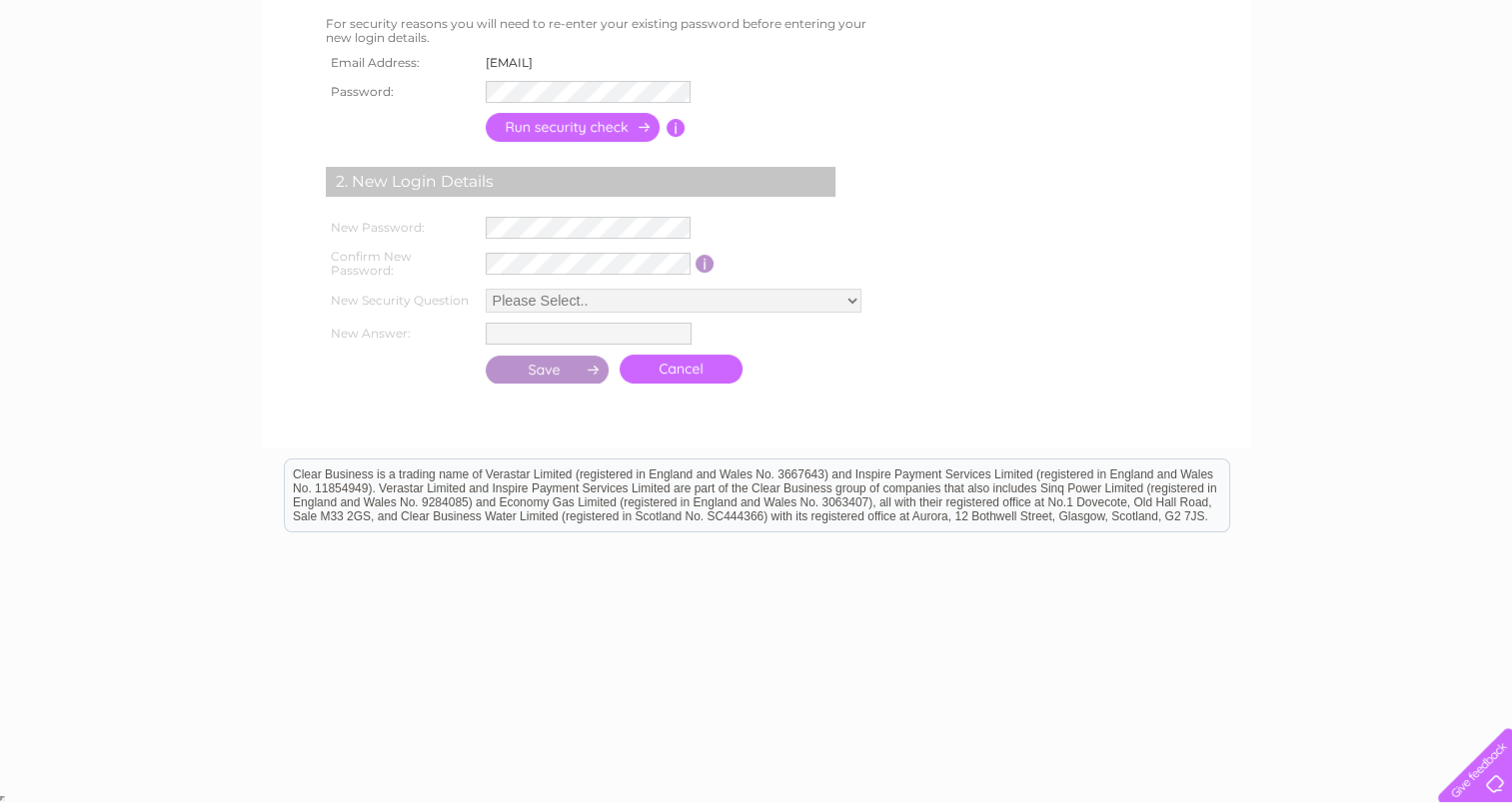 scroll, scrollTop: 0, scrollLeft: 0, axis: both 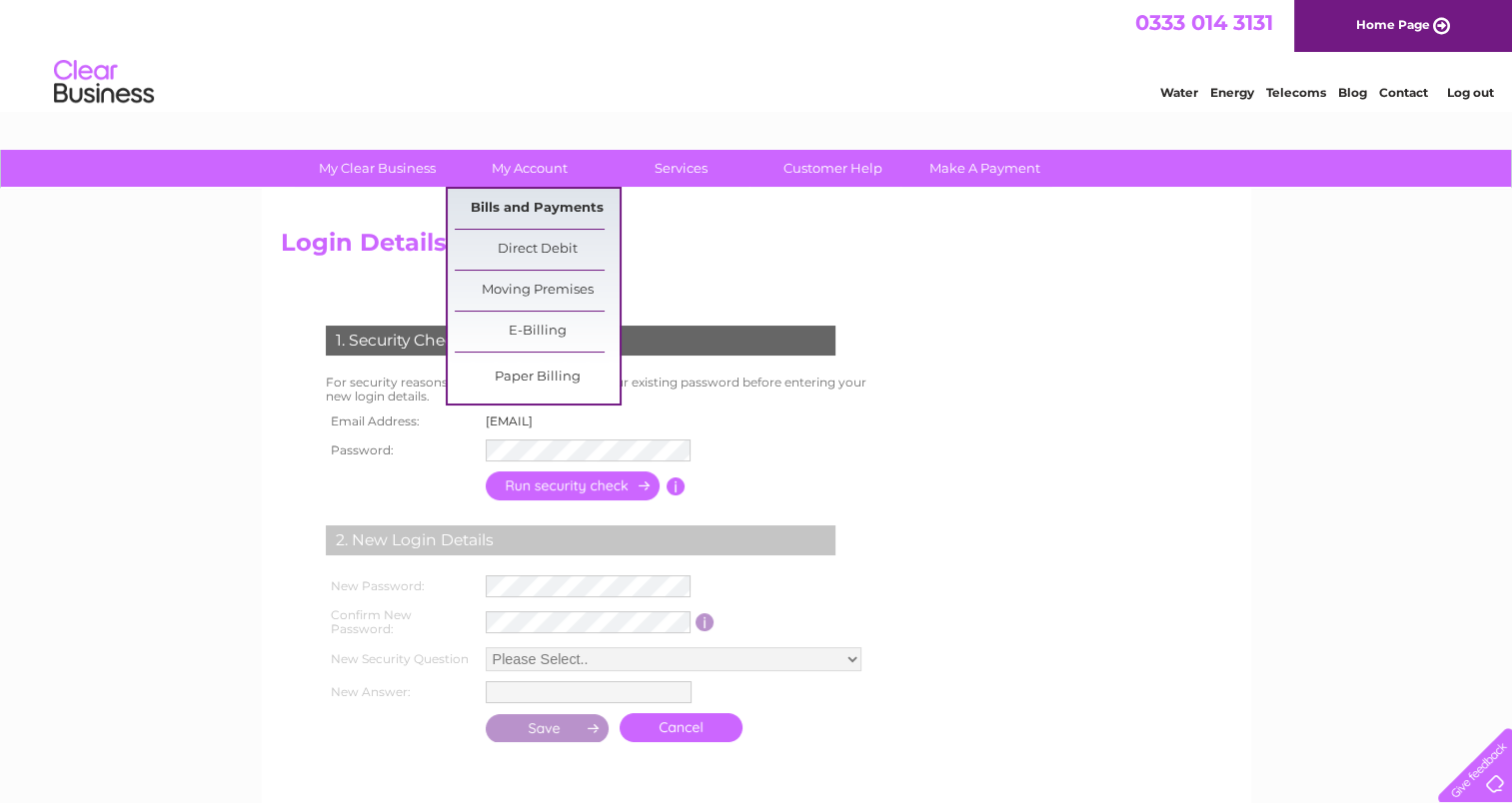 click on "Bills and Payments" at bounding box center [537, 209] 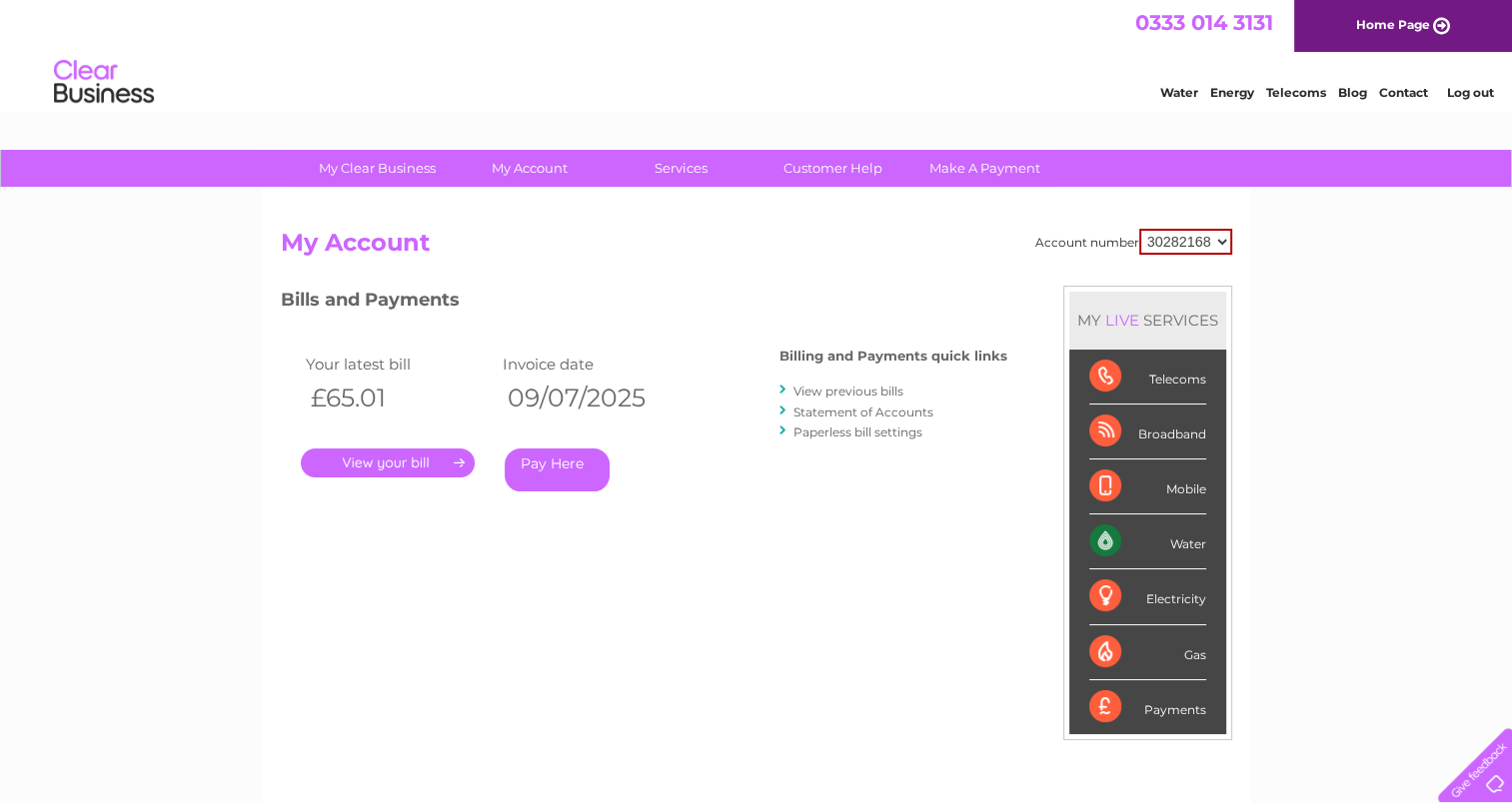 scroll, scrollTop: 0, scrollLeft: 0, axis: both 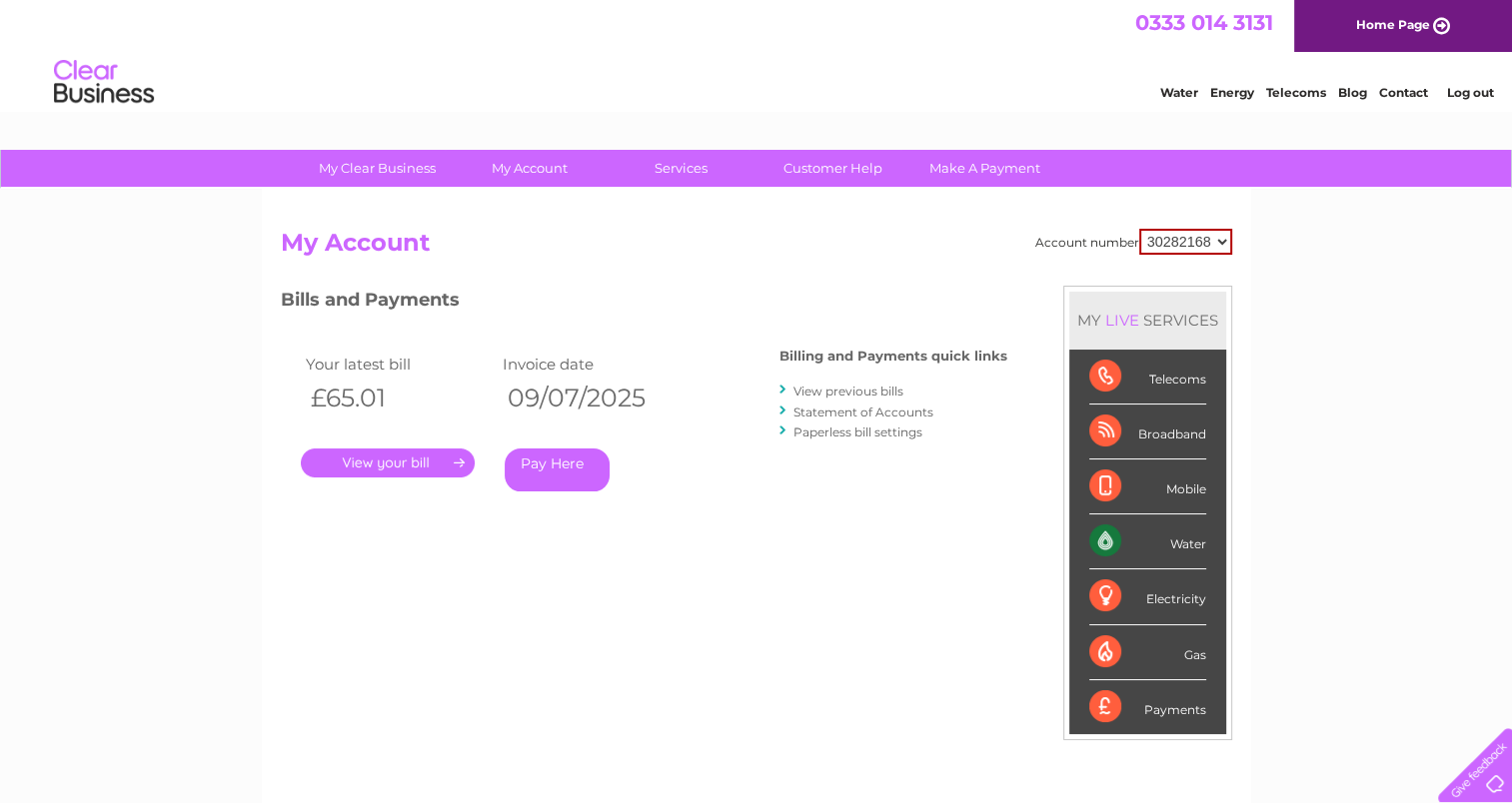 click on "30282168" at bounding box center [1185, 242] 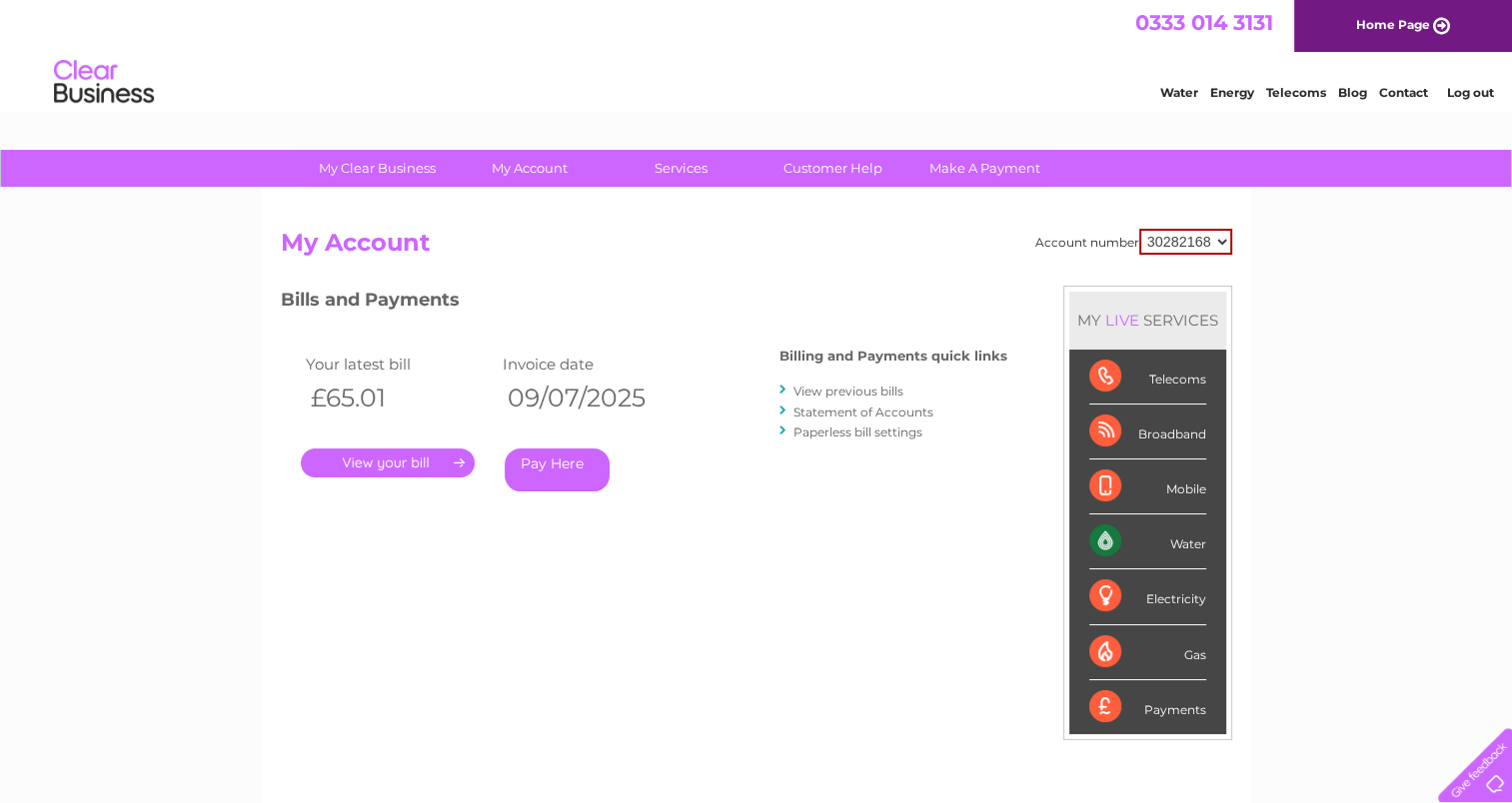 click on "30282168" at bounding box center [1185, 242] 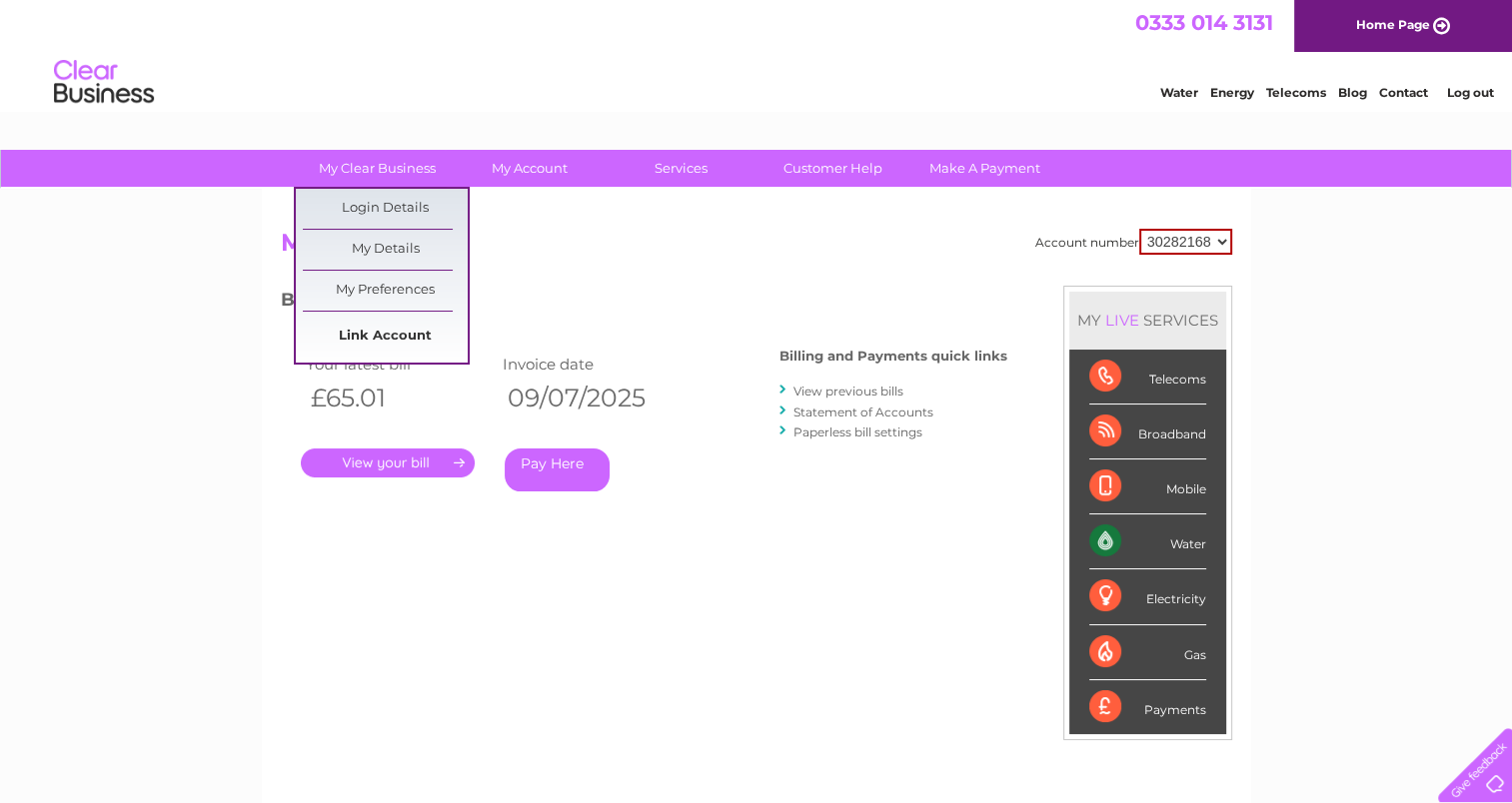 click on "Link Account" at bounding box center (385, 337) 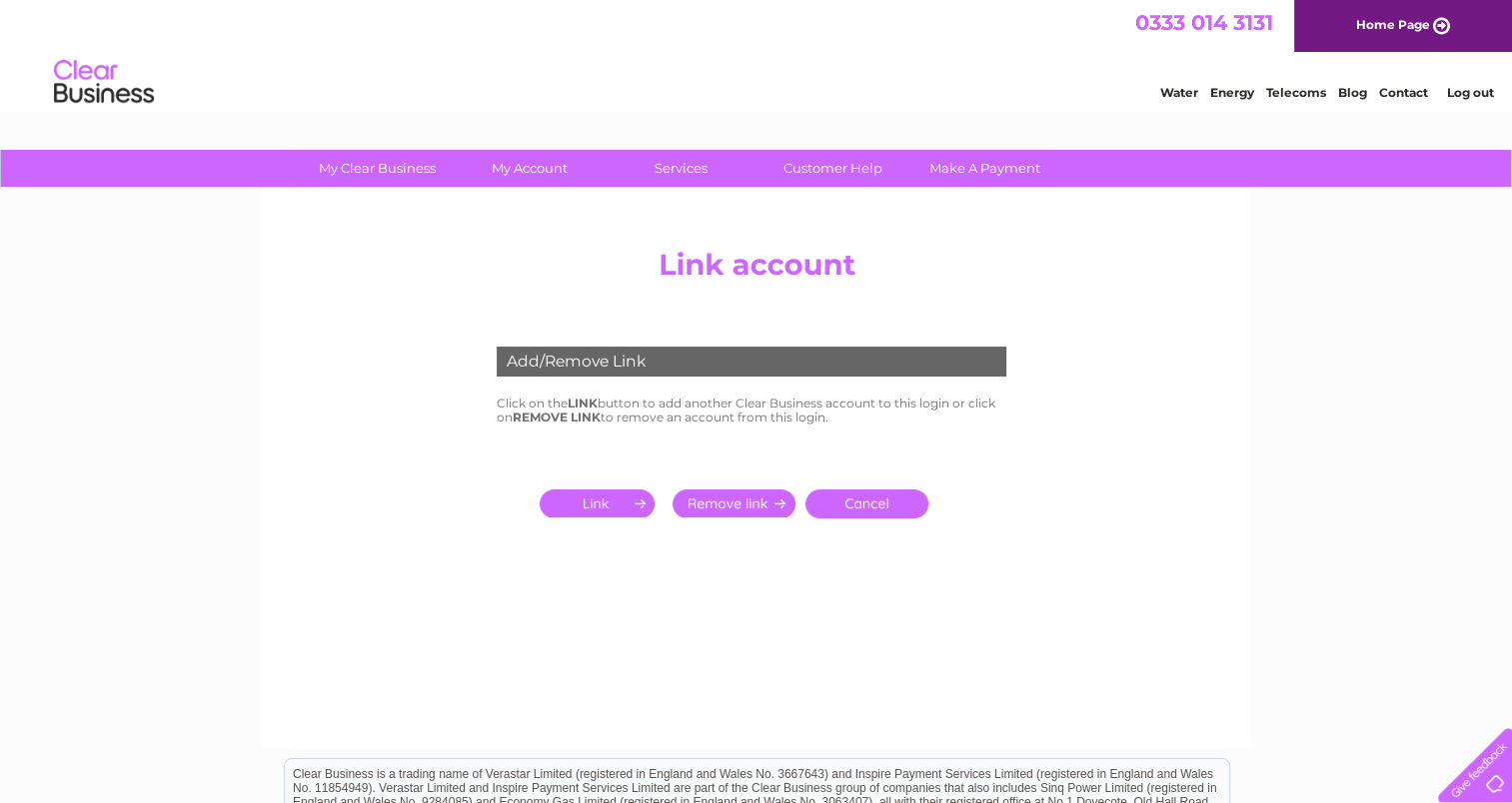 scroll, scrollTop: 0, scrollLeft: 0, axis: both 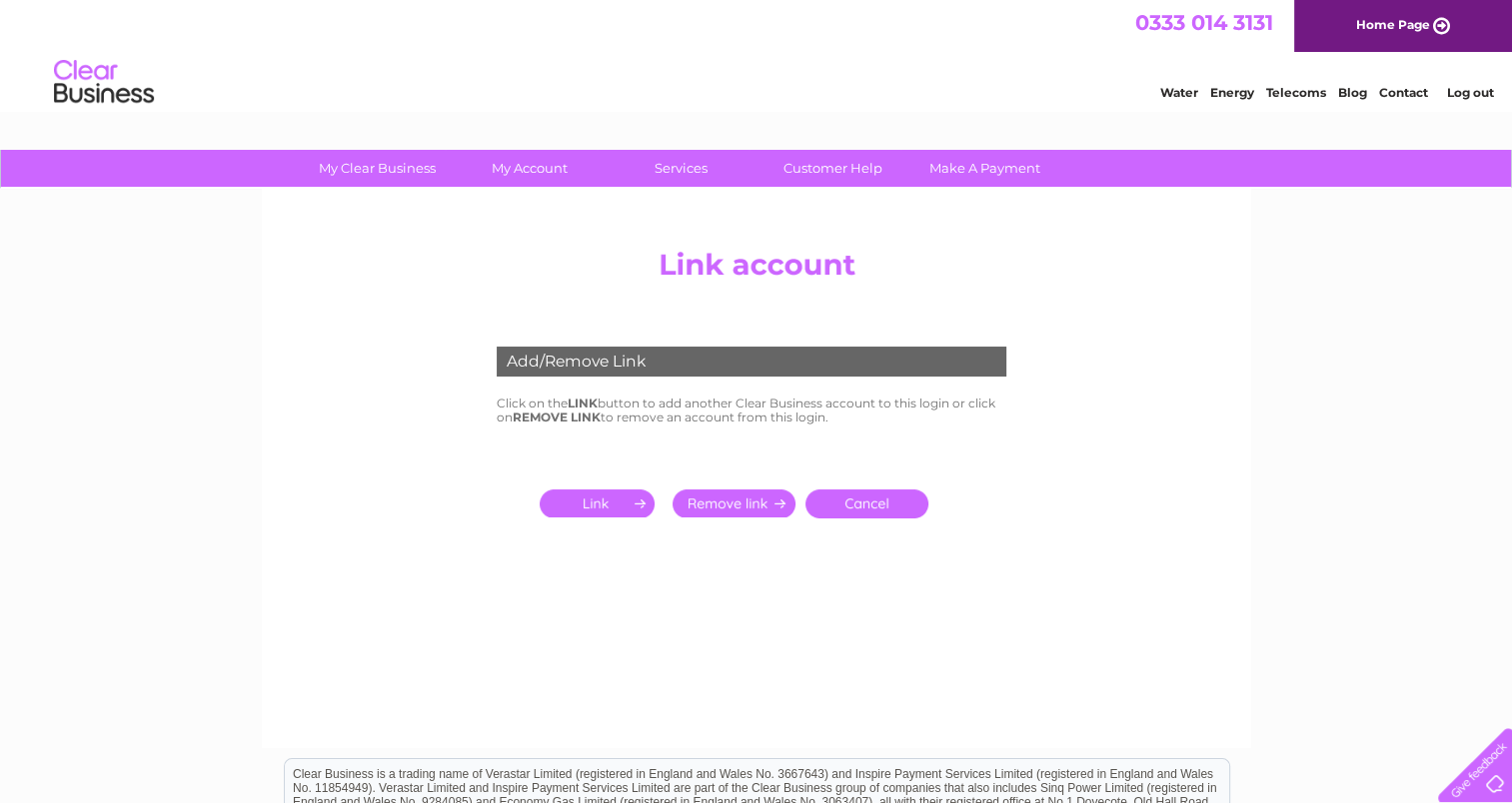 click on "Add/Remove Link" at bounding box center [752, 362] 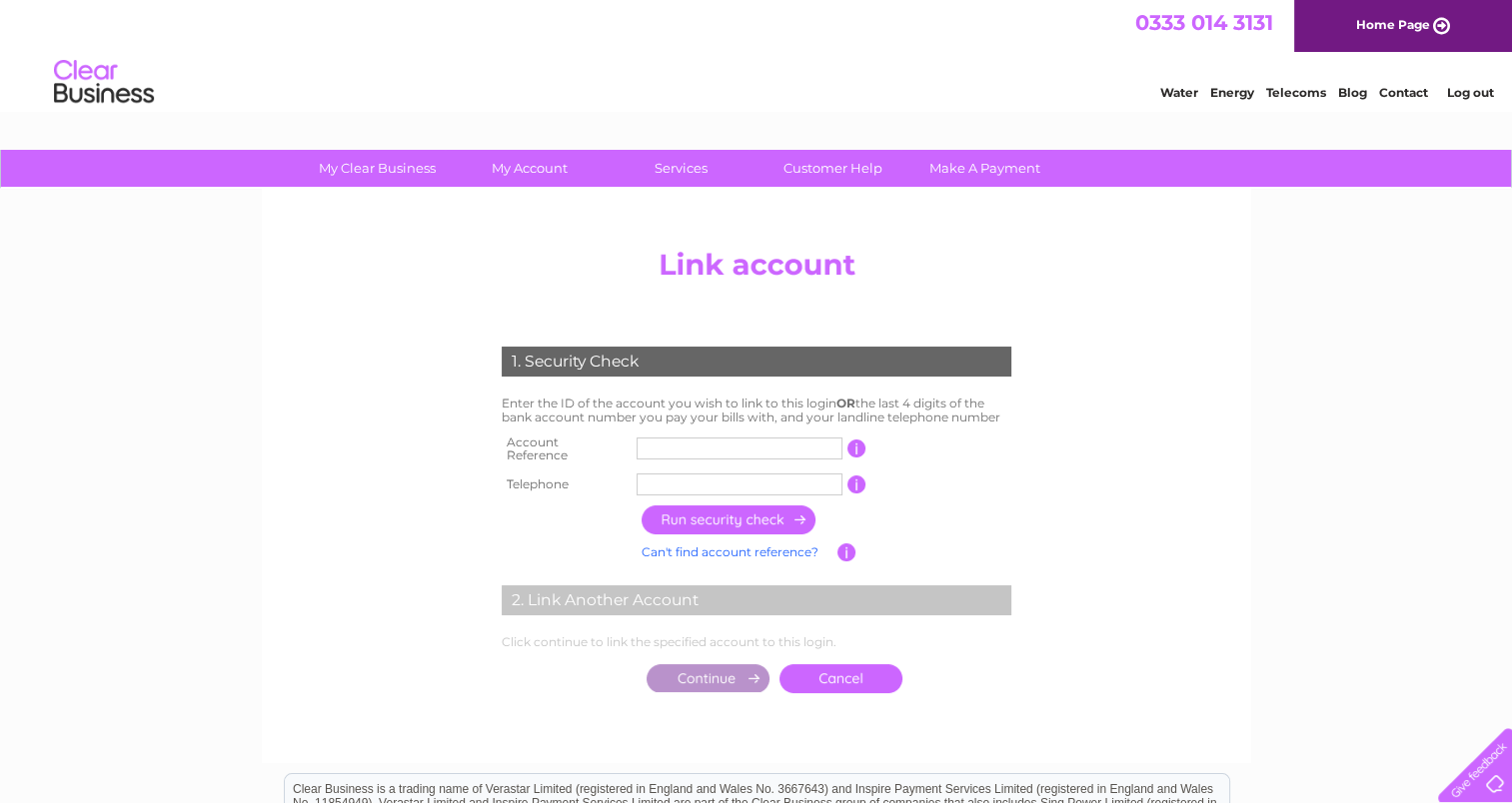 click at bounding box center [740, 448] 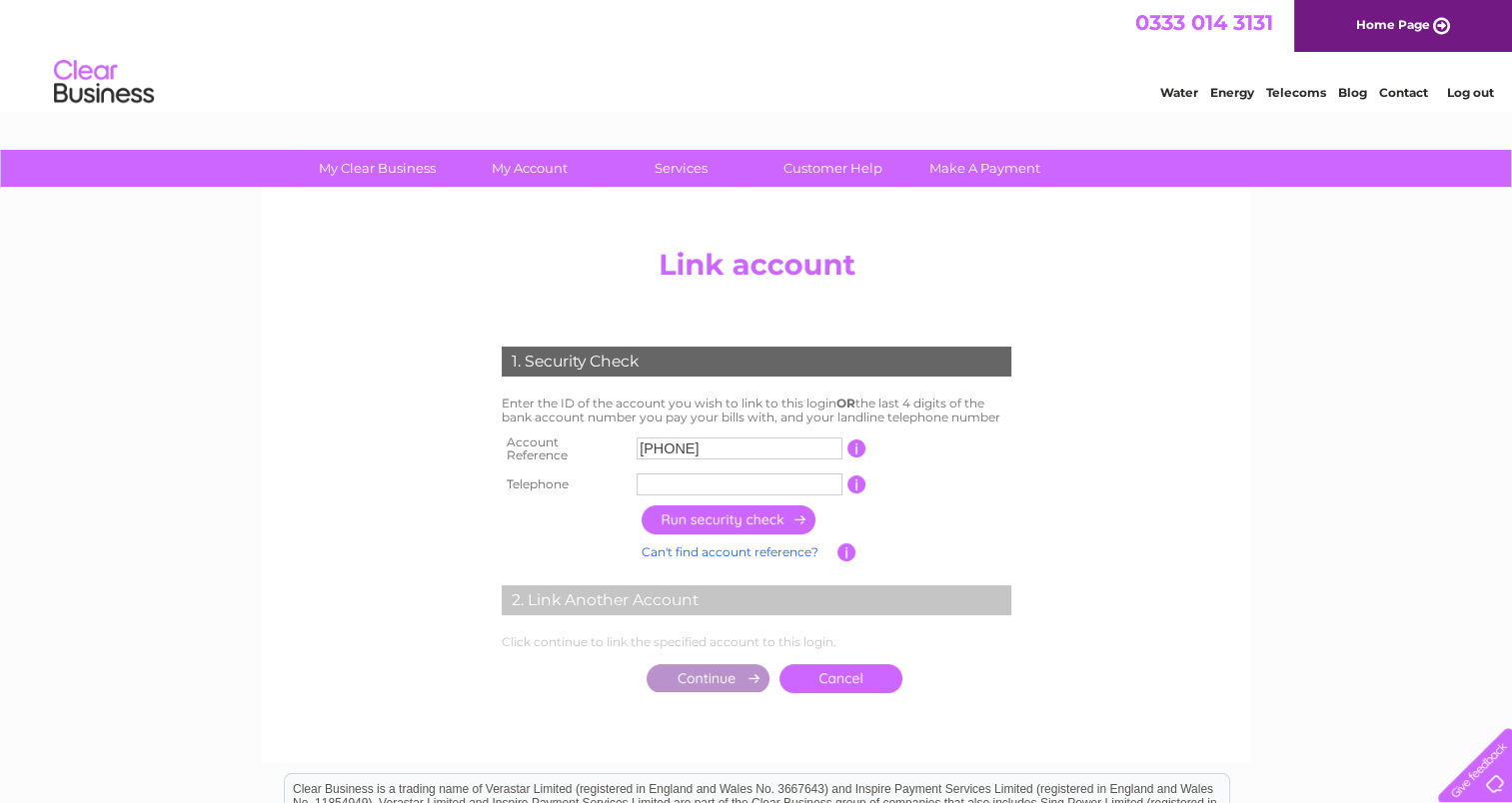 type on "30322836" 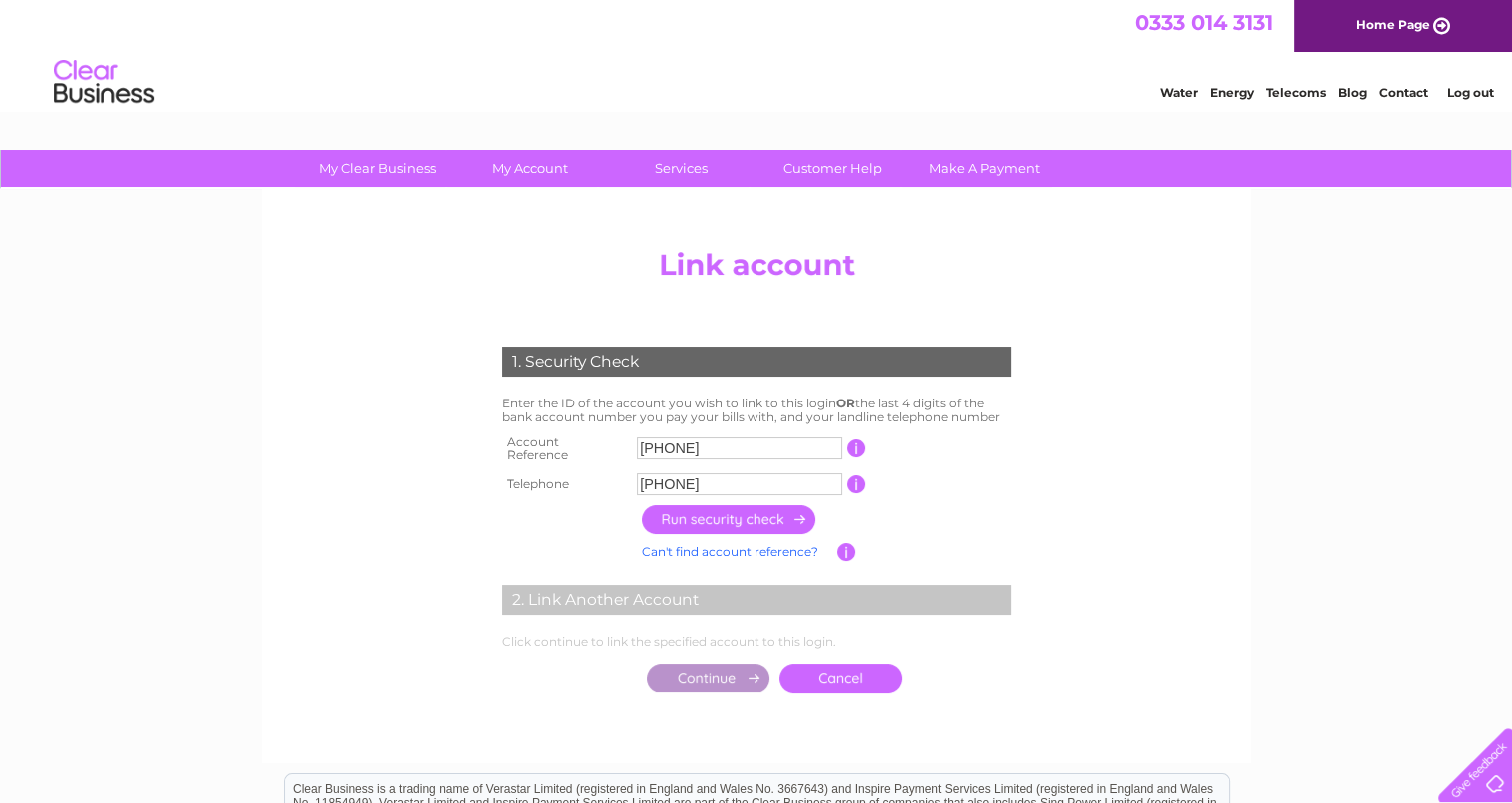 click at bounding box center (730, 519) 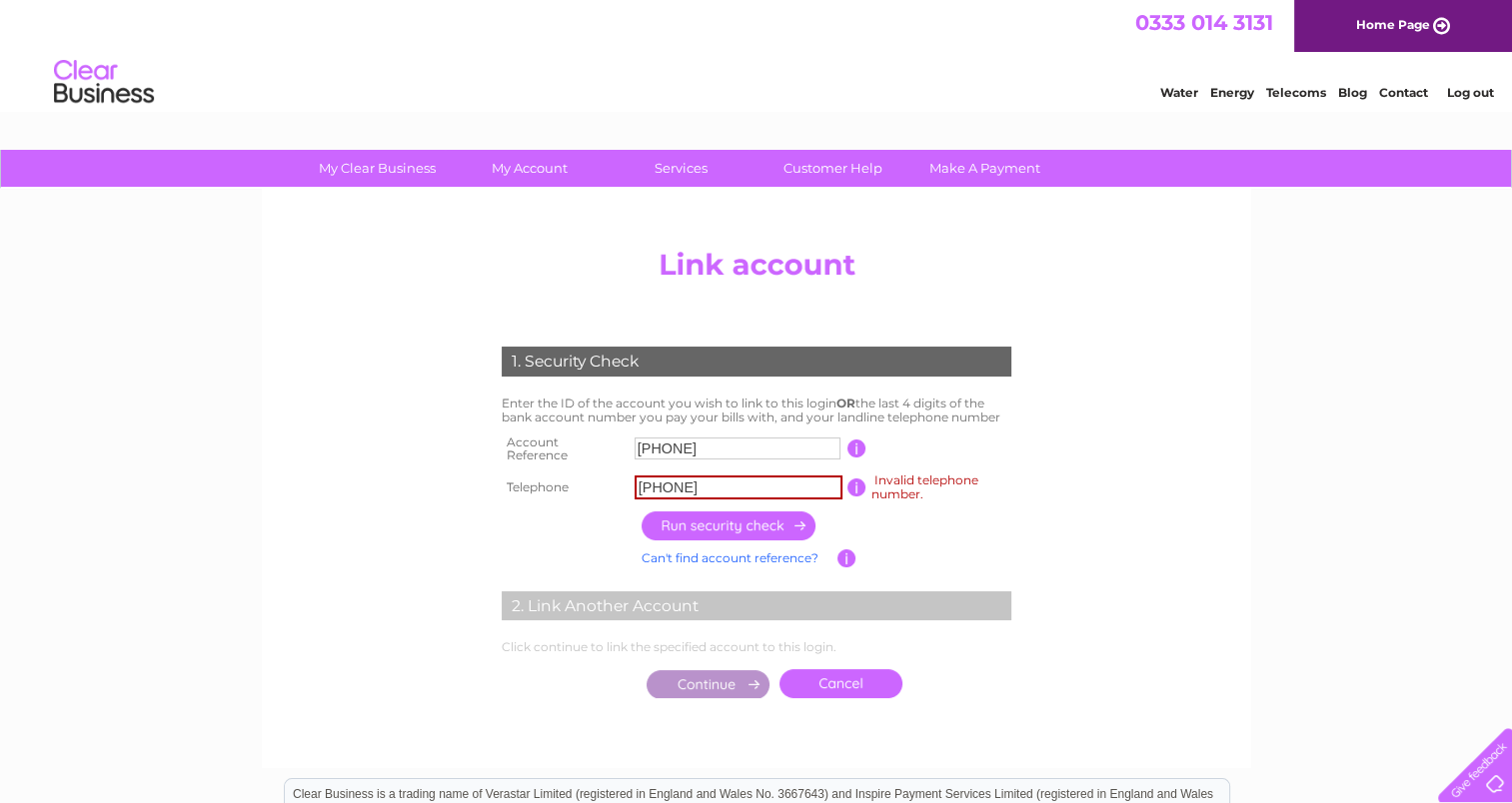 click on "44771641246" at bounding box center (739, 487) 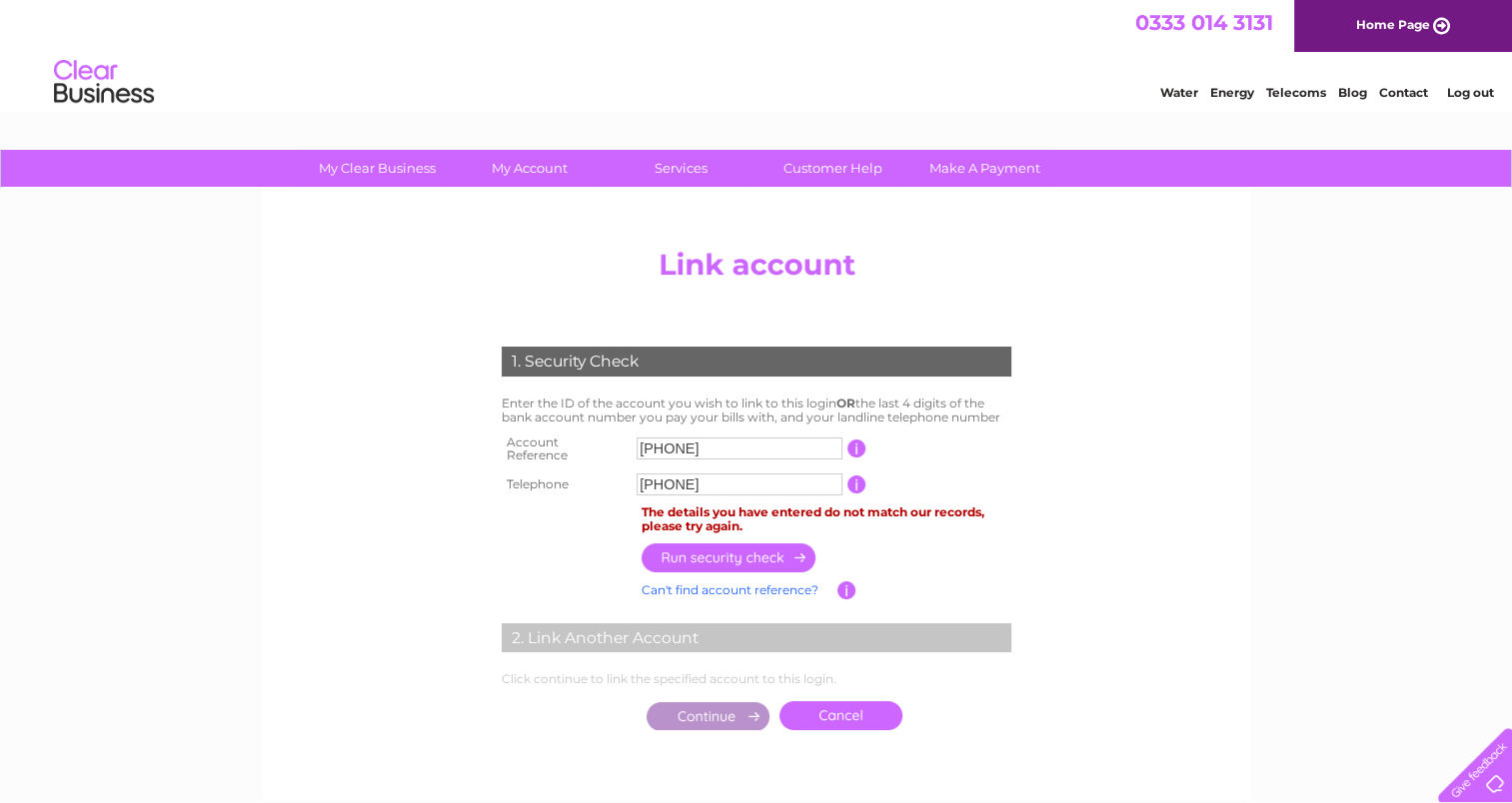 drag, startPoint x: 750, startPoint y: 475, endPoint x: 396, endPoint y: 489, distance: 354.27673 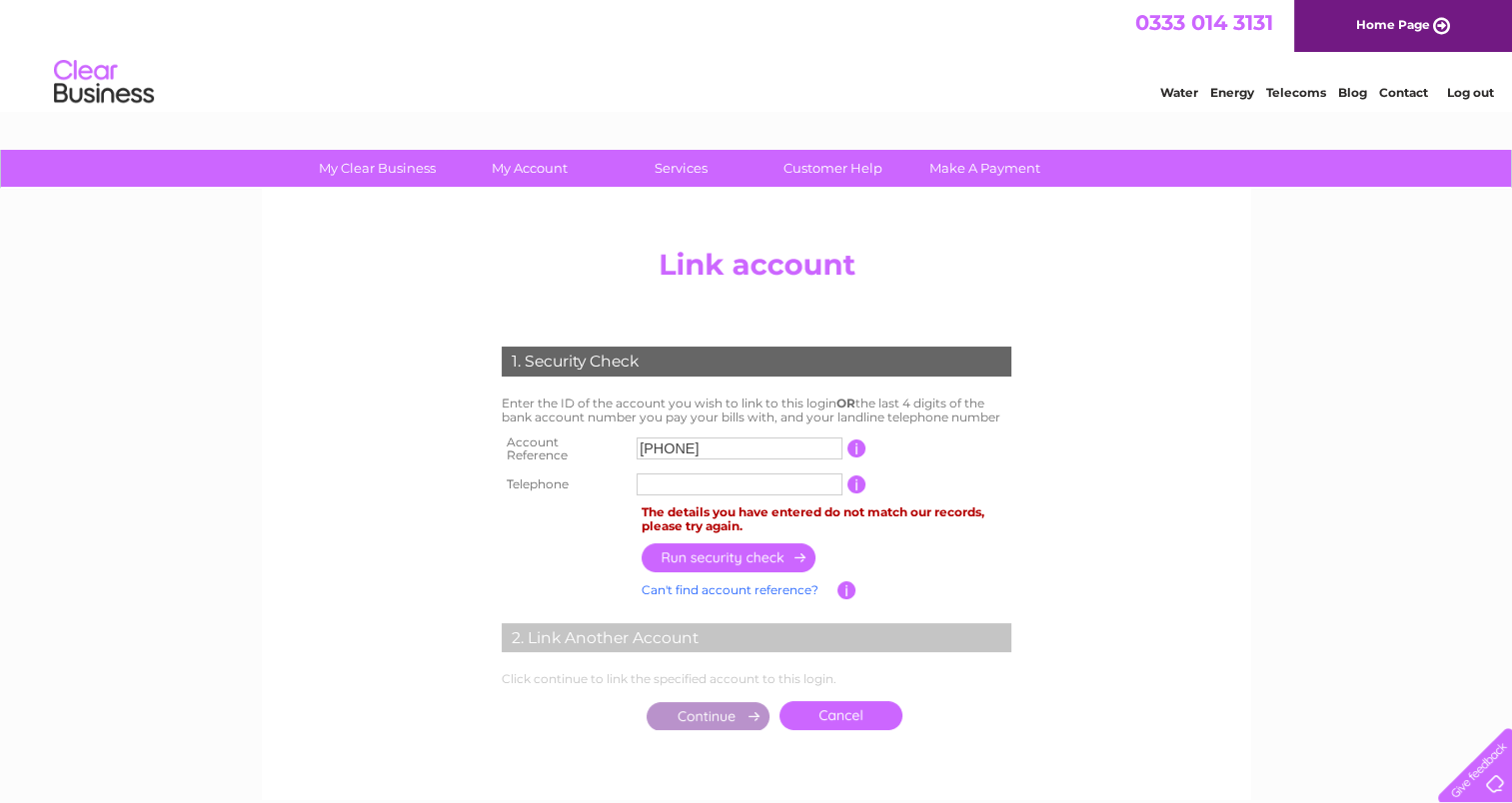 type 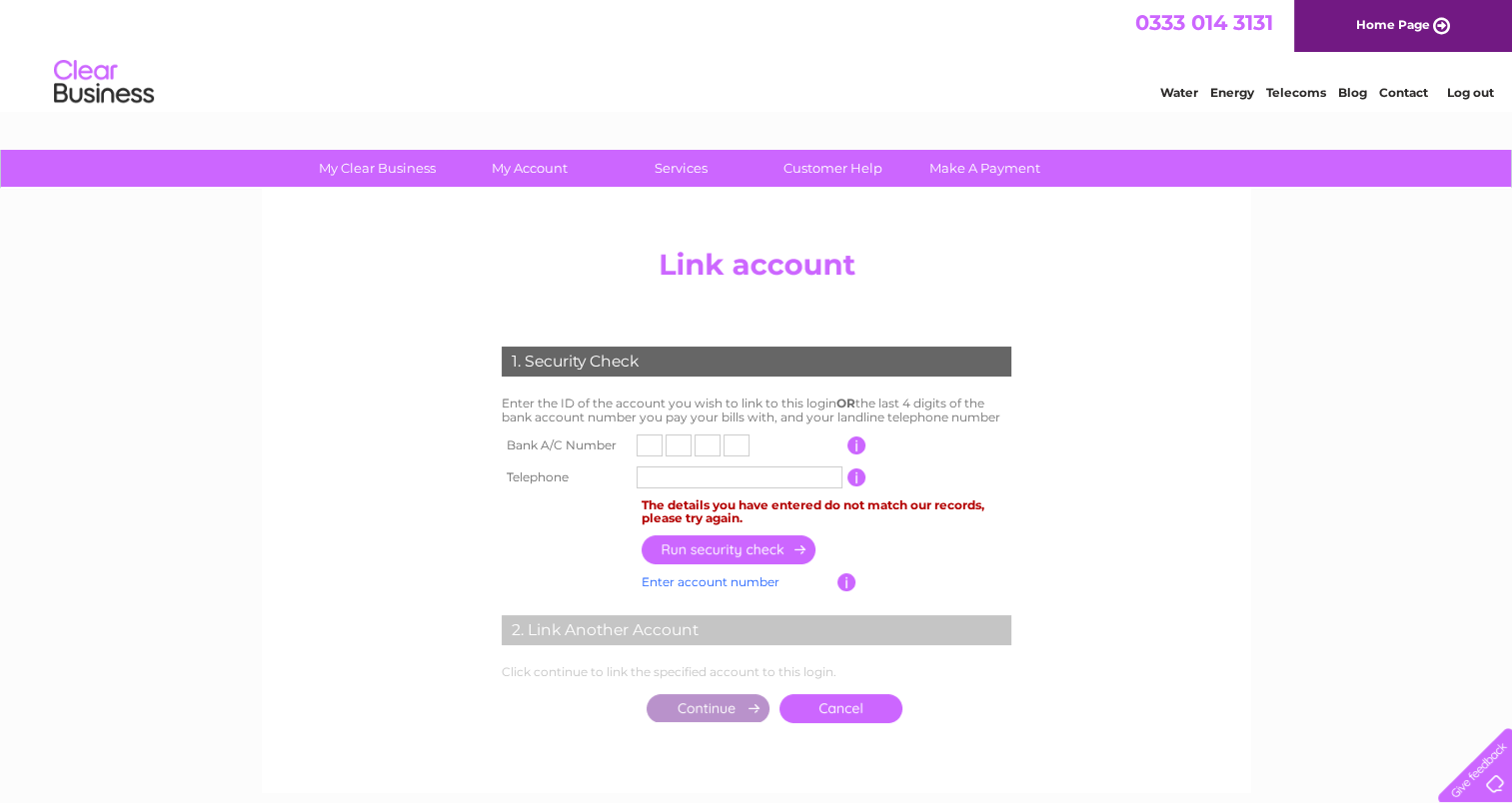 click at bounding box center (650, 445) 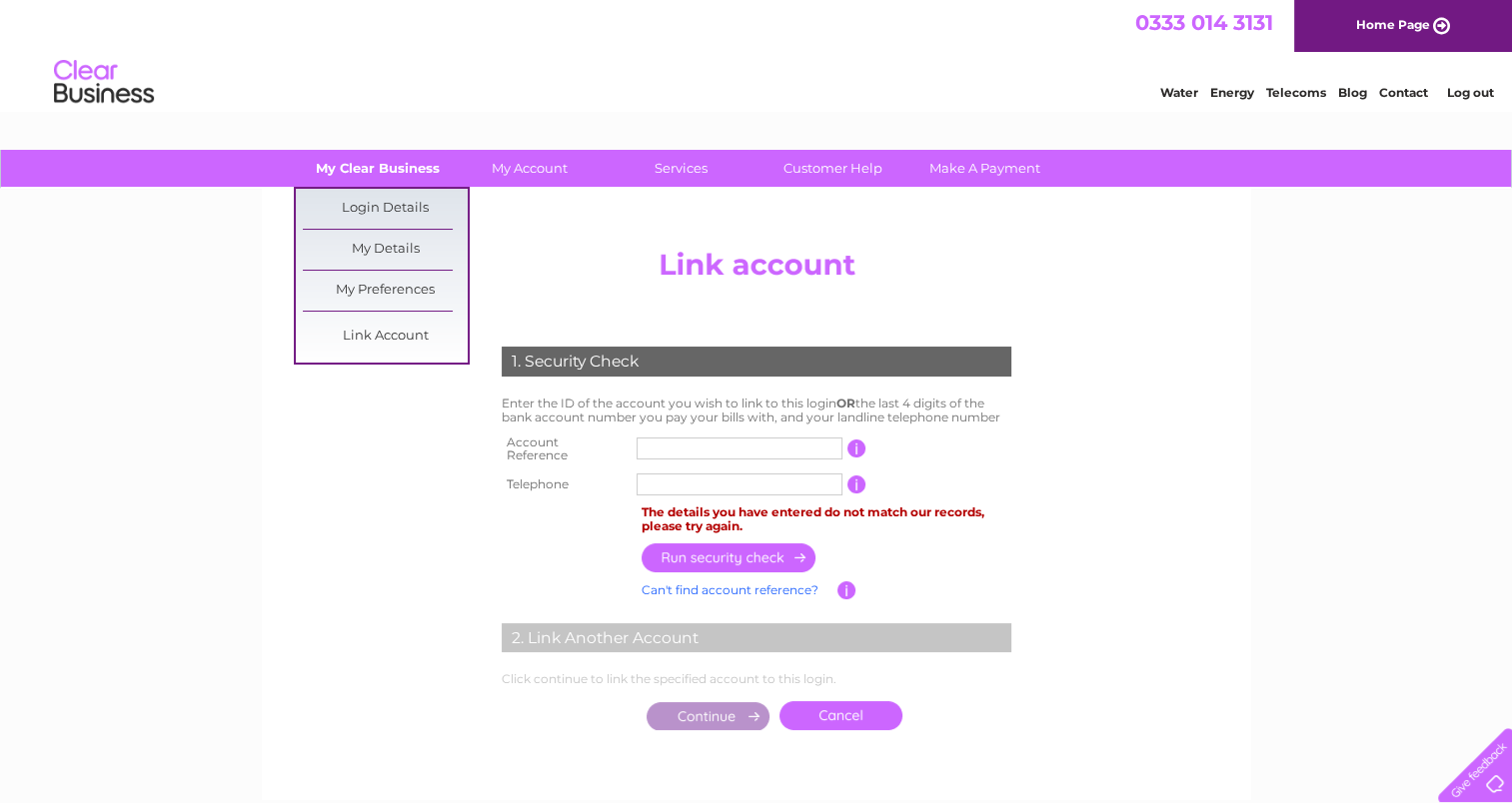 click on "My Clear Business" at bounding box center (377, 168) 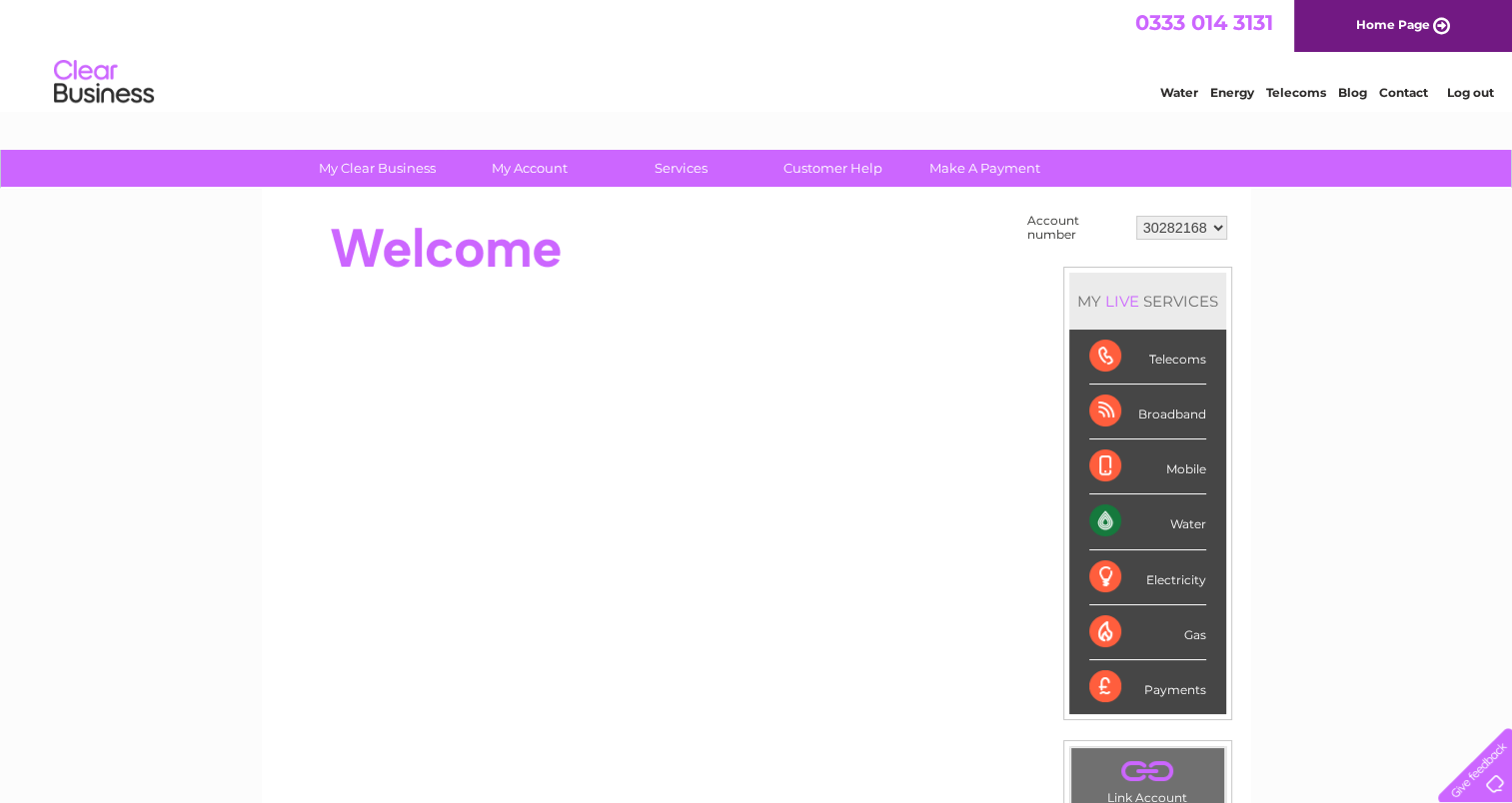 scroll, scrollTop: 0, scrollLeft: 0, axis: both 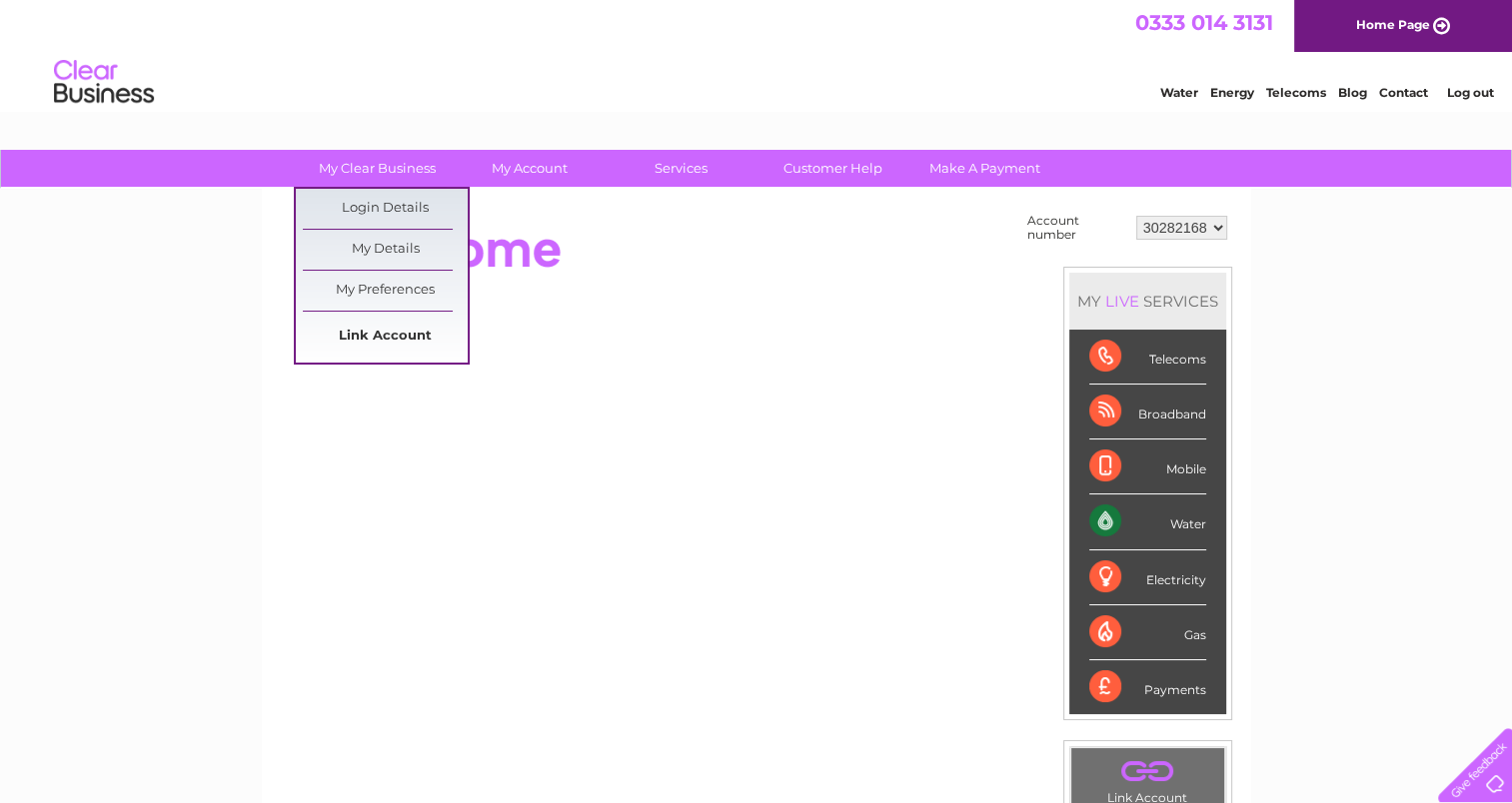 click on "Link Account" at bounding box center (385, 337) 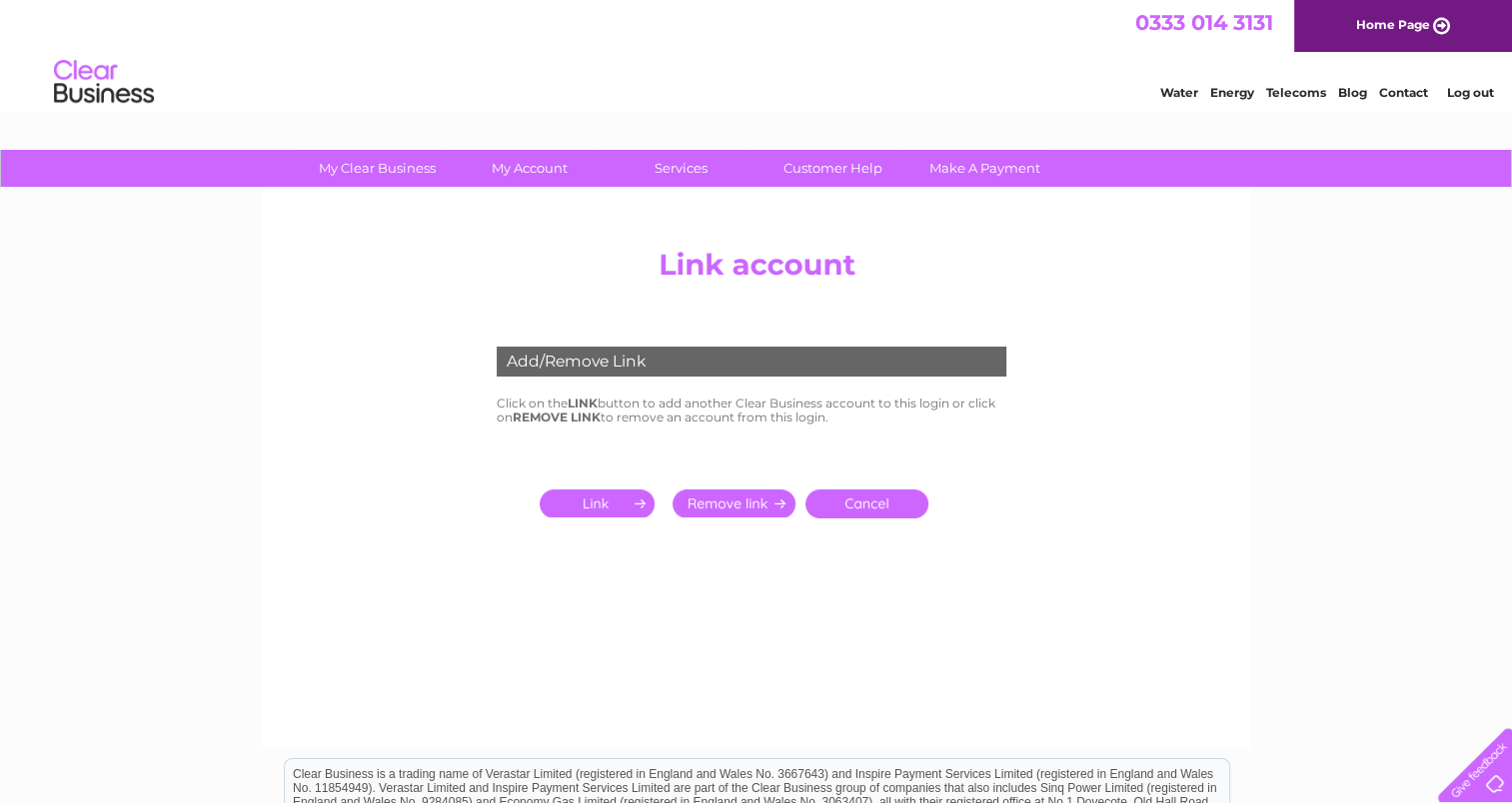scroll, scrollTop: 0, scrollLeft: 0, axis: both 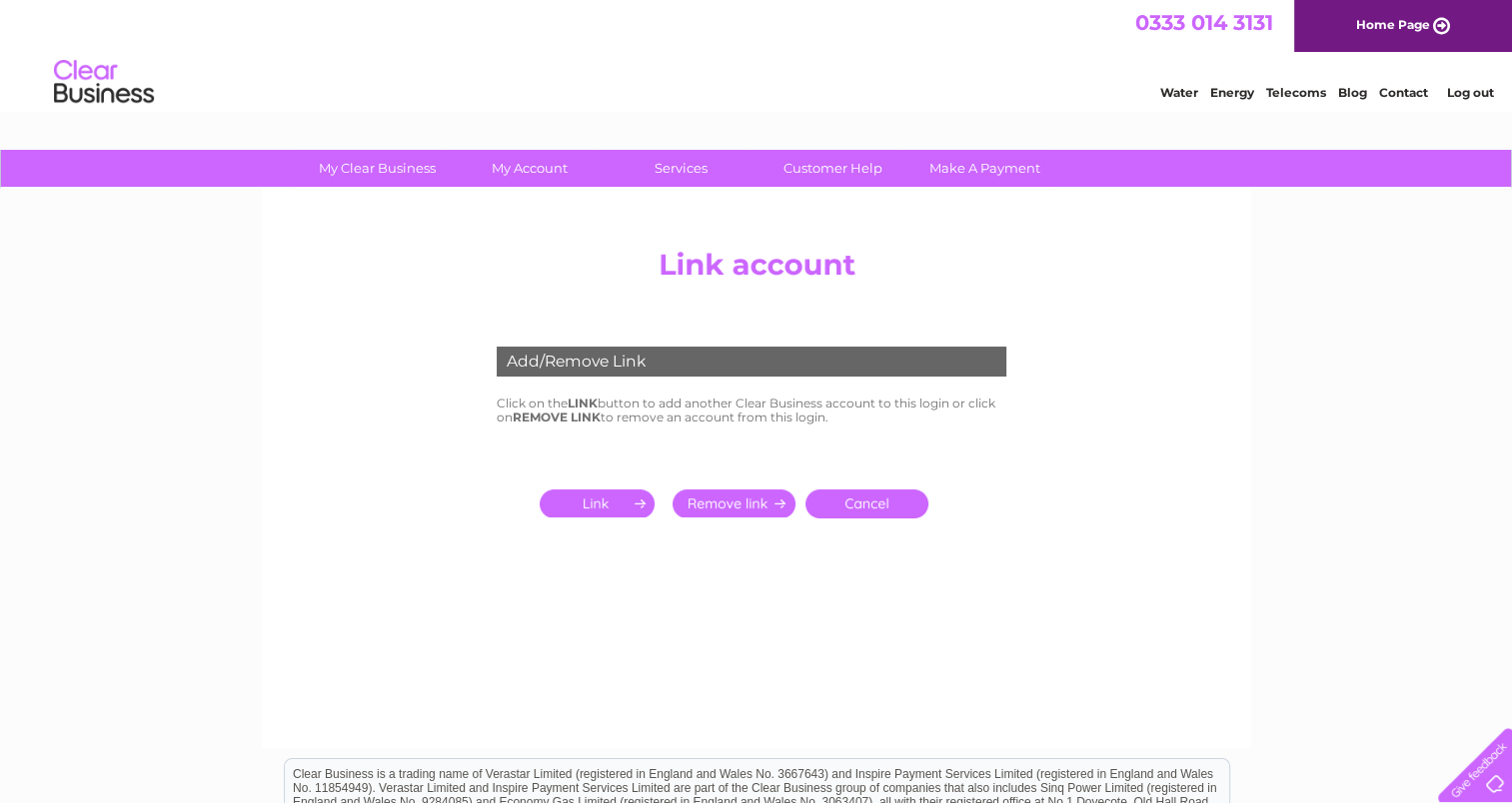 click at bounding box center (601, 503) 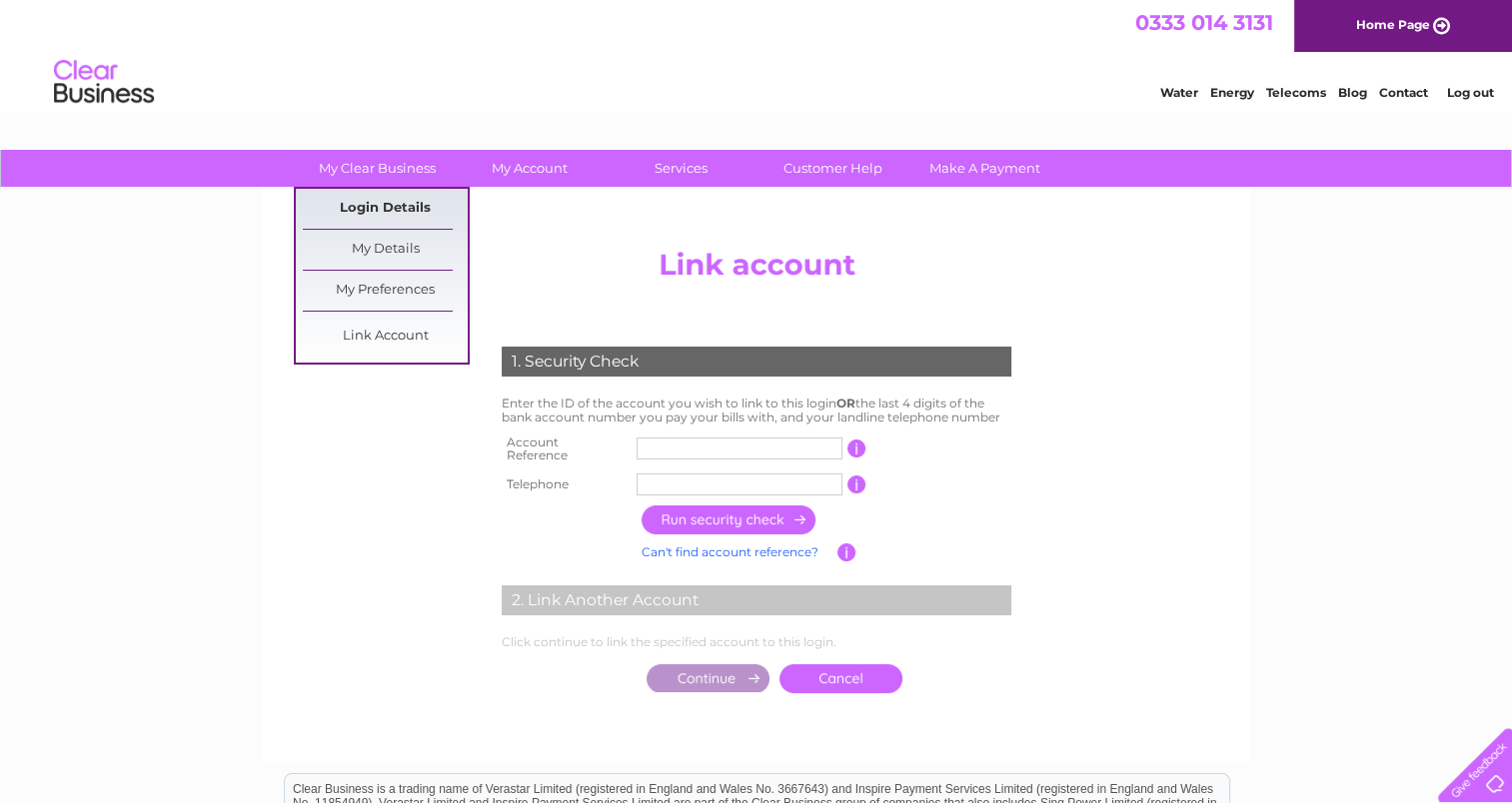 click on "Login Details" at bounding box center (385, 209) 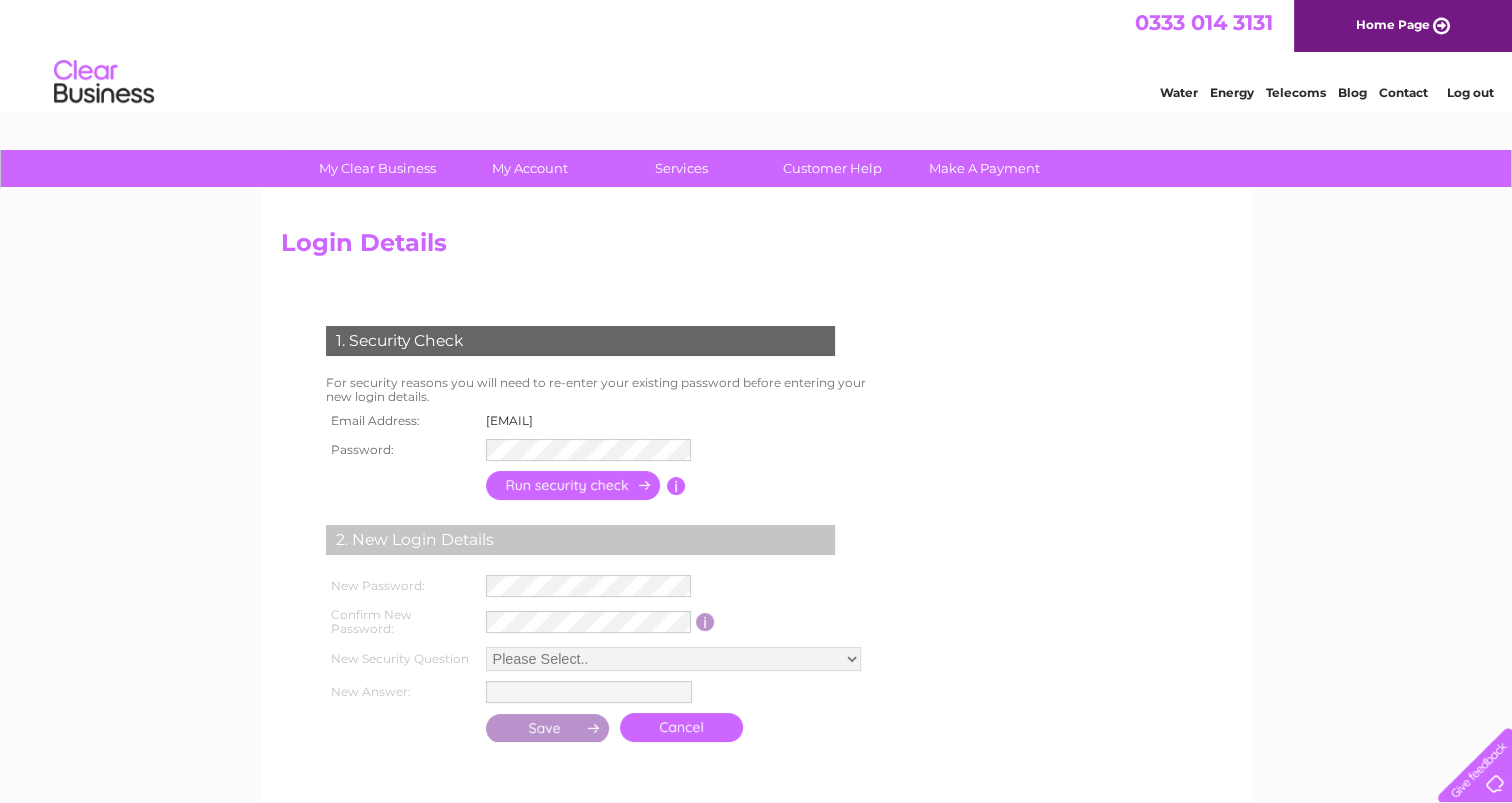 scroll, scrollTop: 0, scrollLeft: 0, axis: both 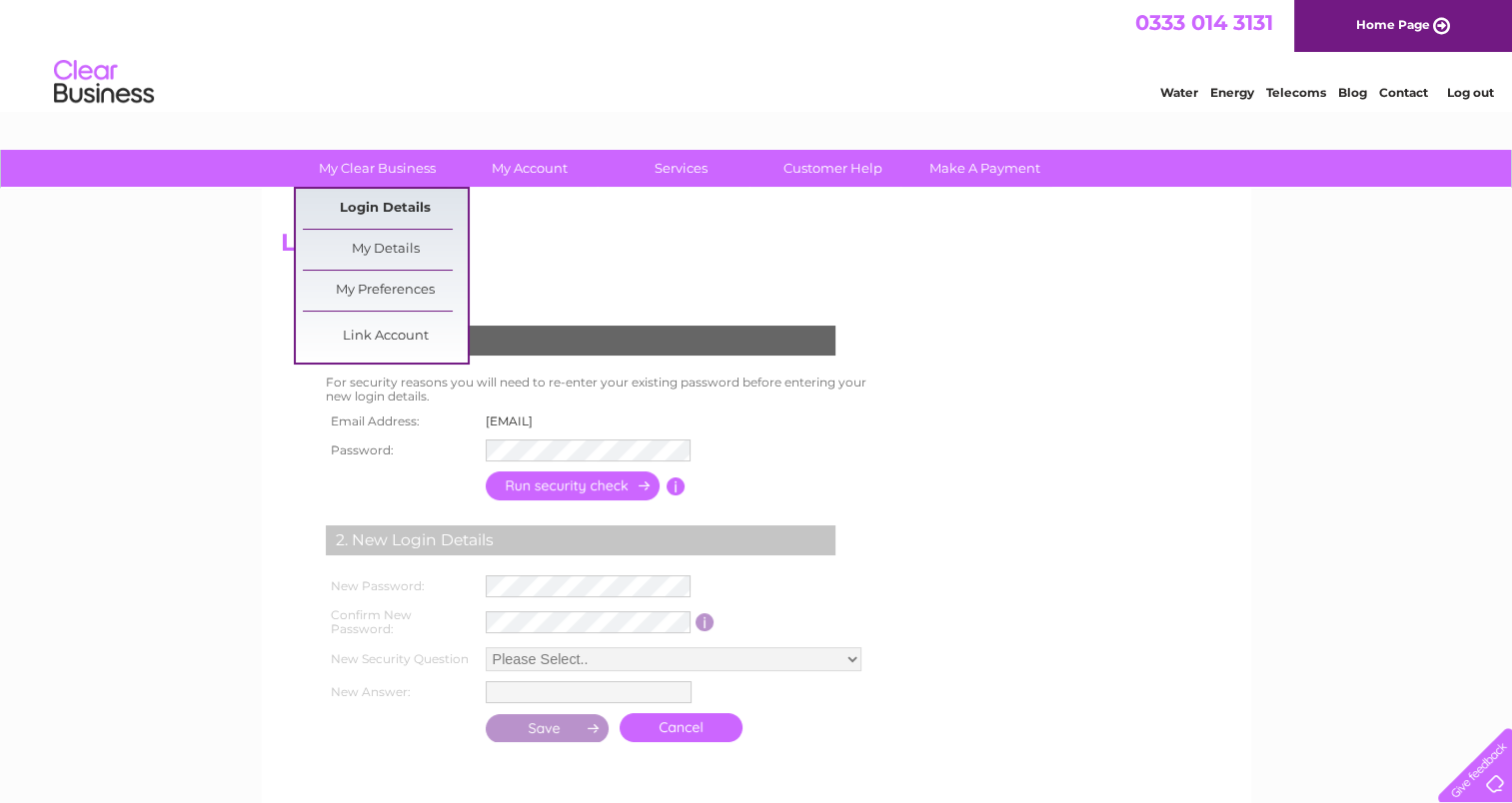 click on "Login Details" at bounding box center (385, 209) 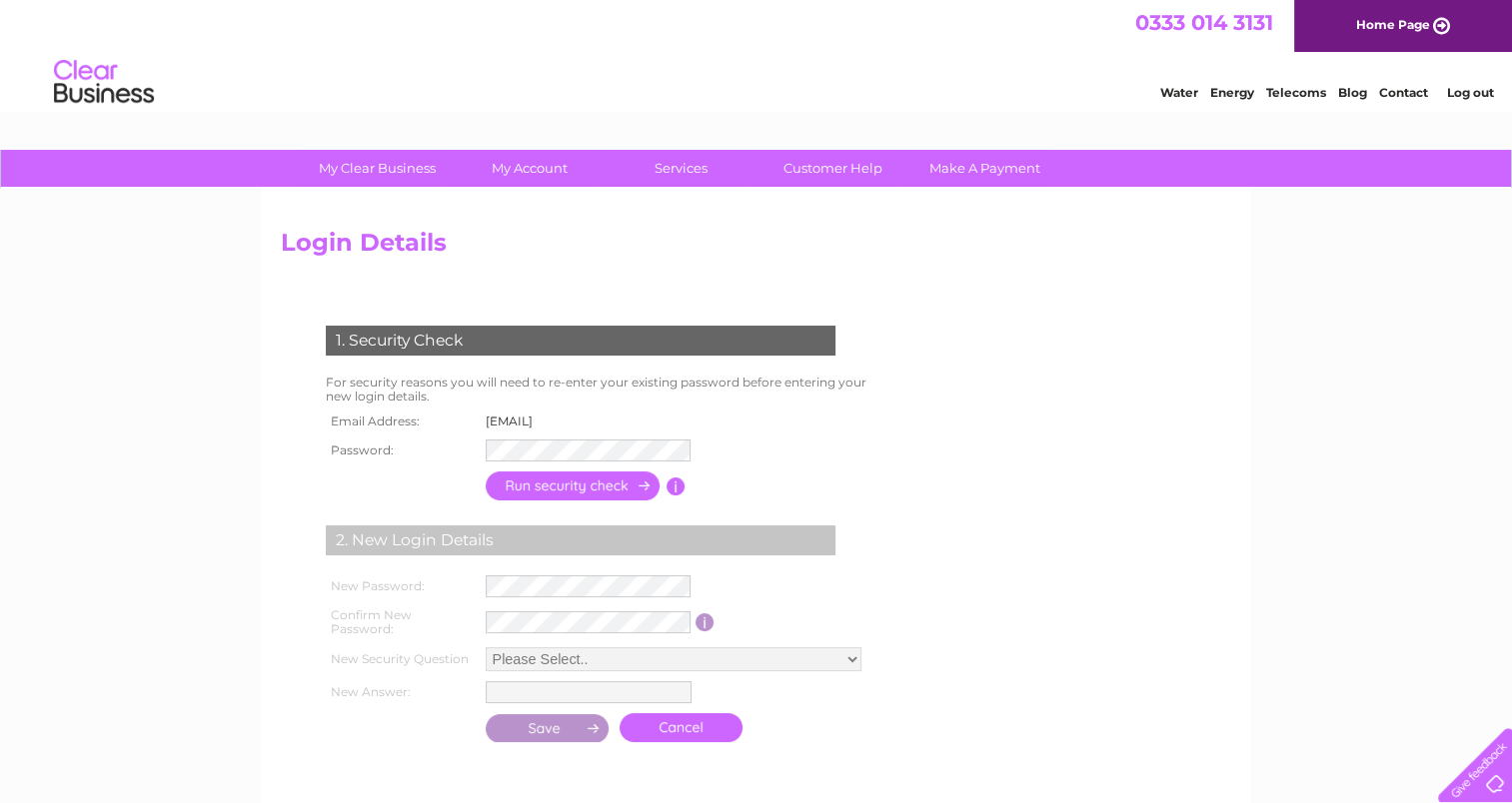 scroll, scrollTop: 0, scrollLeft: 0, axis: both 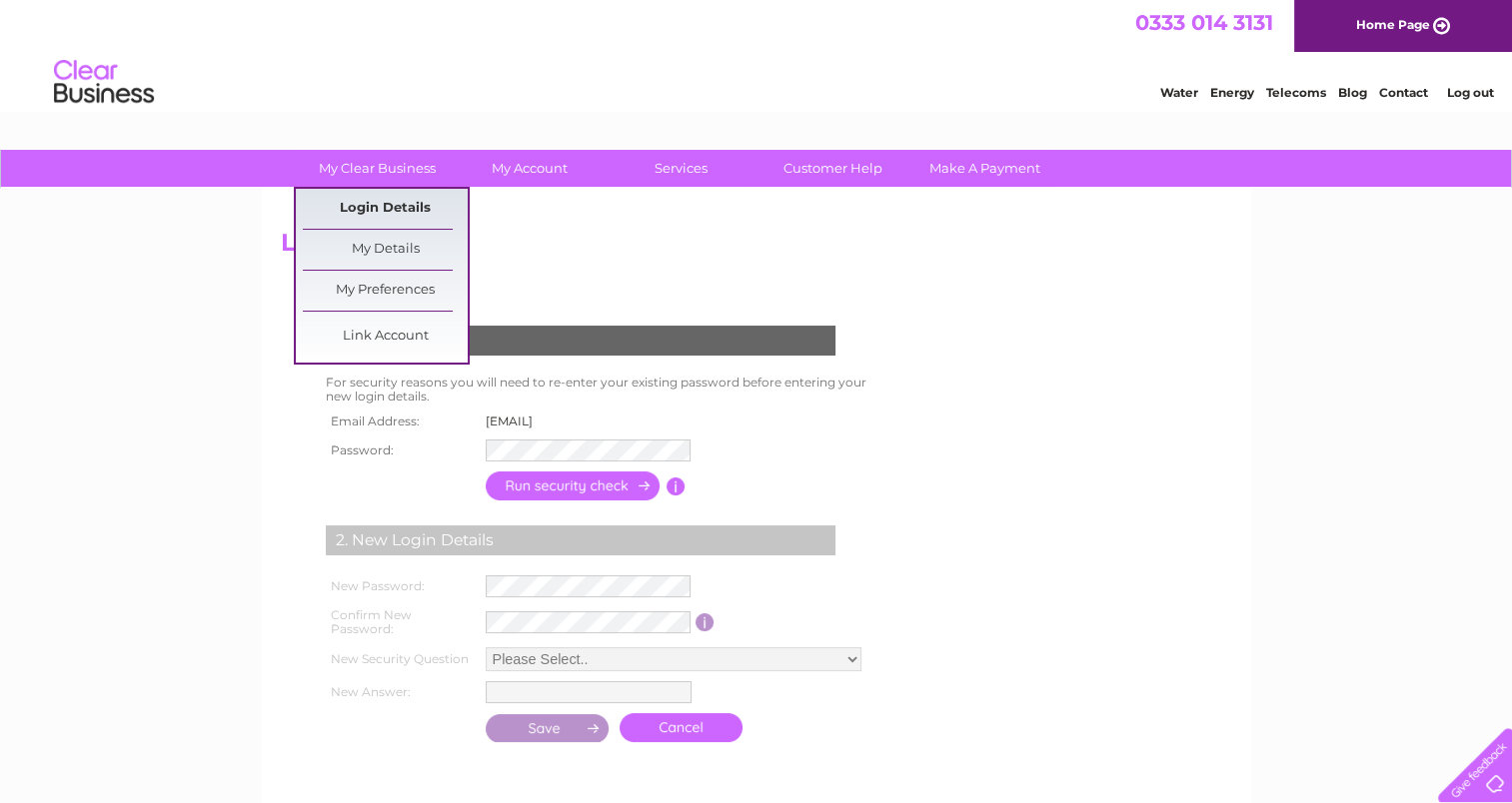 click on "Login Details" at bounding box center [385, 209] 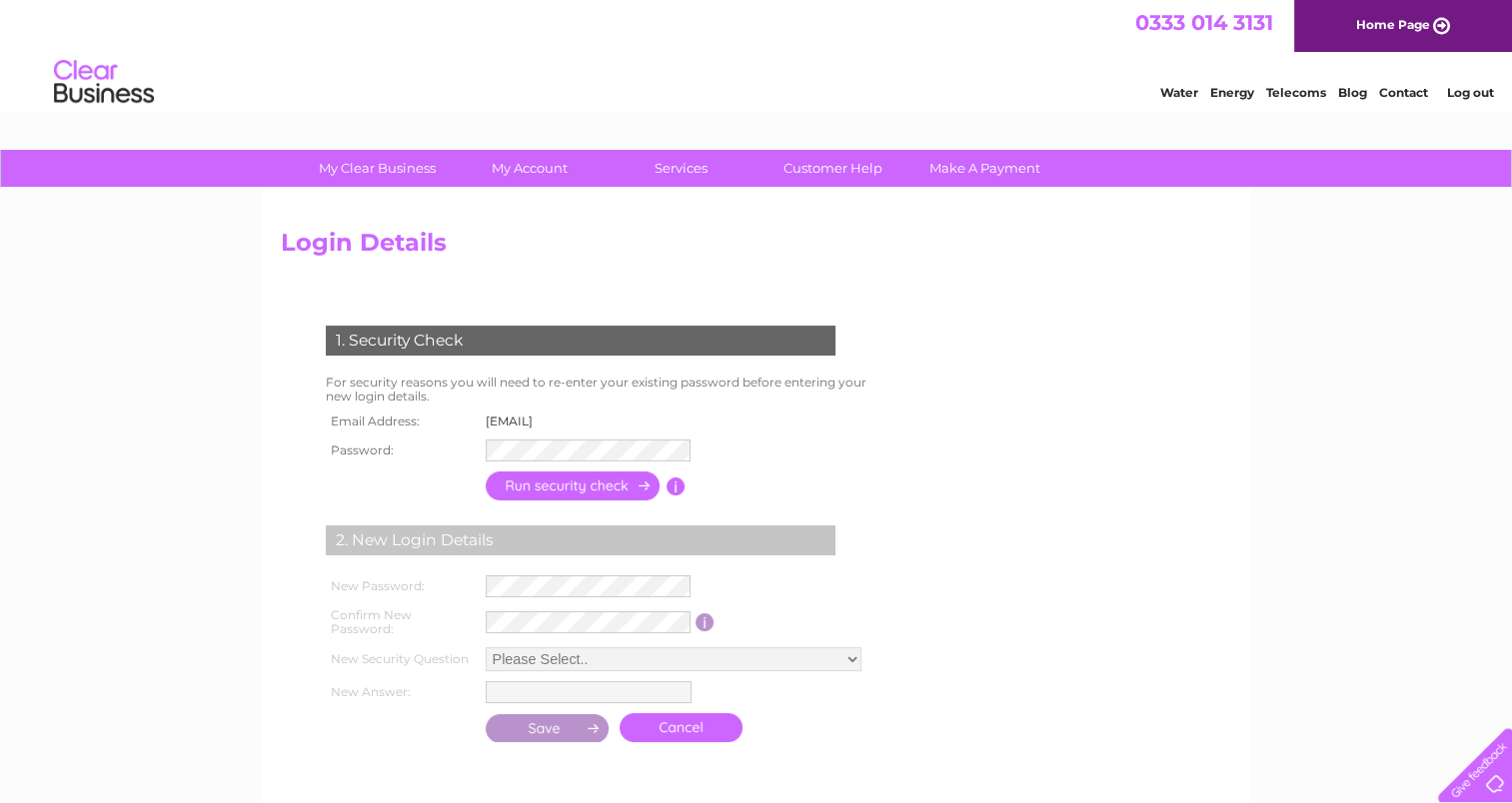 scroll, scrollTop: 0, scrollLeft: 0, axis: both 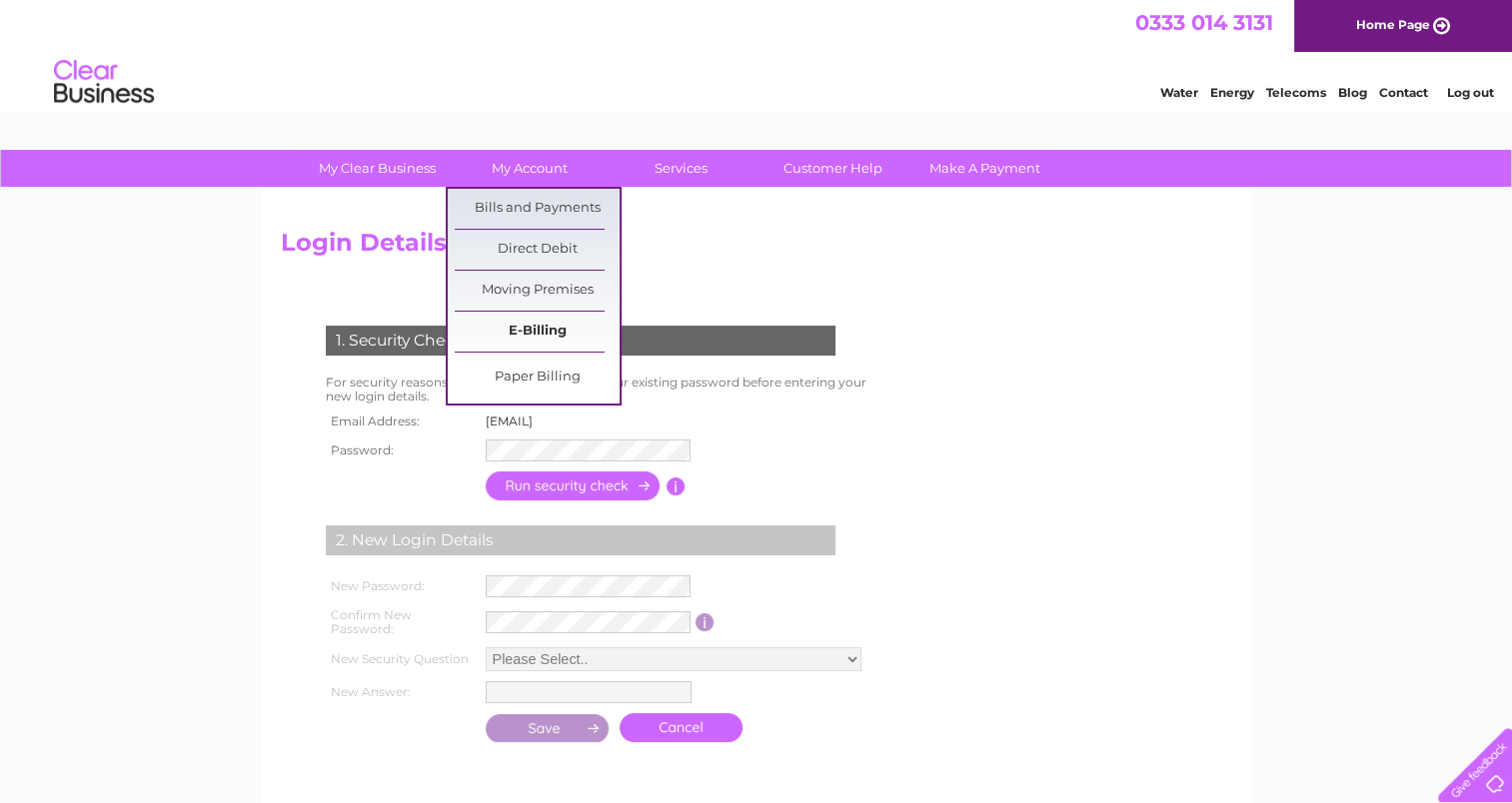 click on "E-Billing" at bounding box center [537, 332] 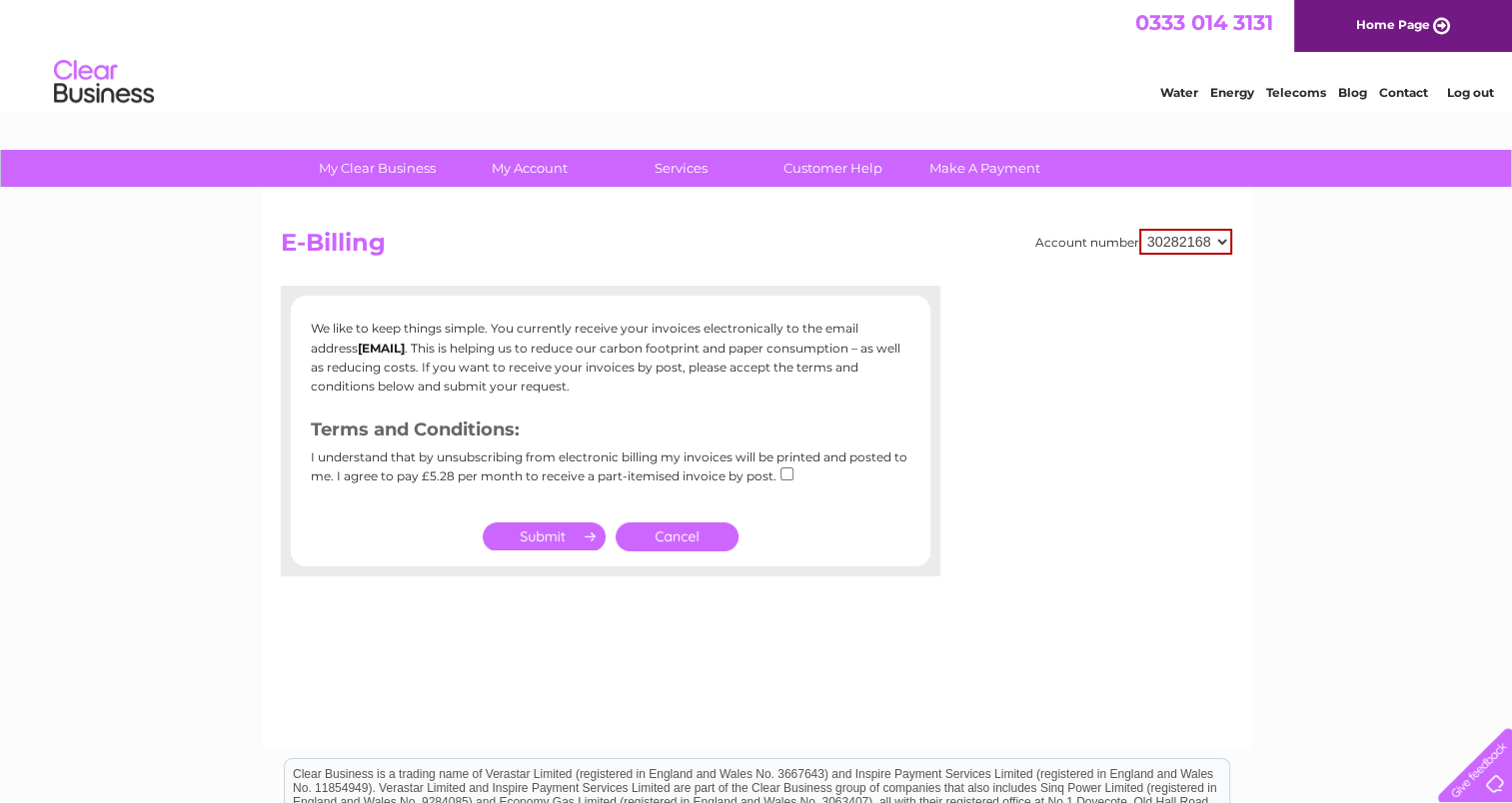 scroll, scrollTop: 0, scrollLeft: 0, axis: both 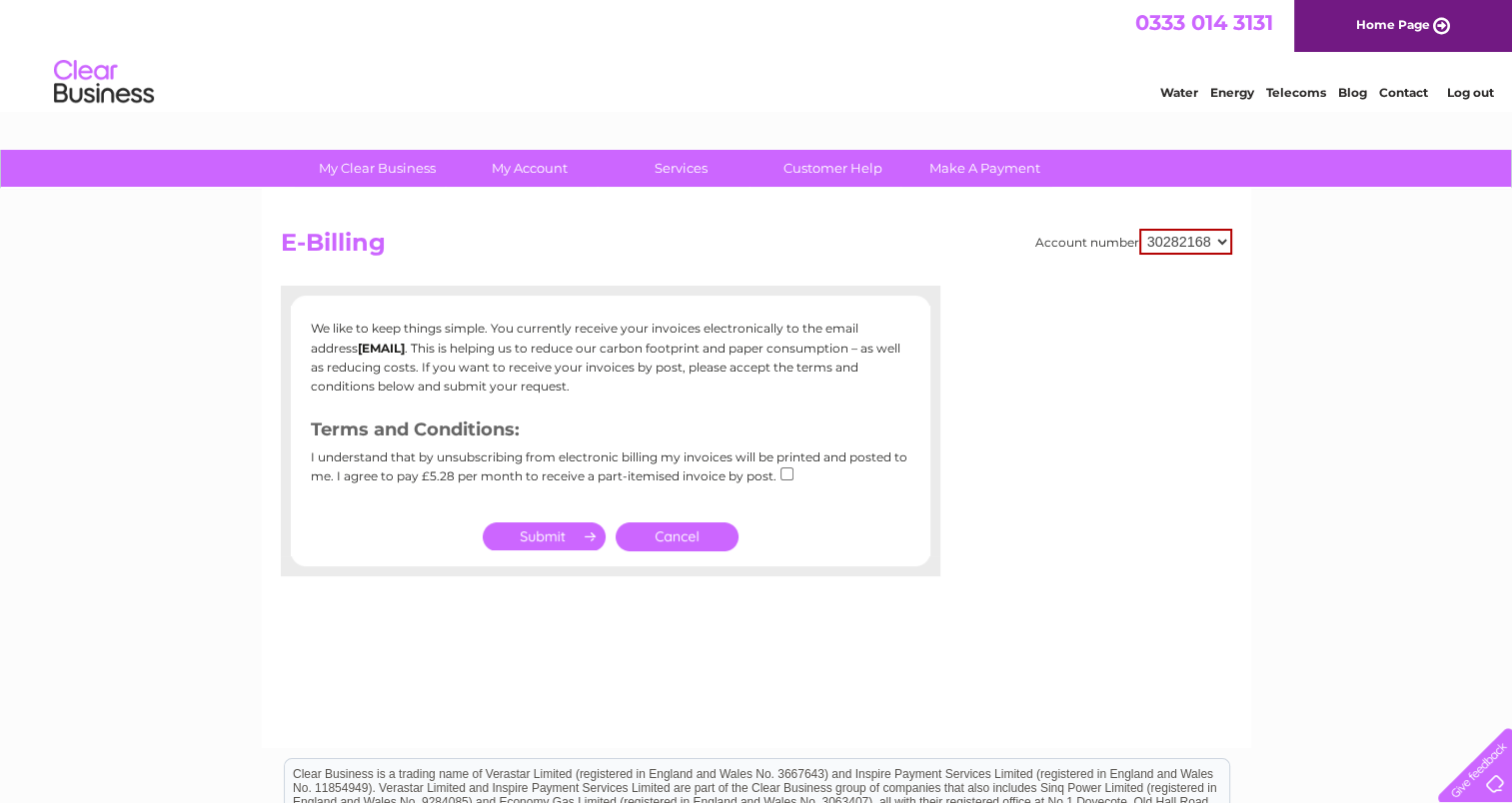 click on "30282168" at bounding box center (1185, 242) 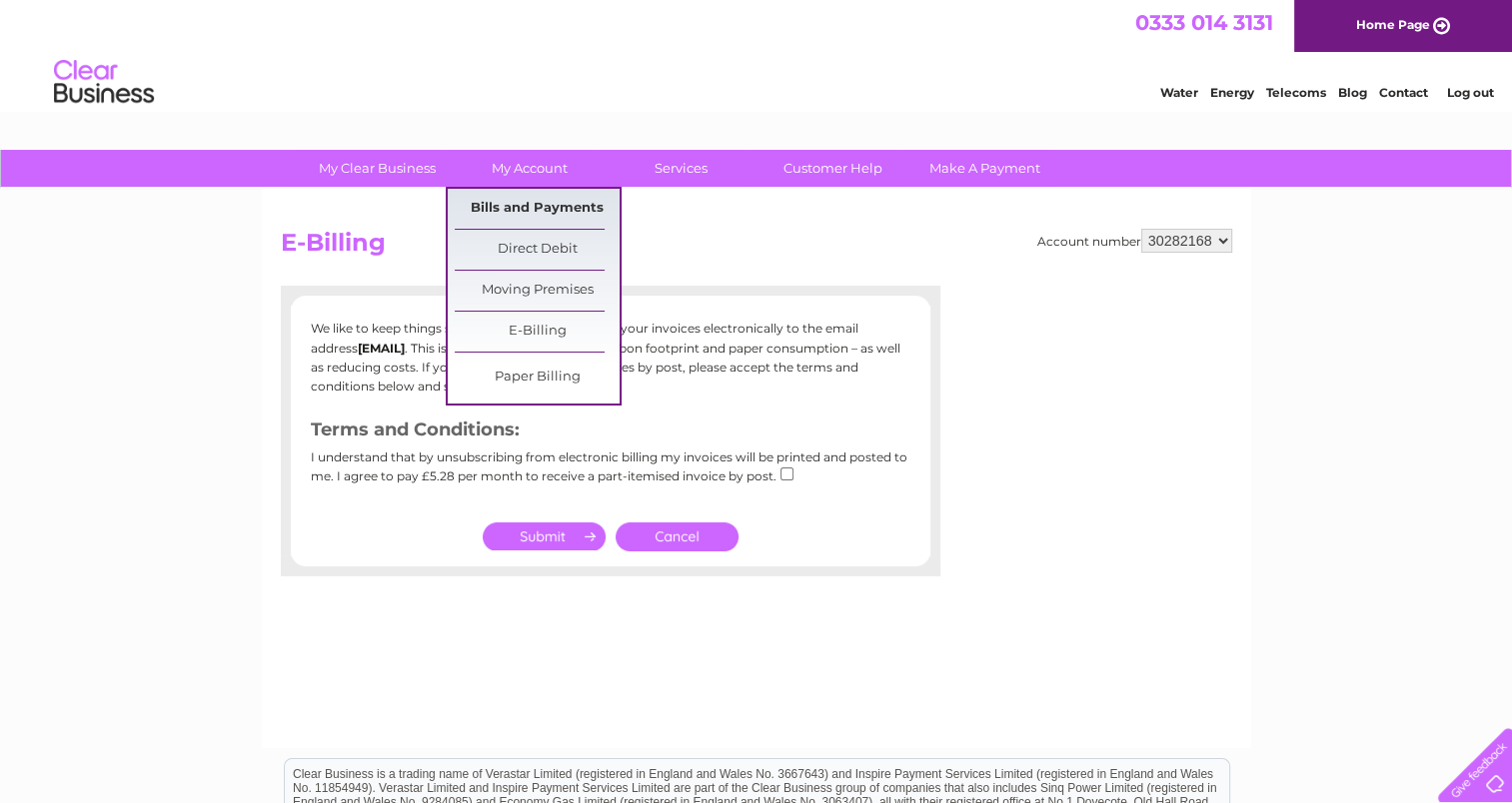 click on "Bills and Payments" at bounding box center (537, 209) 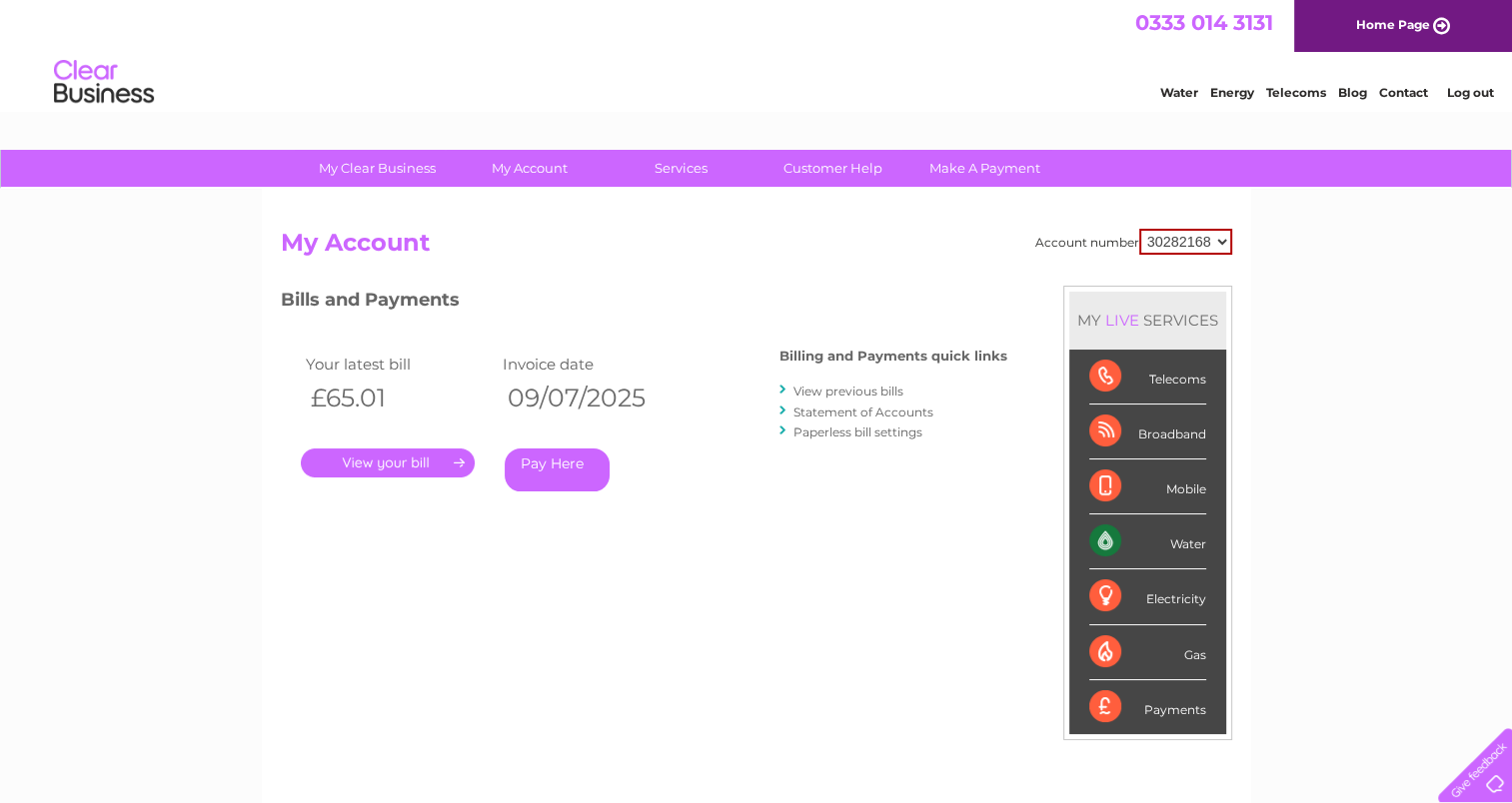 scroll, scrollTop: 0, scrollLeft: 0, axis: both 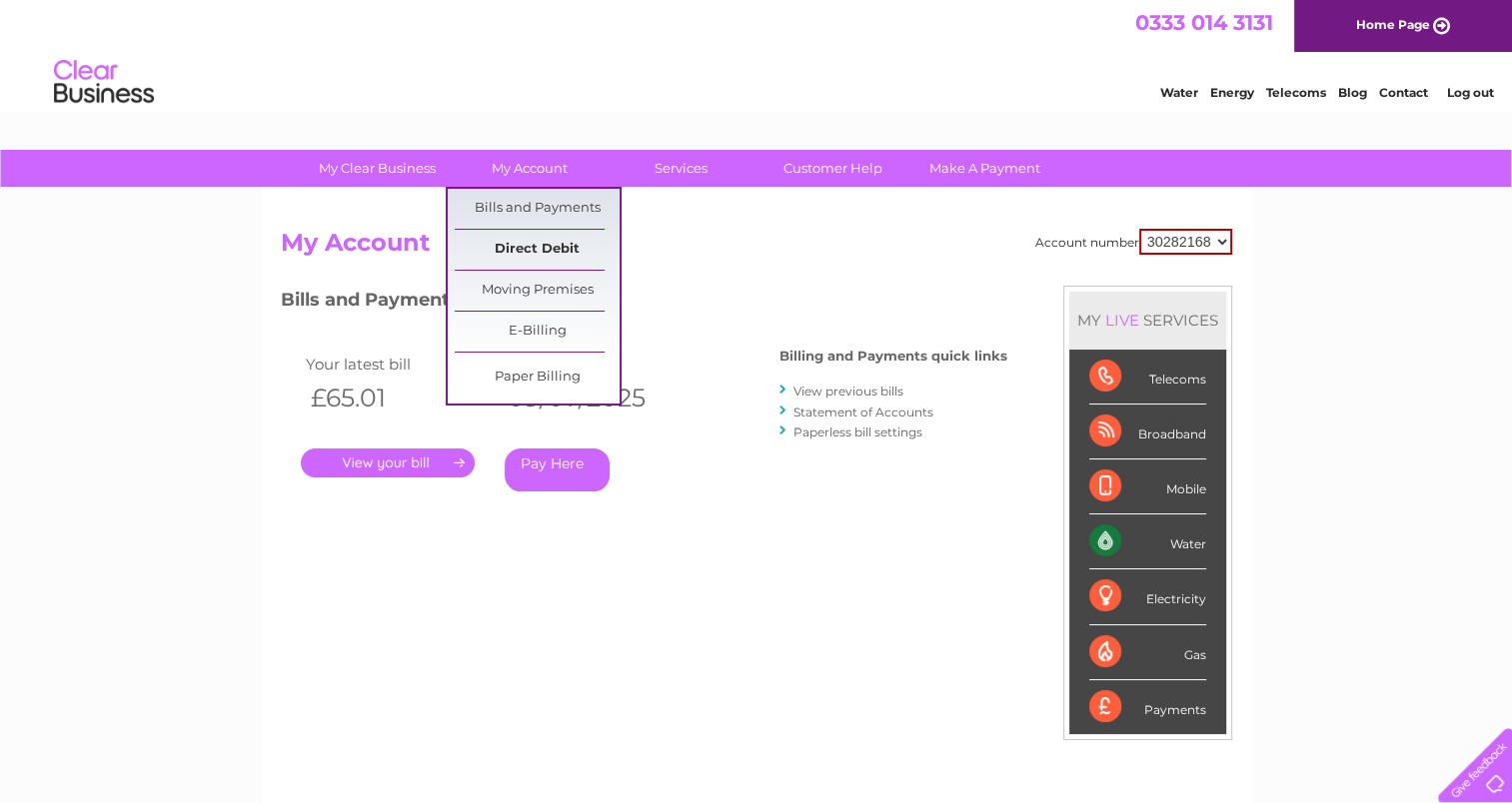 click on "Direct Debit" at bounding box center [537, 250] 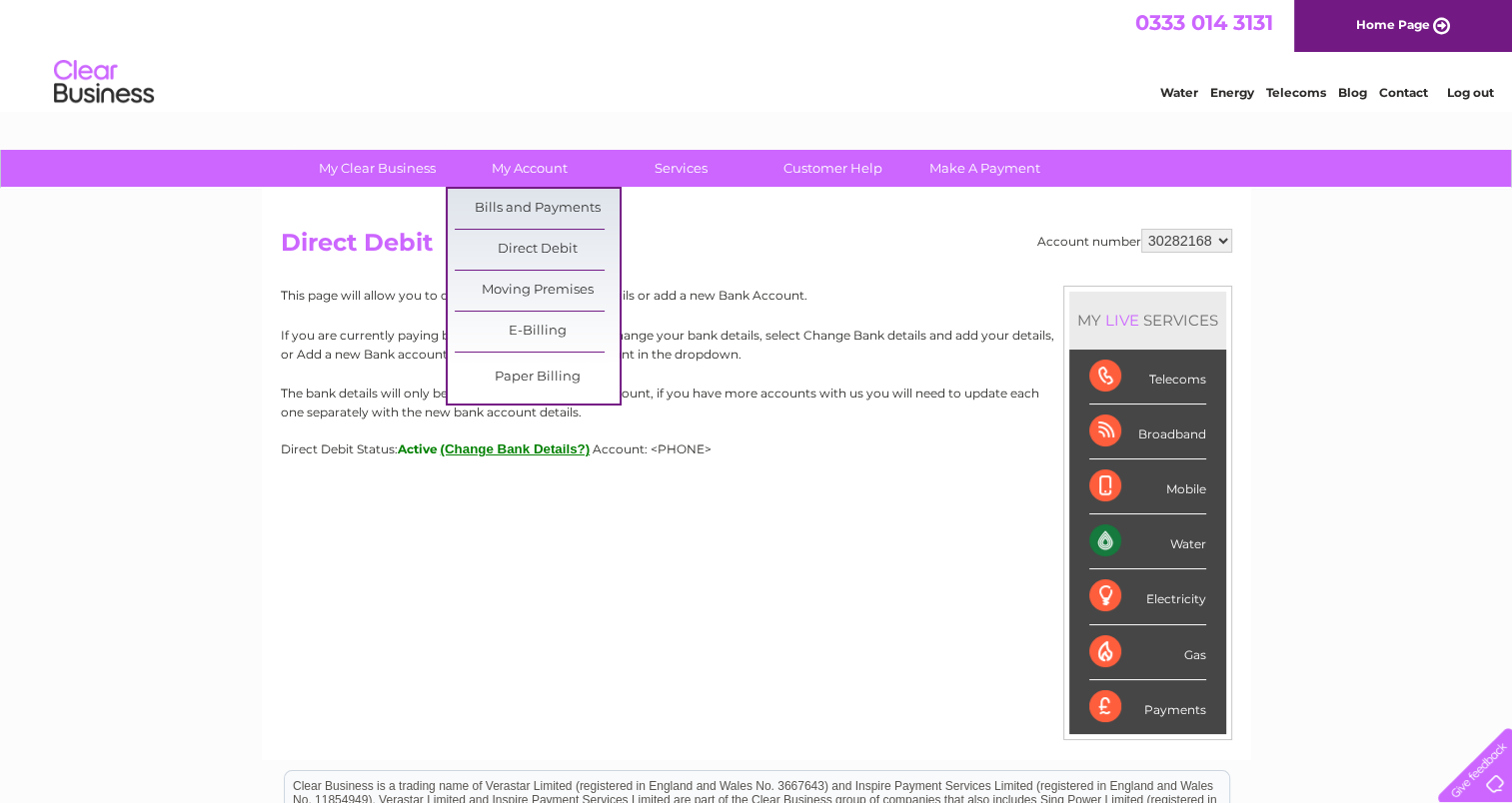 scroll, scrollTop: 0, scrollLeft: 0, axis: both 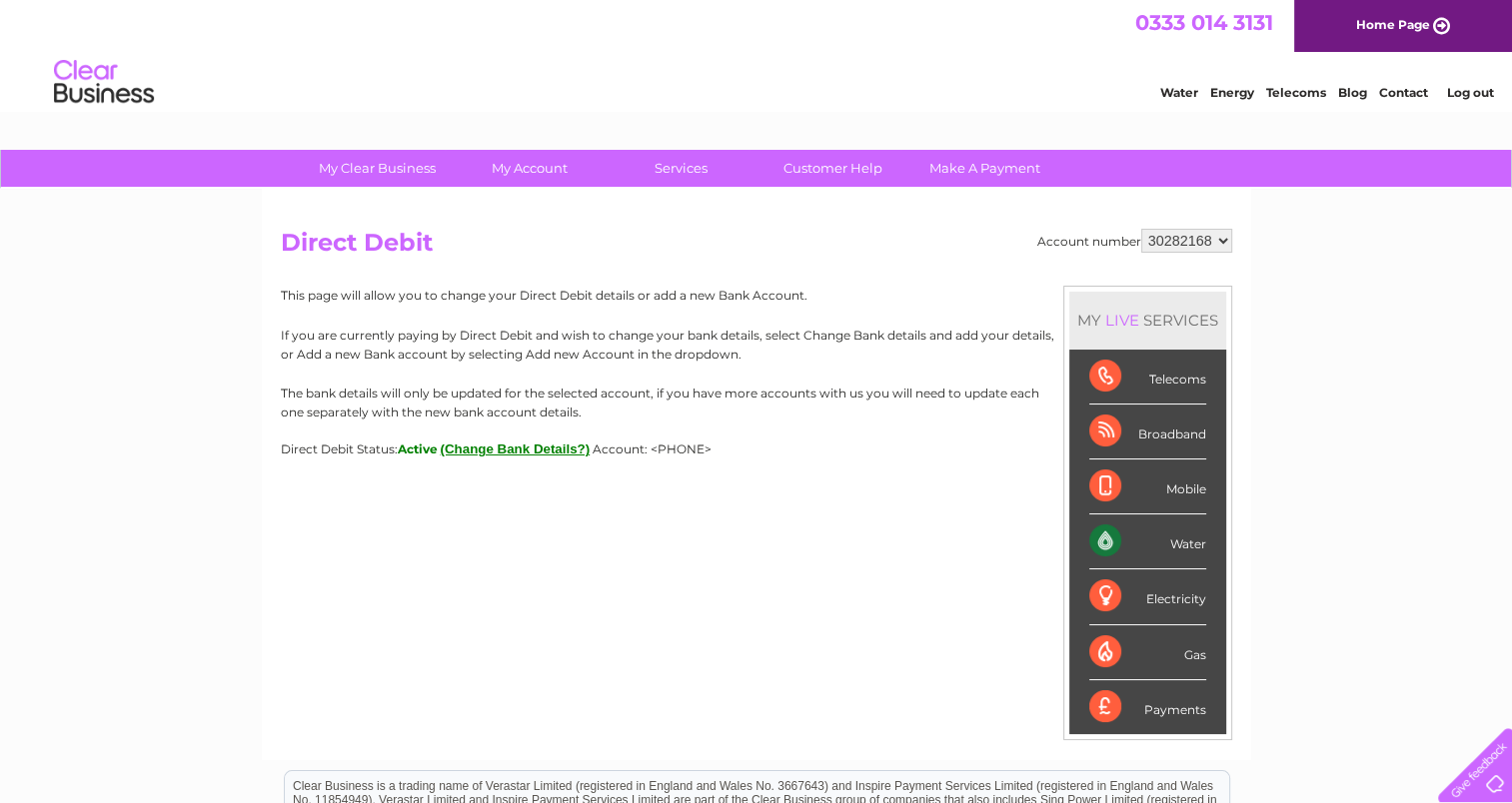 click on "Water
Energy
Telecoms
Blog
Contact
Log out" at bounding box center [756, 84] 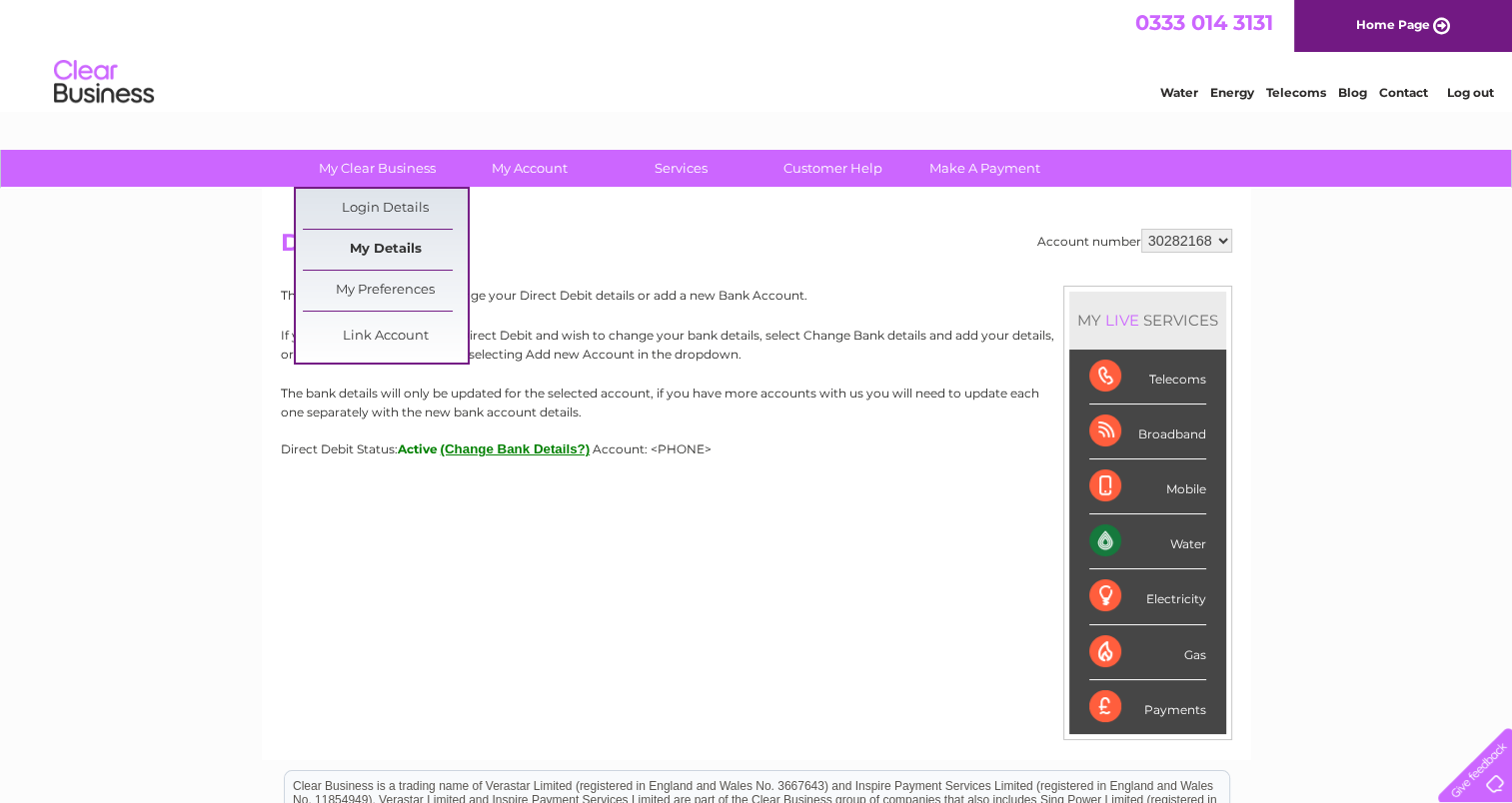 drag, startPoint x: 403, startPoint y: 334, endPoint x: 438, endPoint y: 260, distance: 81.859636 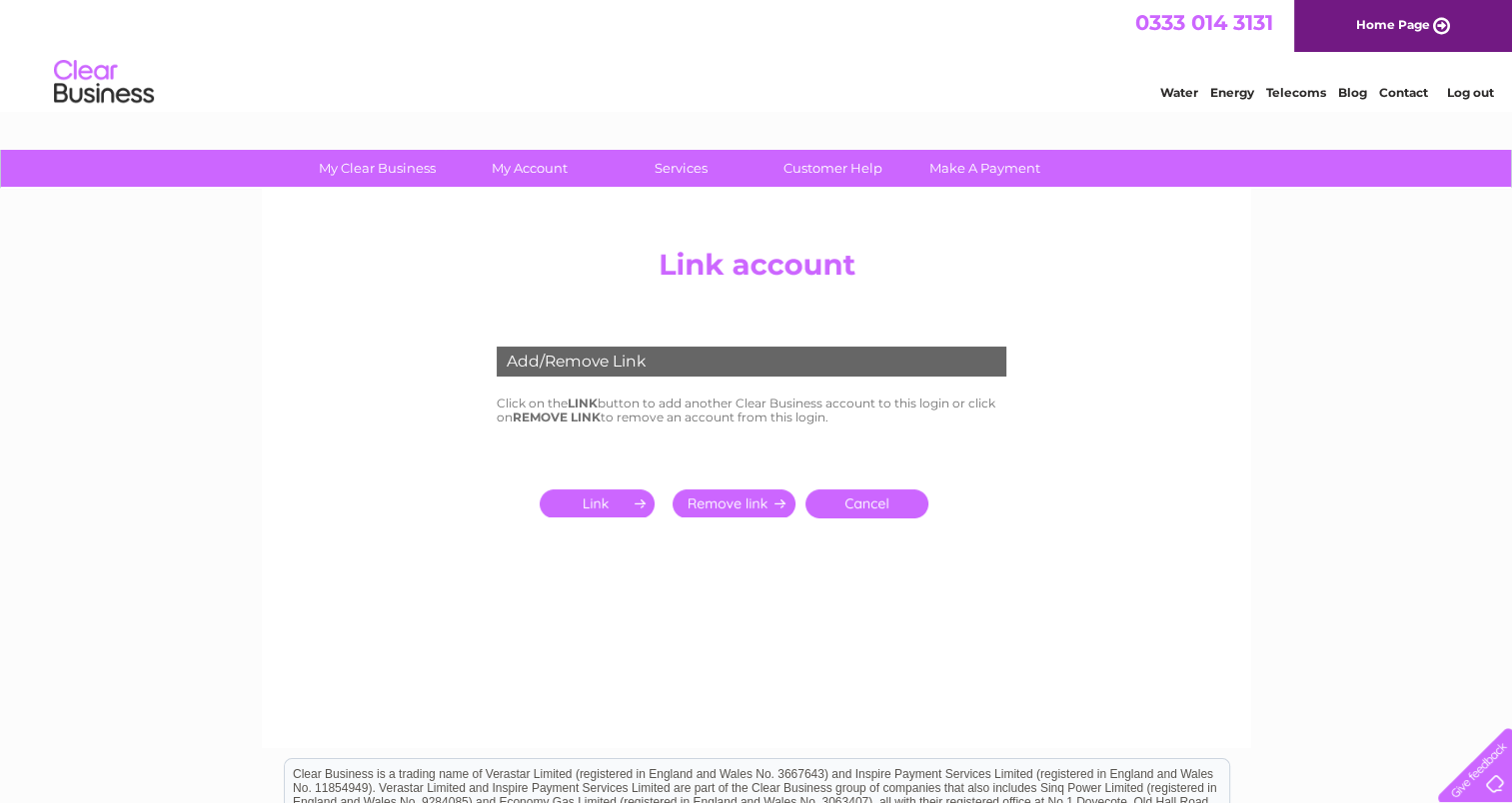 scroll, scrollTop: 0, scrollLeft: 0, axis: both 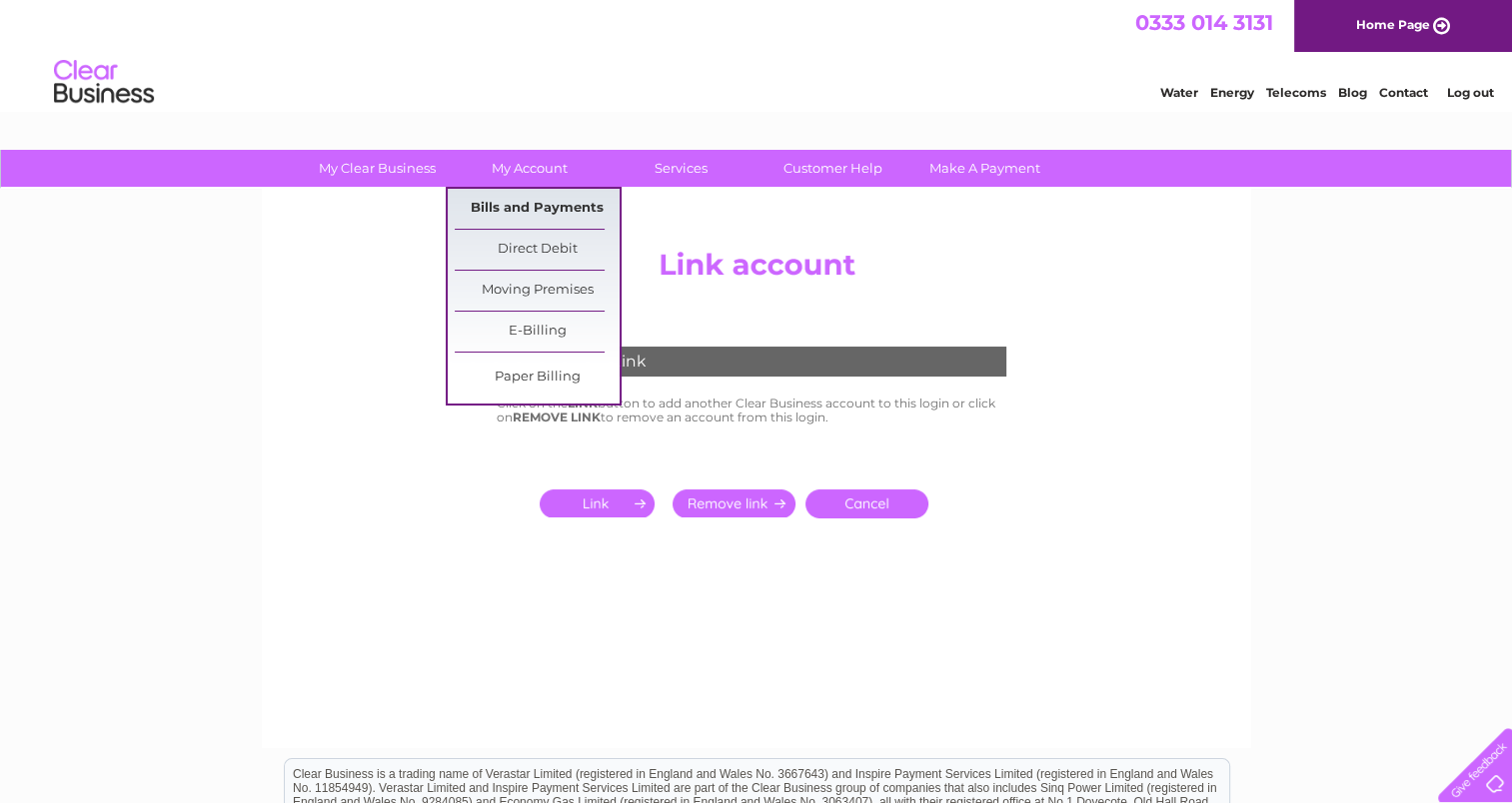 click on "Bills and Payments" at bounding box center (537, 209) 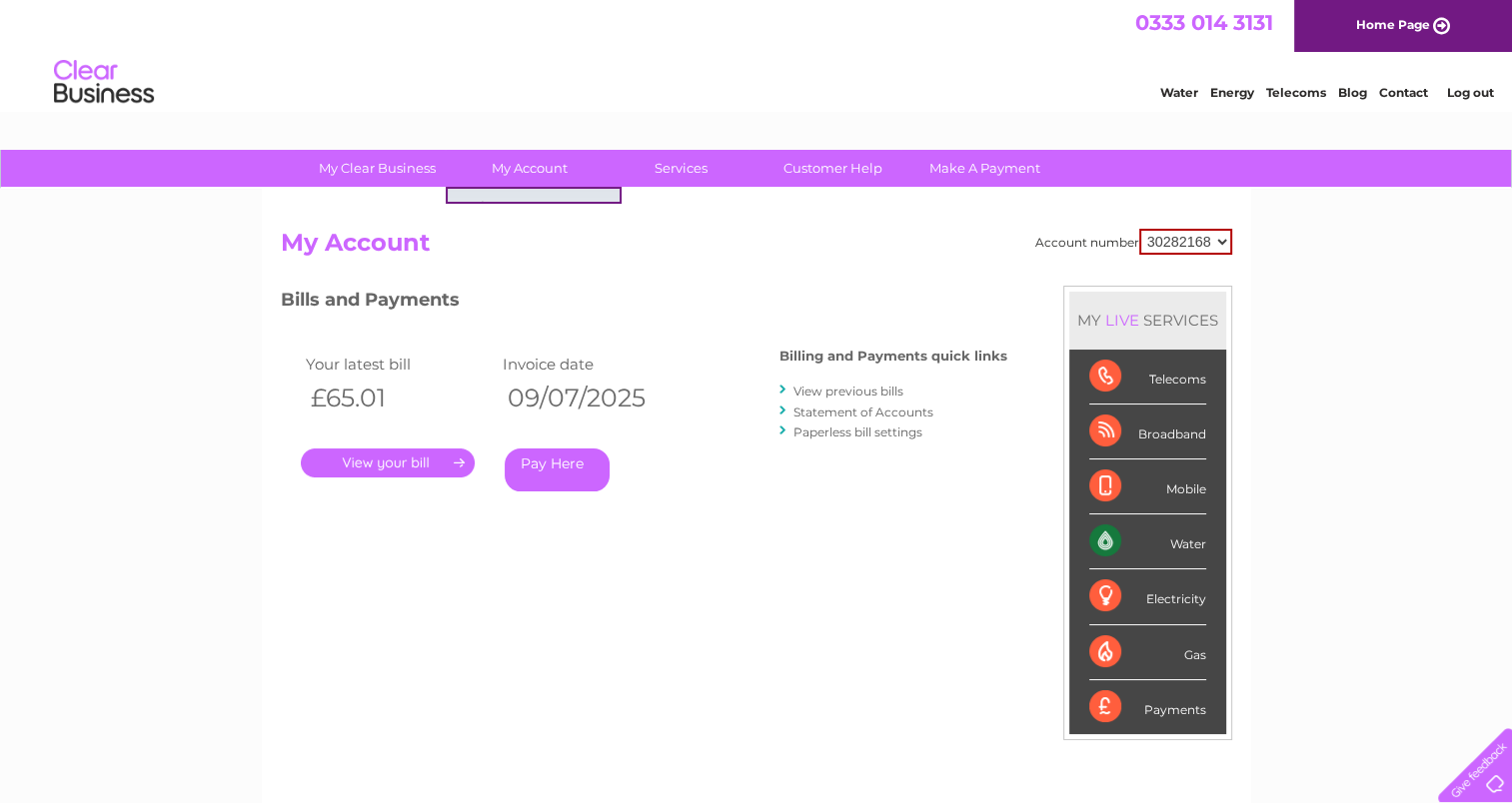 scroll, scrollTop: 0, scrollLeft: 0, axis: both 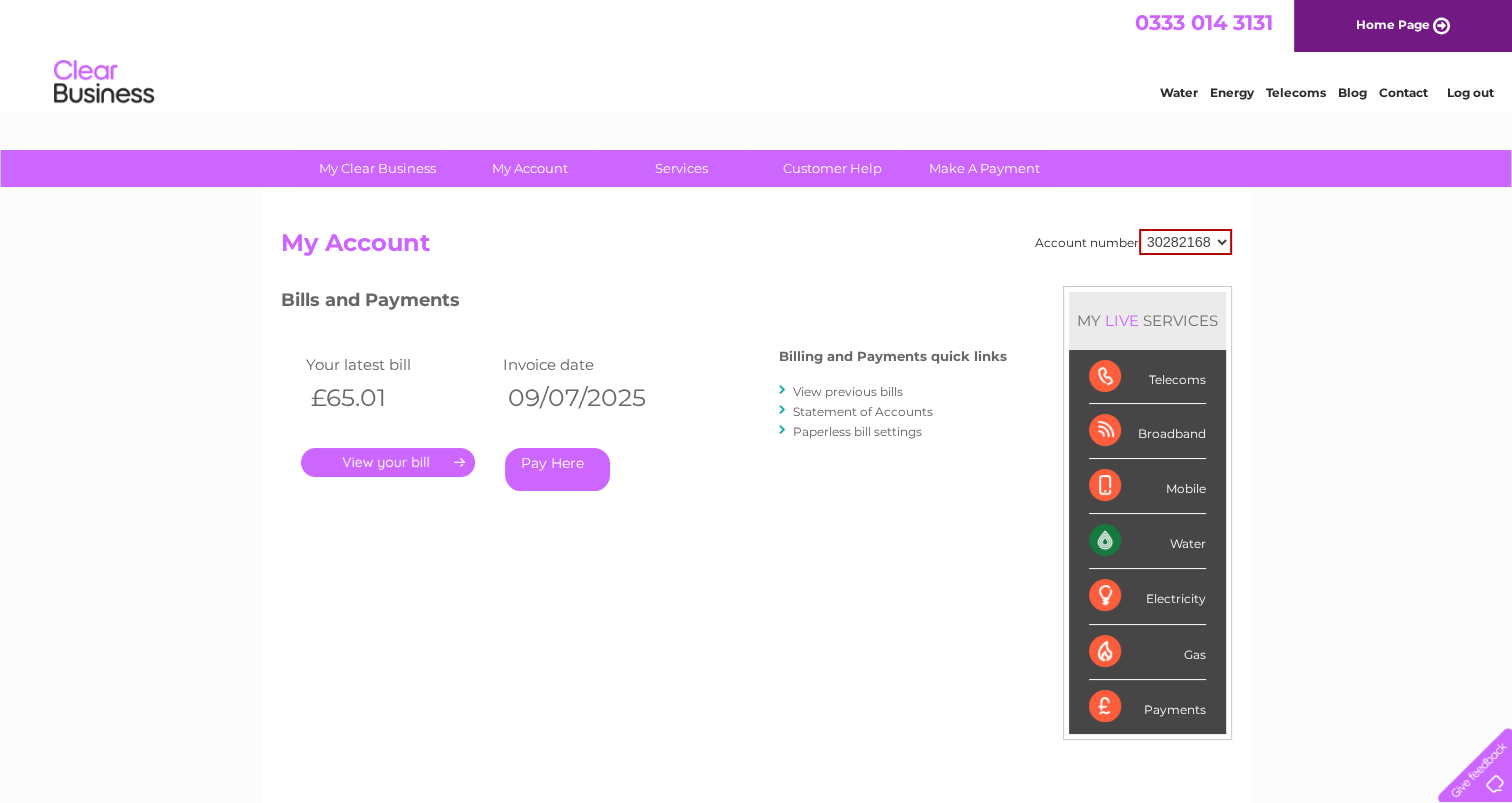 click on "30282168" at bounding box center (1185, 242) 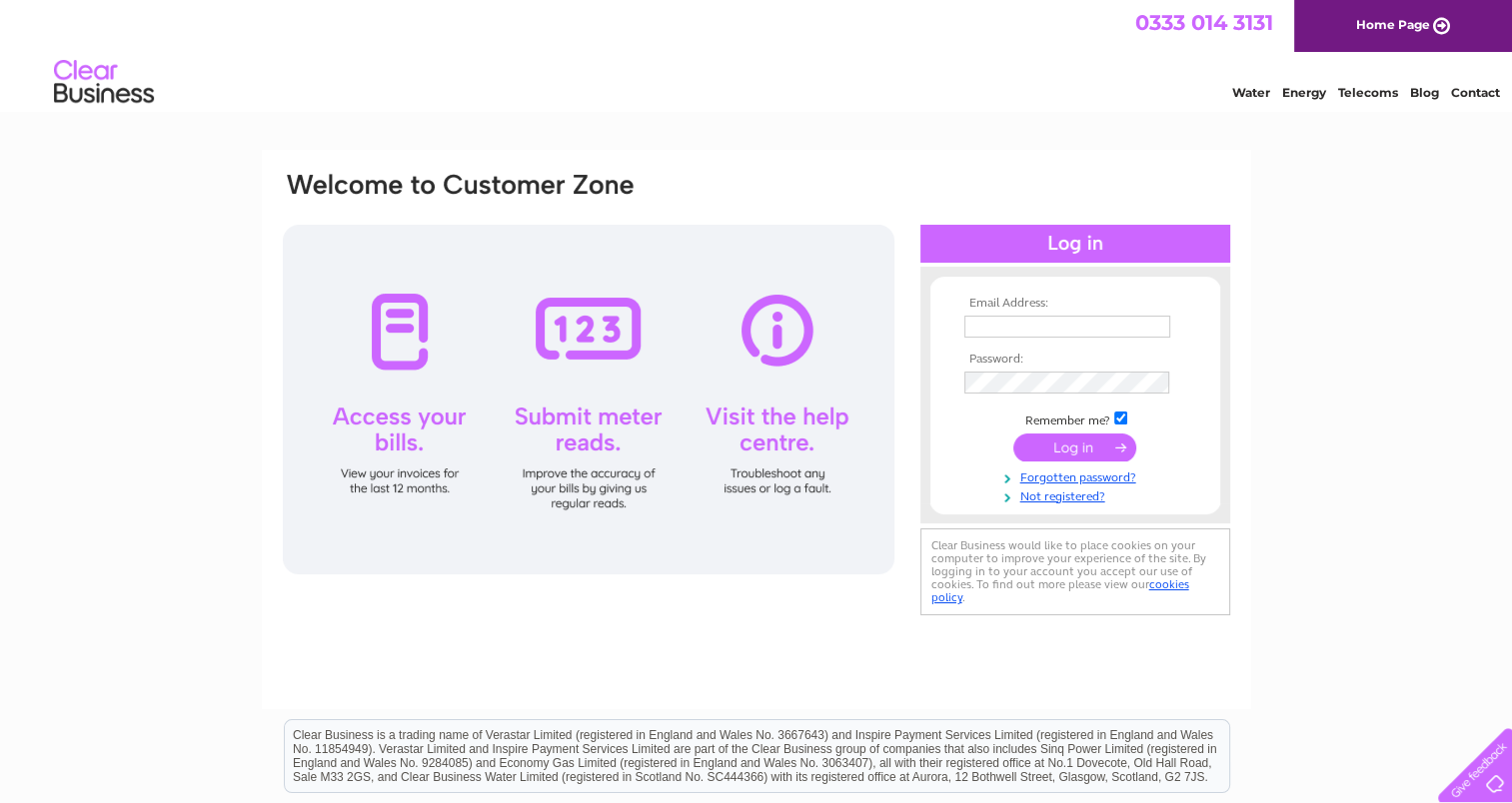 scroll, scrollTop: 0, scrollLeft: 0, axis: both 